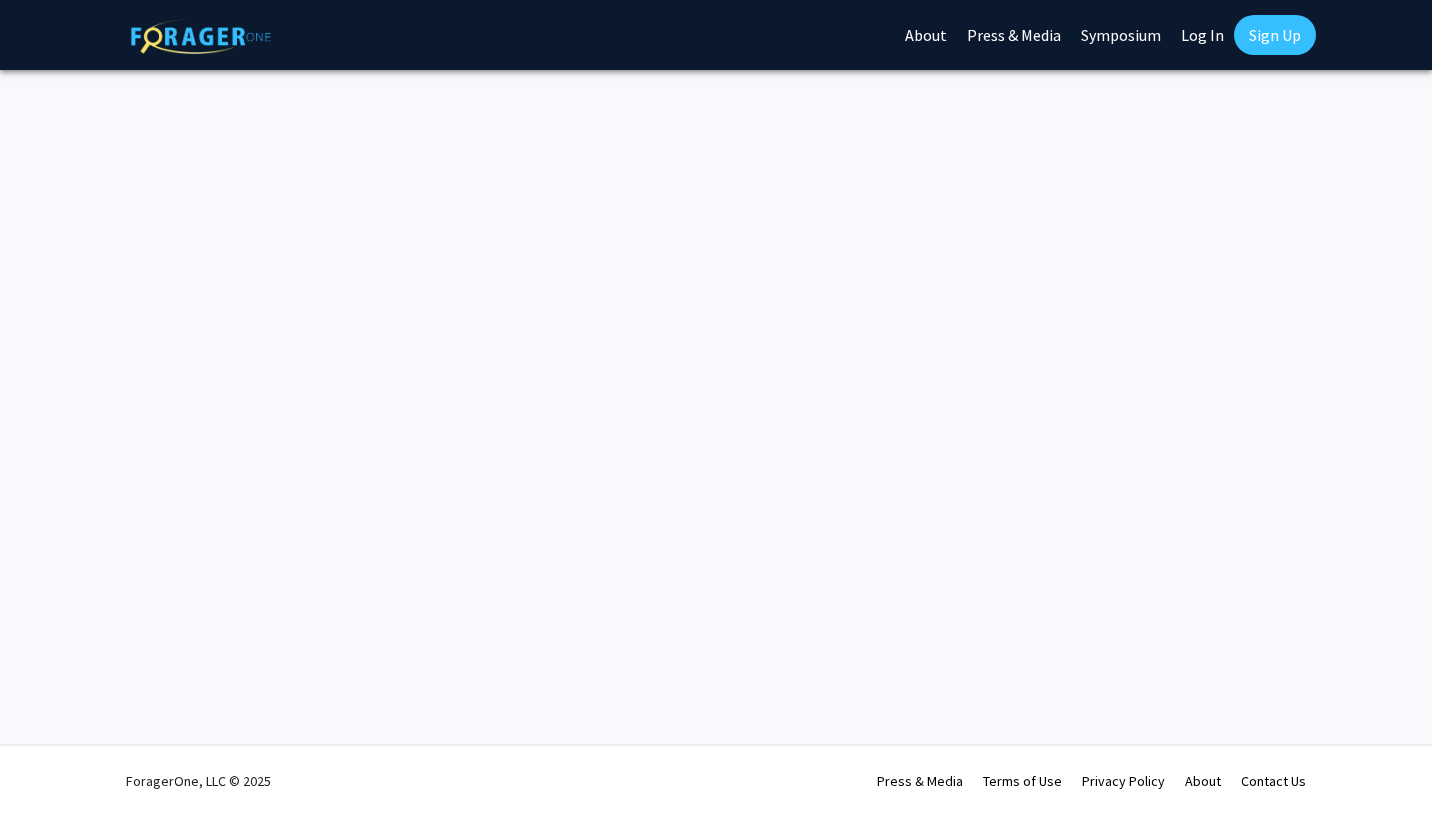 scroll, scrollTop: 0, scrollLeft: 0, axis: both 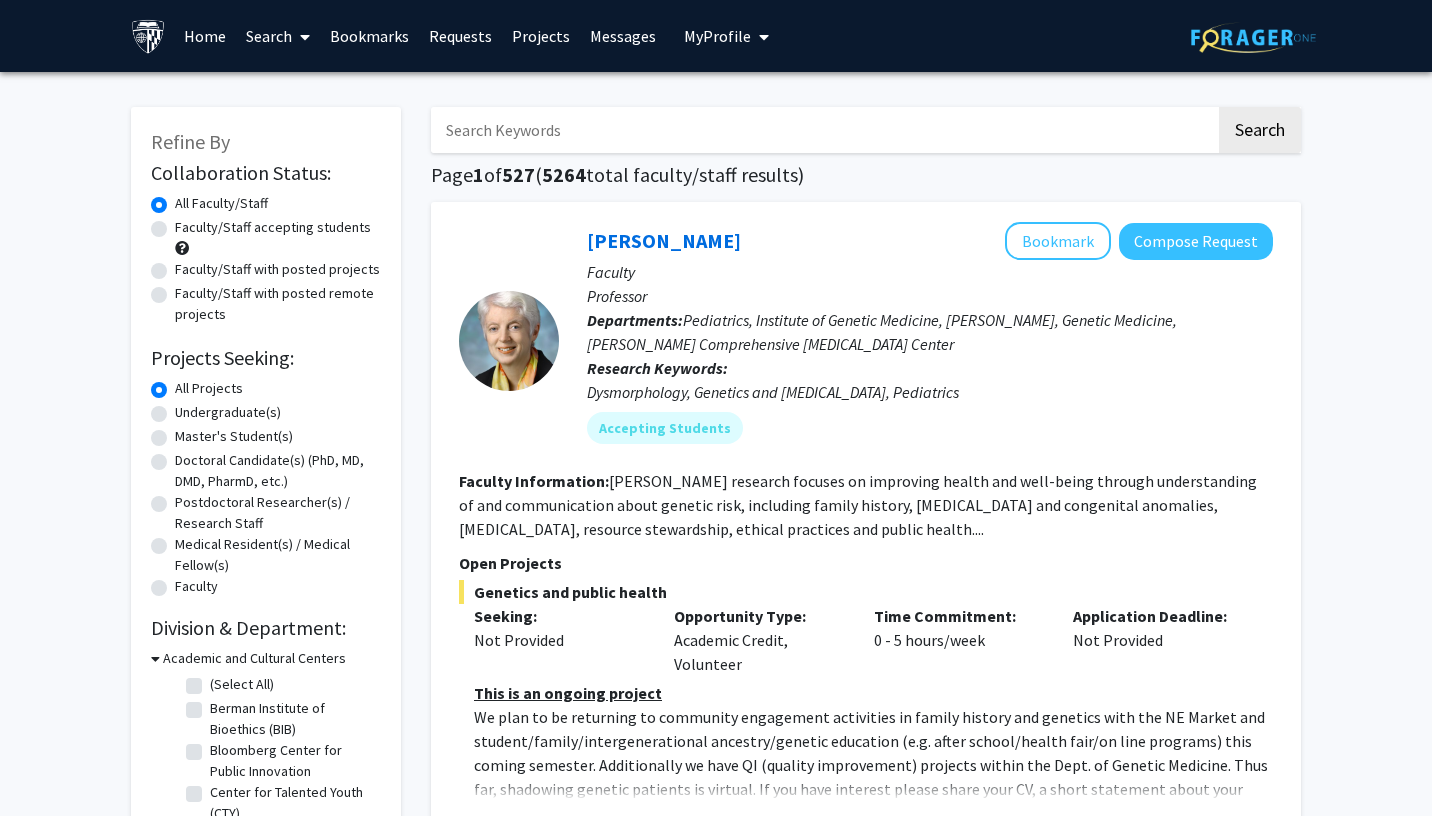 click on "Faculty/Staff accepting students" 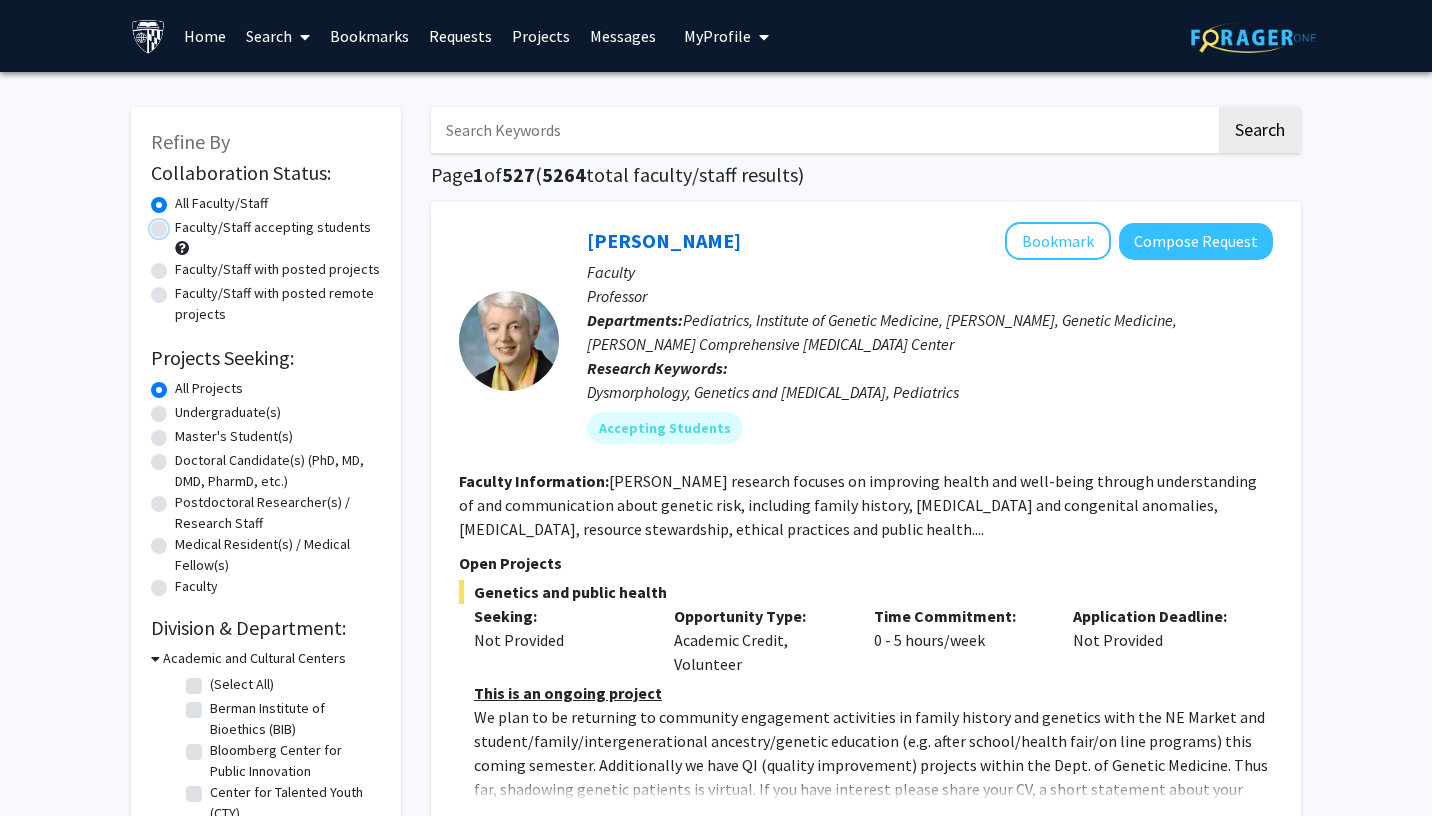 click on "Faculty/Staff accepting students" at bounding box center (181, 223) 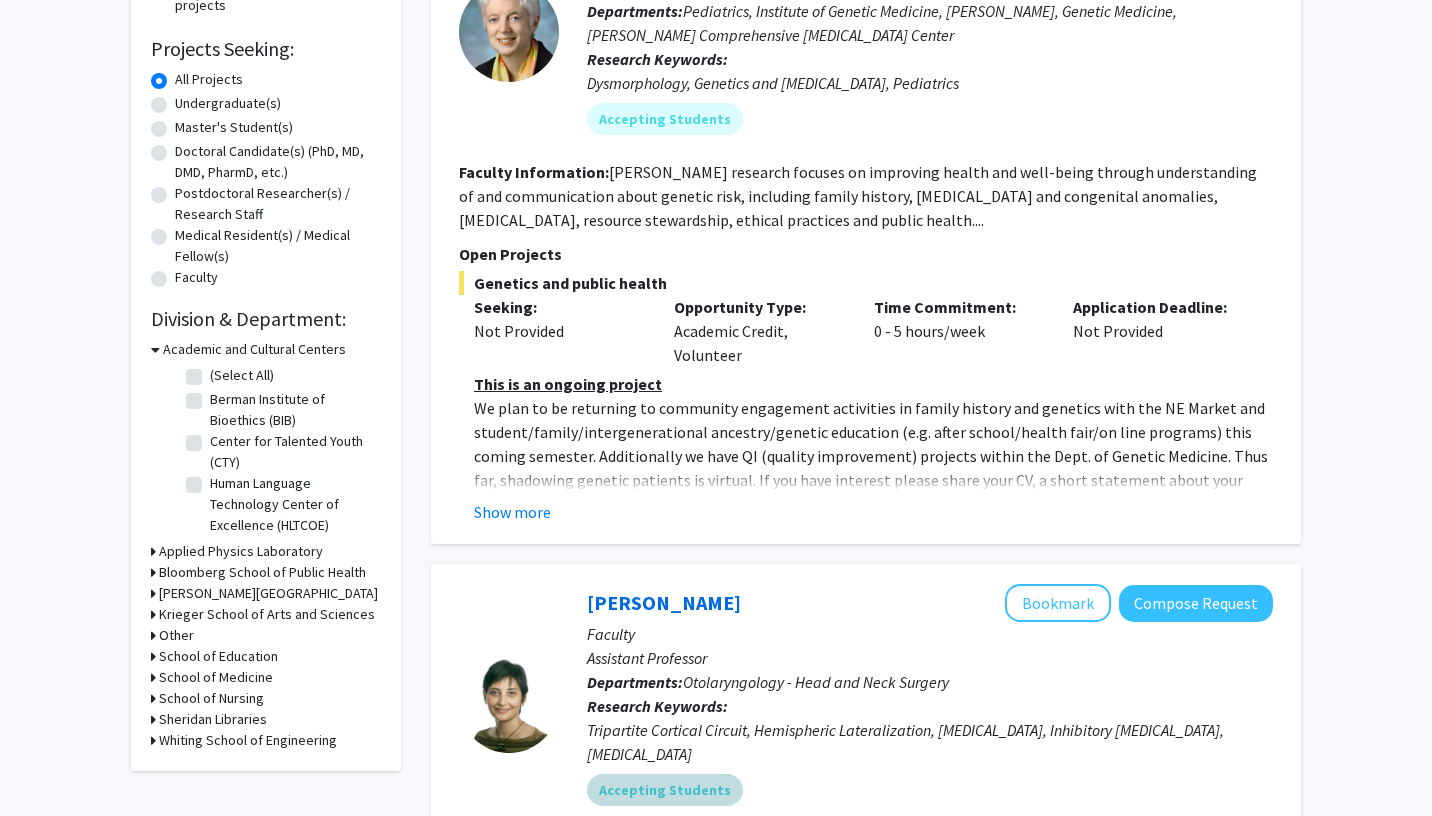 scroll, scrollTop: 0, scrollLeft: 0, axis: both 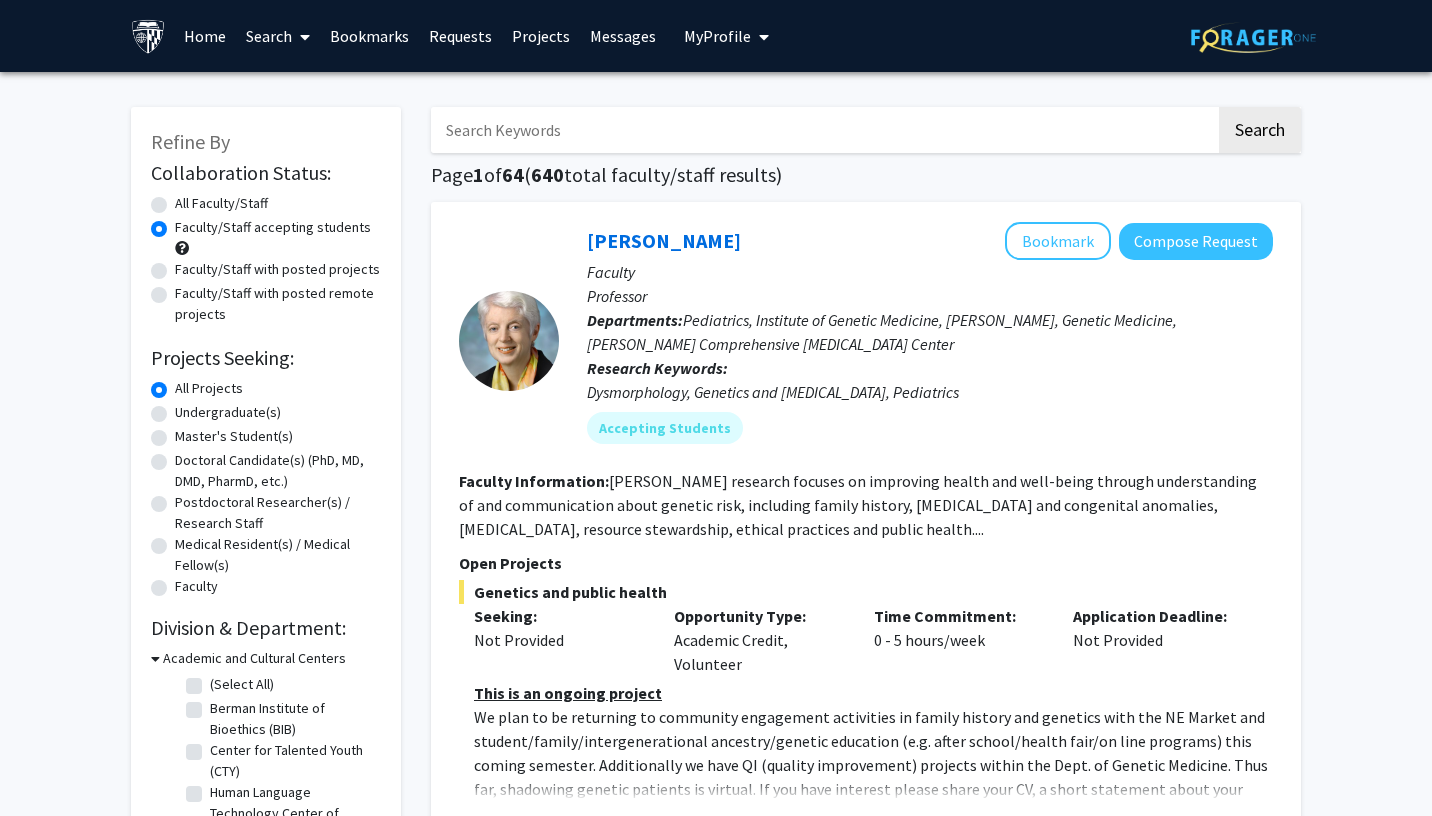 click on "Bookmarks" at bounding box center [369, 36] 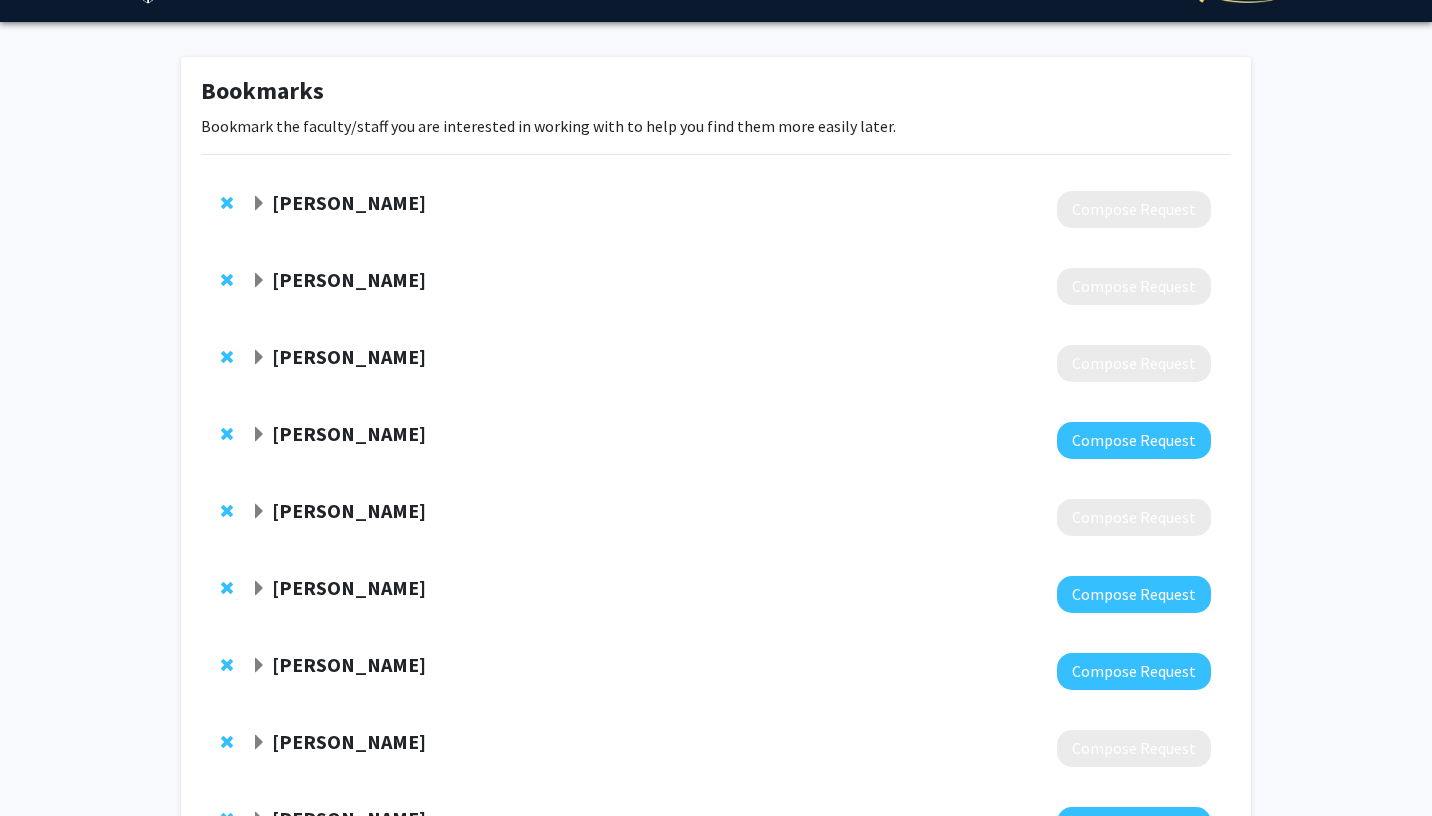 scroll, scrollTop: 0, scrollLeft: 0, axis: both 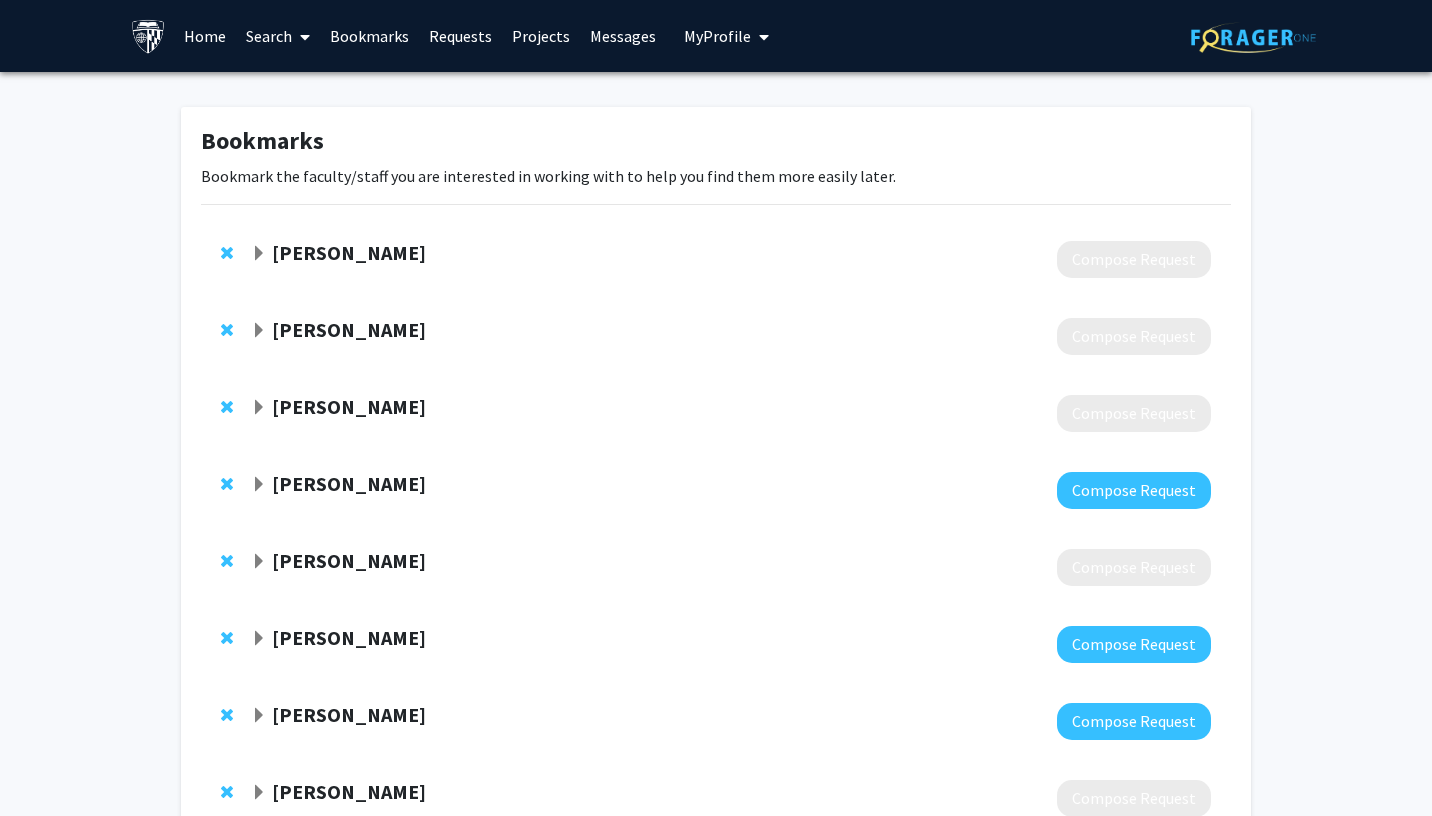 click on "[PERSON_NAME]" 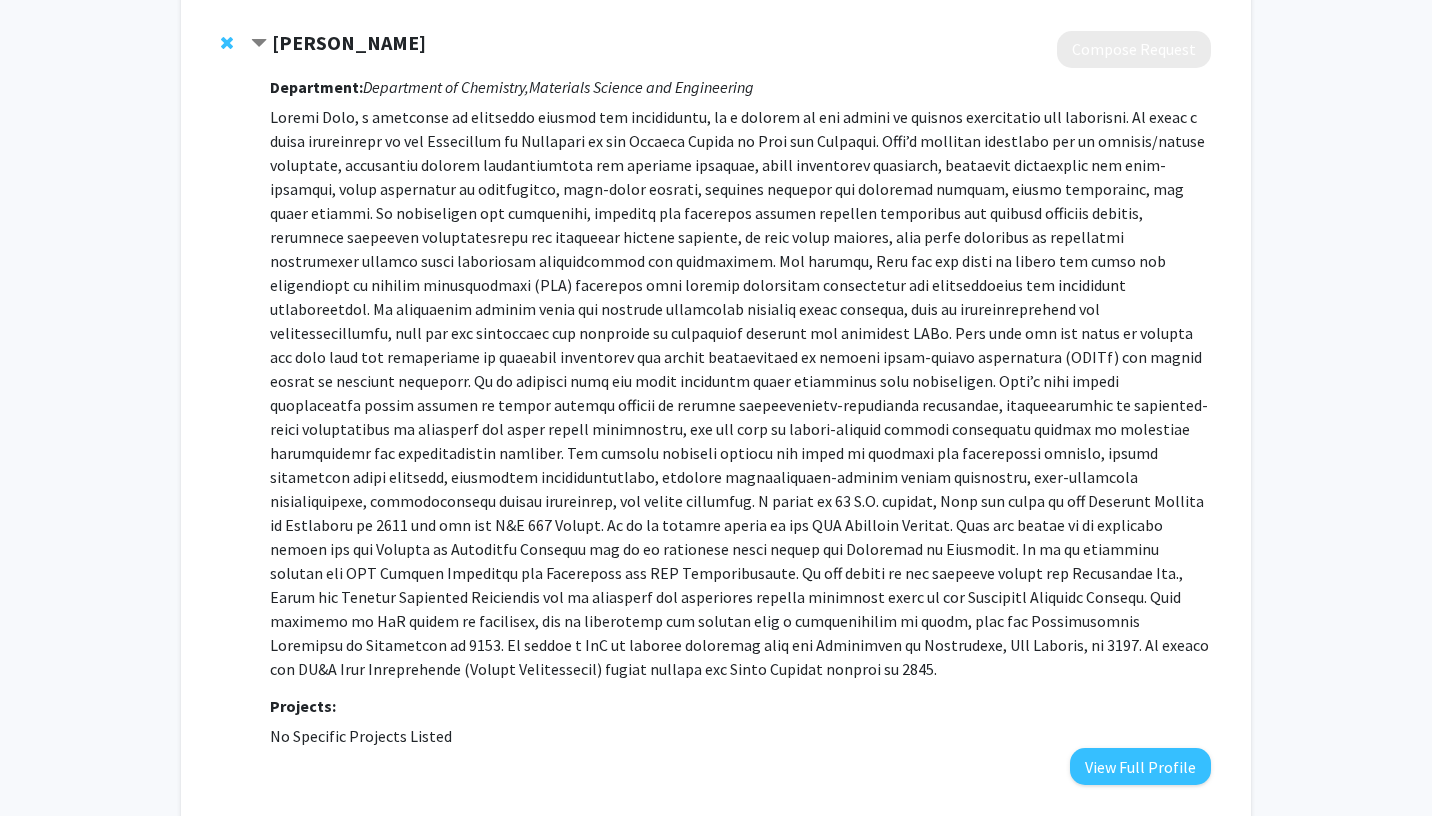 scroll, scrollTop: 286, scrollLeft: 0, axis: vertical 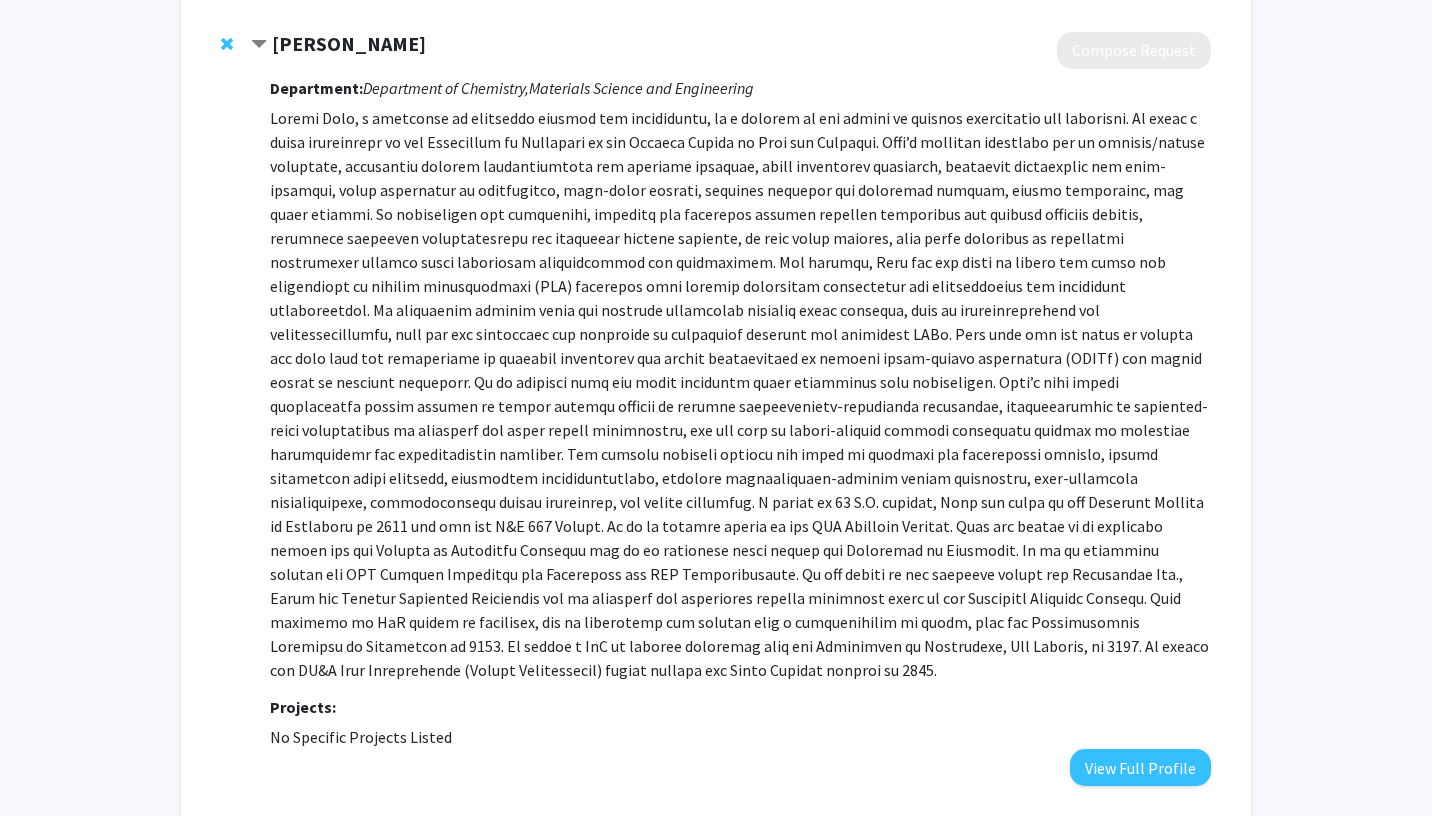 click on "[PERSON_NAME]" 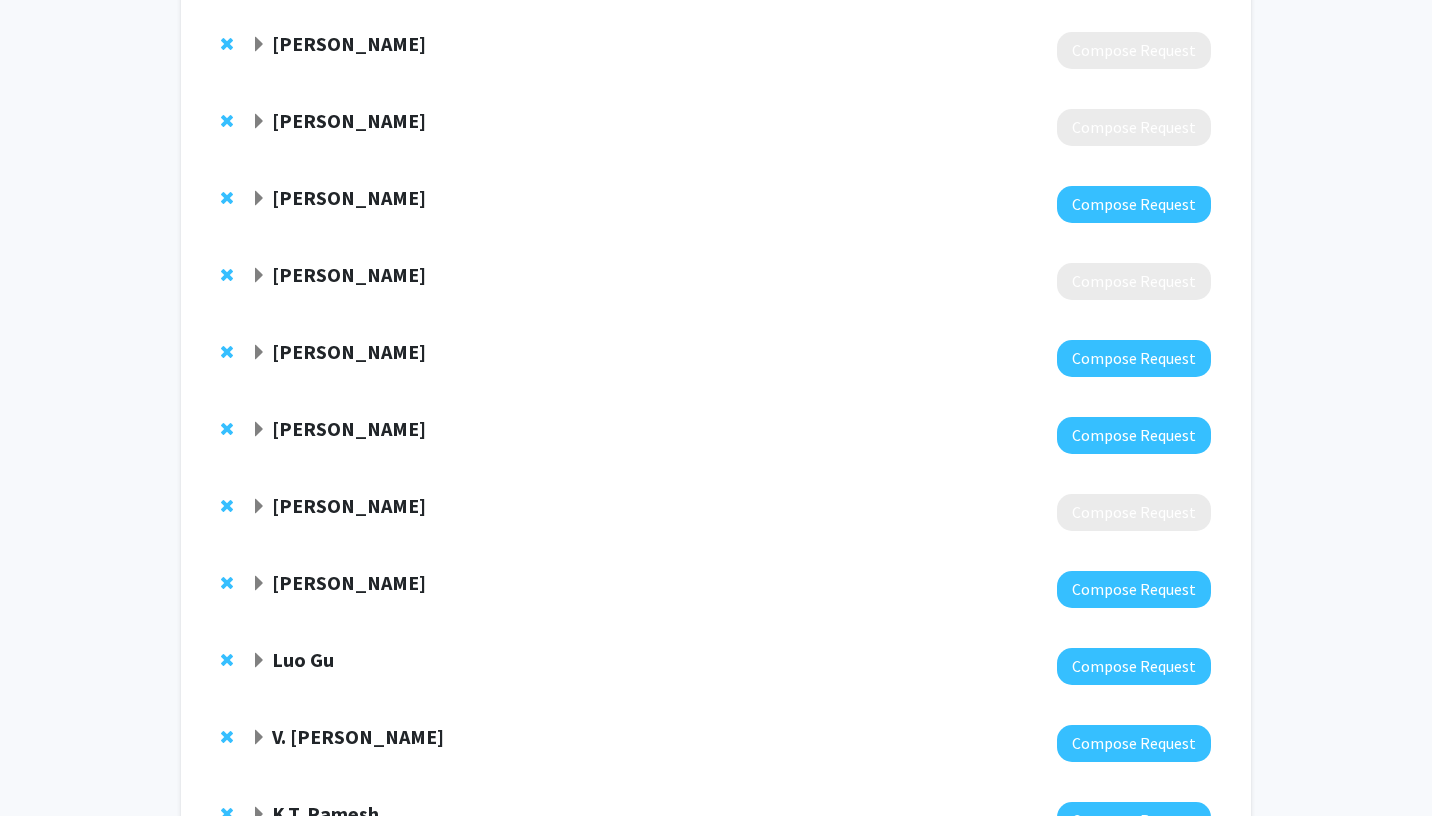click on "[PERSON_NAME]" 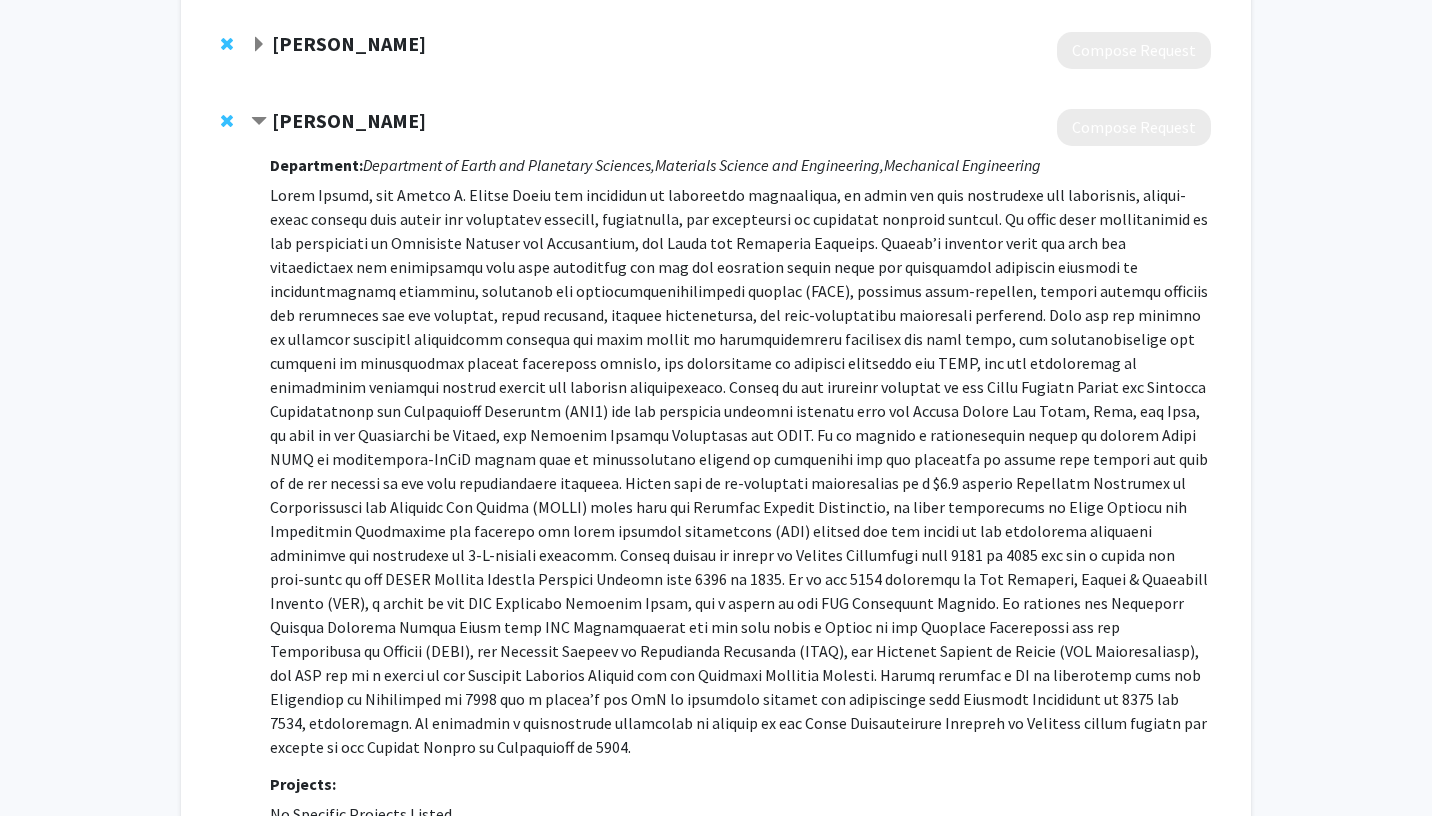 click on "[PERSON_NAME]" 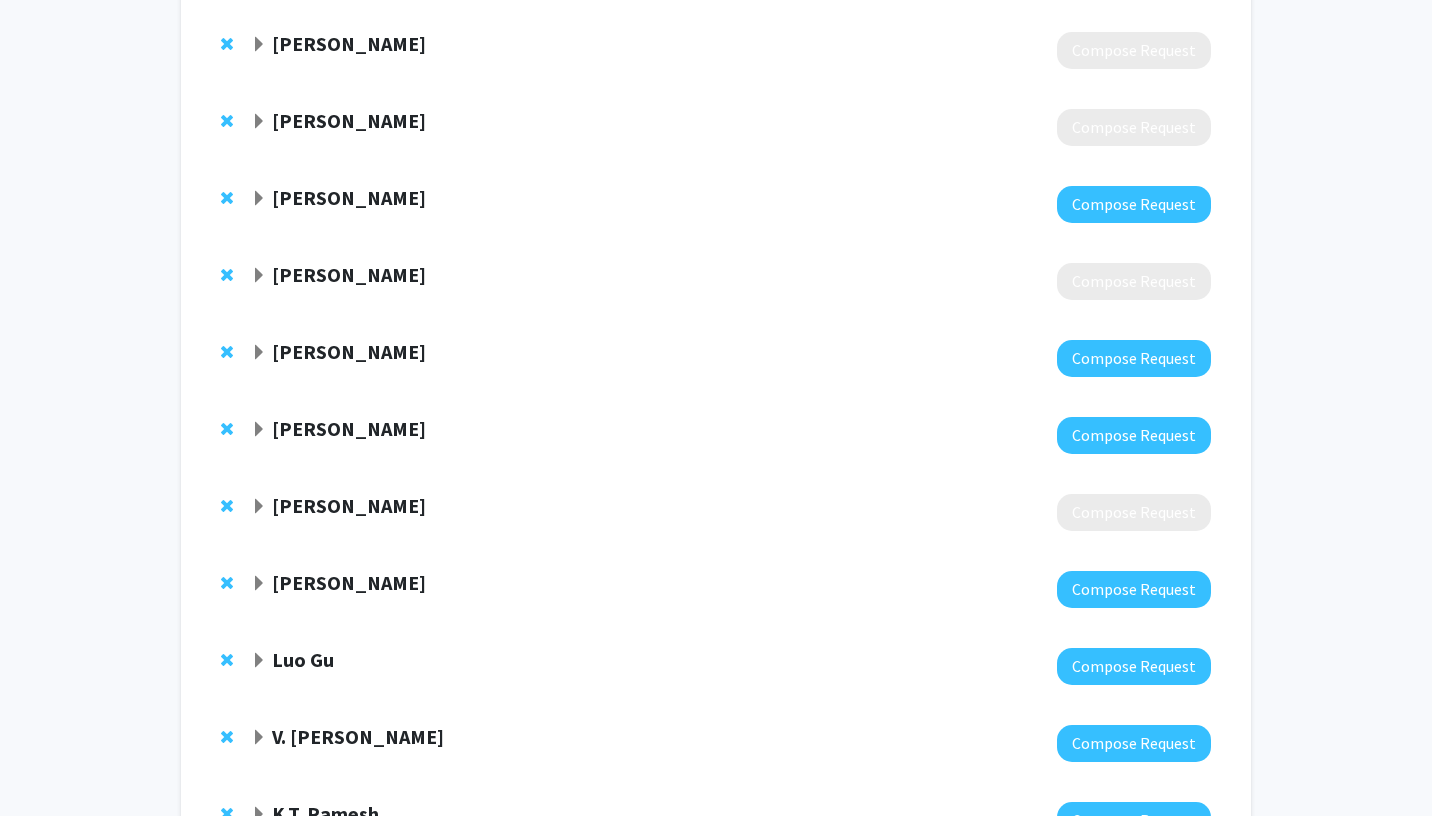 click on "[PERSON_NAME]" 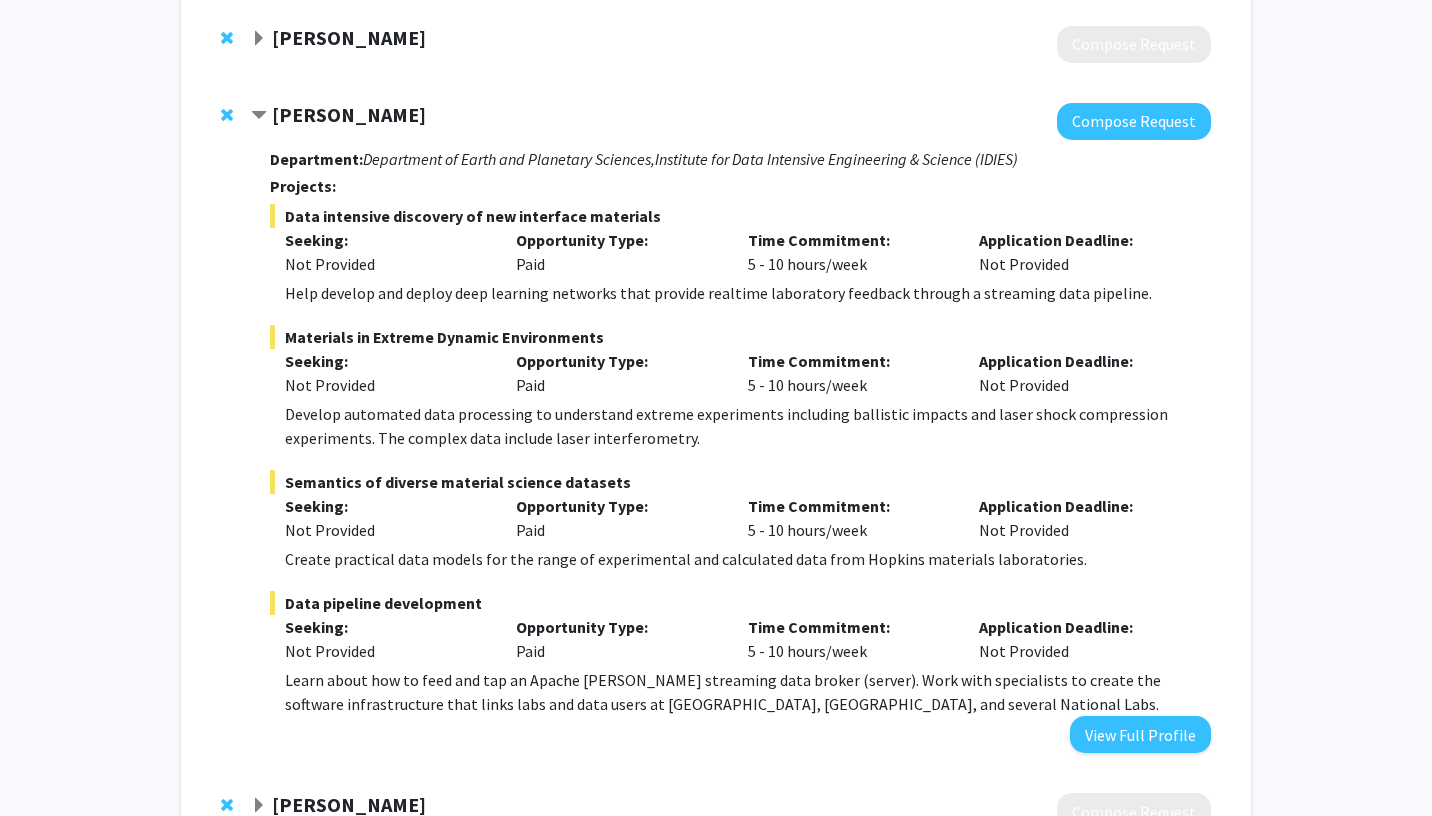 scroll, scrollTop: 377, scrollLeft: 0, axis: vertical 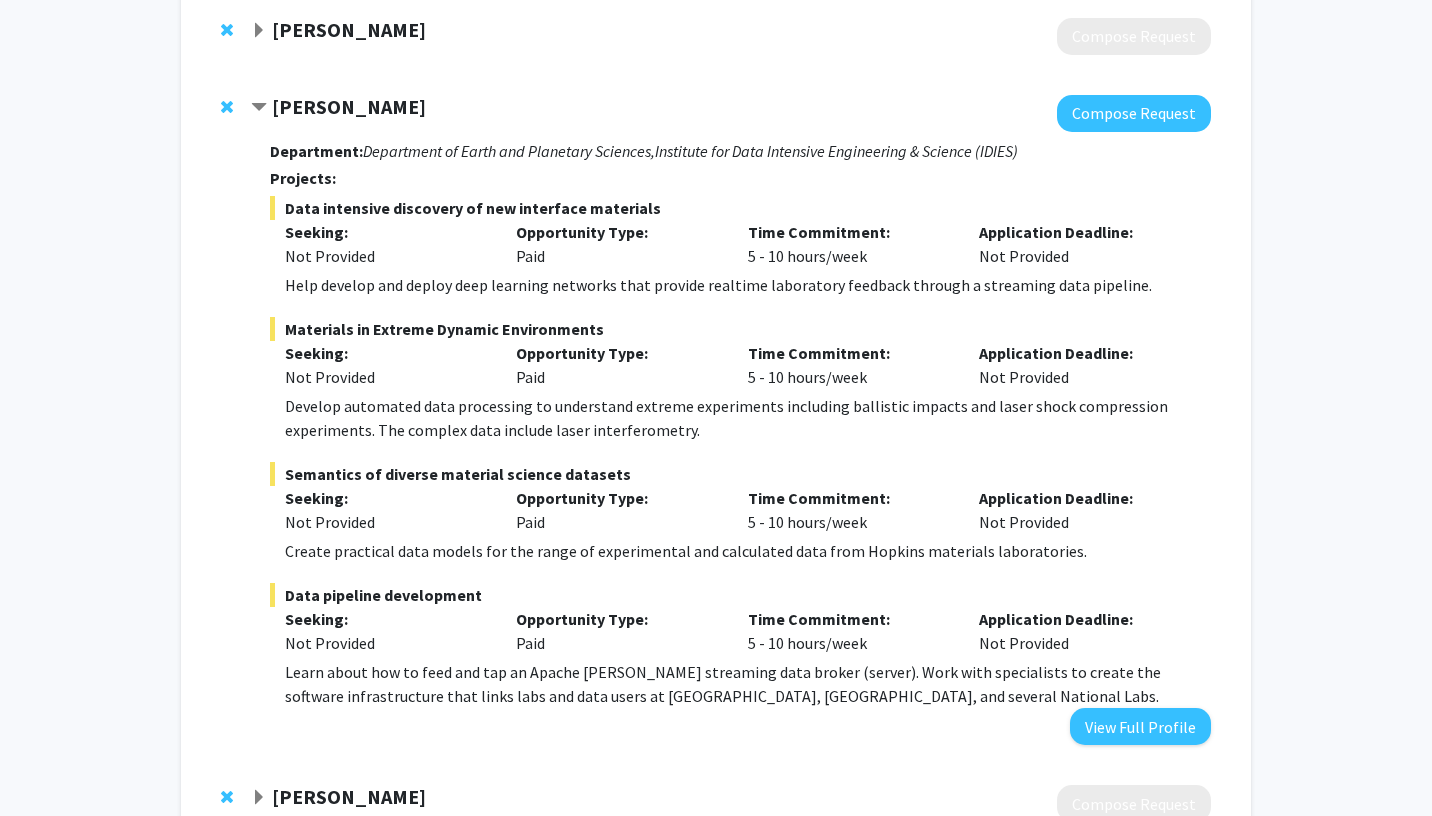 click on "[PERSON_NAME]  Compose Request  Department:  Department of Earth and Planetary Sciences,    Institute for Data Intensive Engineering & Science (IDIES)  Projects:  Data intensive discovery of new interface materials  Seeking: Not Provided Opportunity Type:  Paid  Time Commitment:  5 - 10 hours/week  Application Deadline:  Not Provided  Help develop and deploy deep learning networks that provide realtime laboratory feedback through a streaming data pipeline.  Materials in Extreme Dynamic Environments  Seeking: Not Provided Opportunity Type:  Paid  Time Commitment:  5 - 10 hours/week  Application Deadline:  Not Provided  Develop automated data processing to understand extreme experiments including ballistic impacts and laser shock compression experiments.  The complex data include laser interferometry.  Semantics of diverse material science datasets  Seeking: Not Provided Opportunity Type:  Paid  Time Commitment:  5 - 10 hours/week  Application Deadline:  Not Provided   Data pipeline development  Seeking:  Paid" 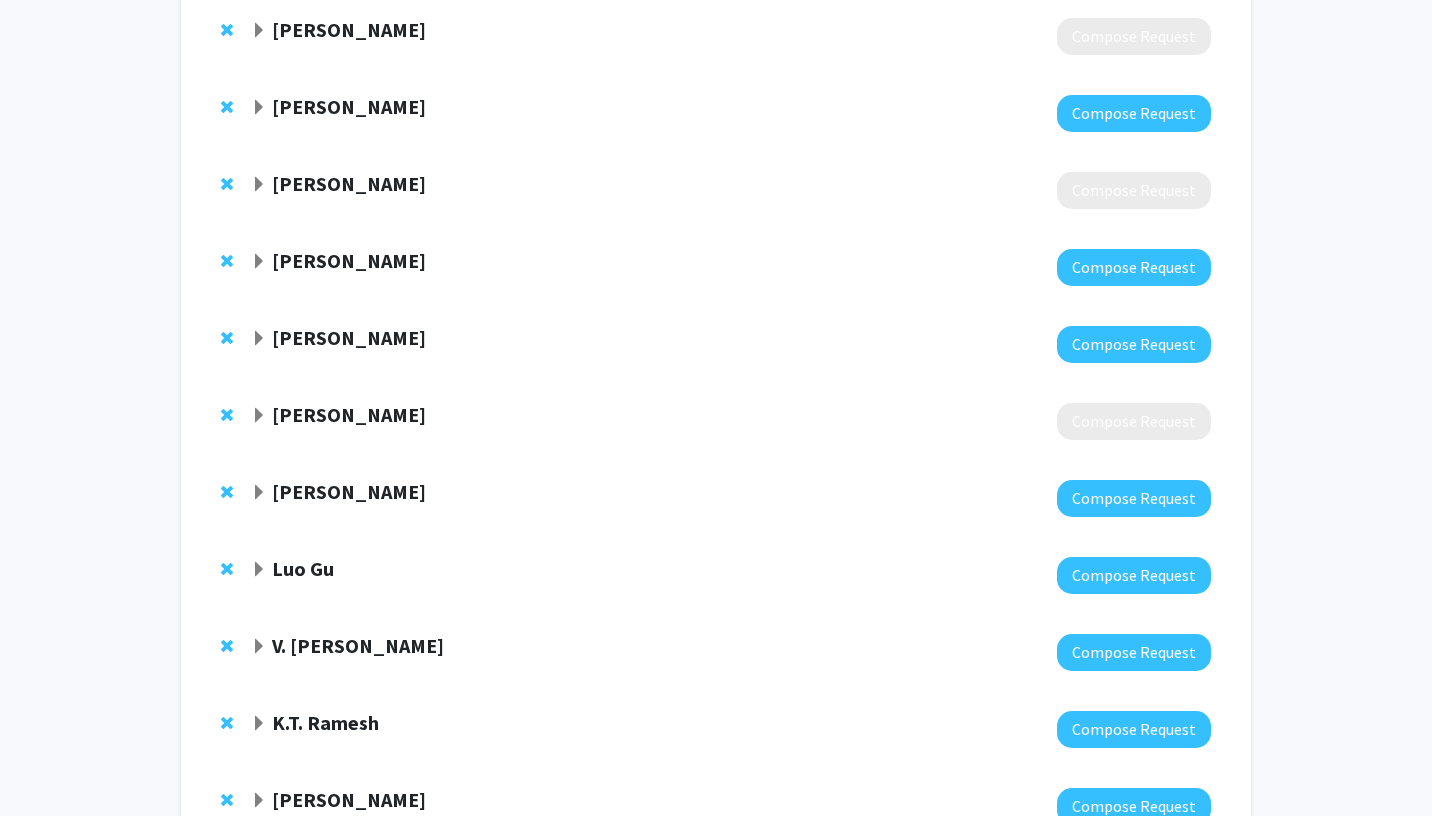 click on "[PERSON_NAME]" 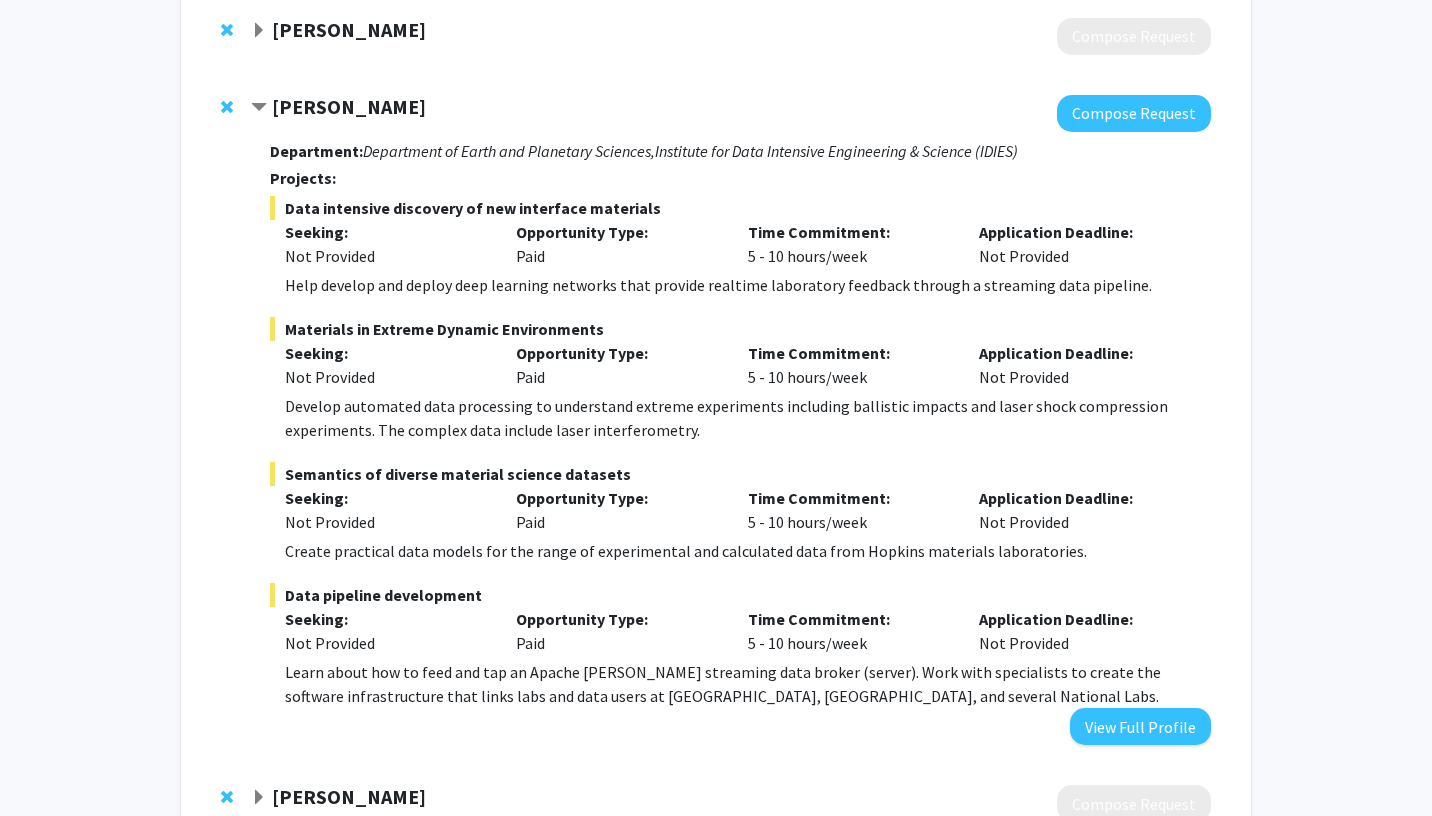click on "[PERSON_NAME]" 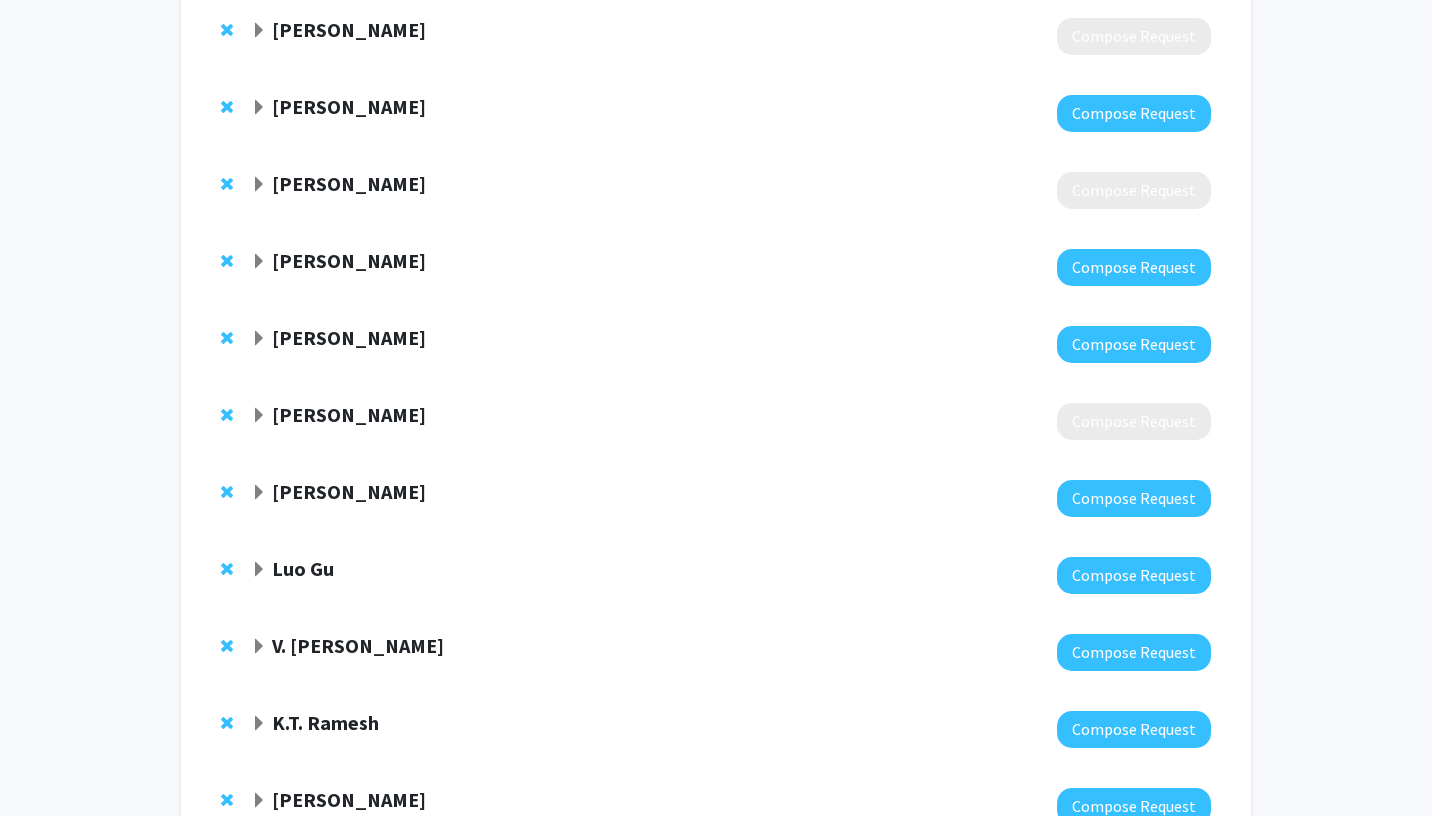 scroll, scrollTop: 0, scrollLeft: 0, axis: both 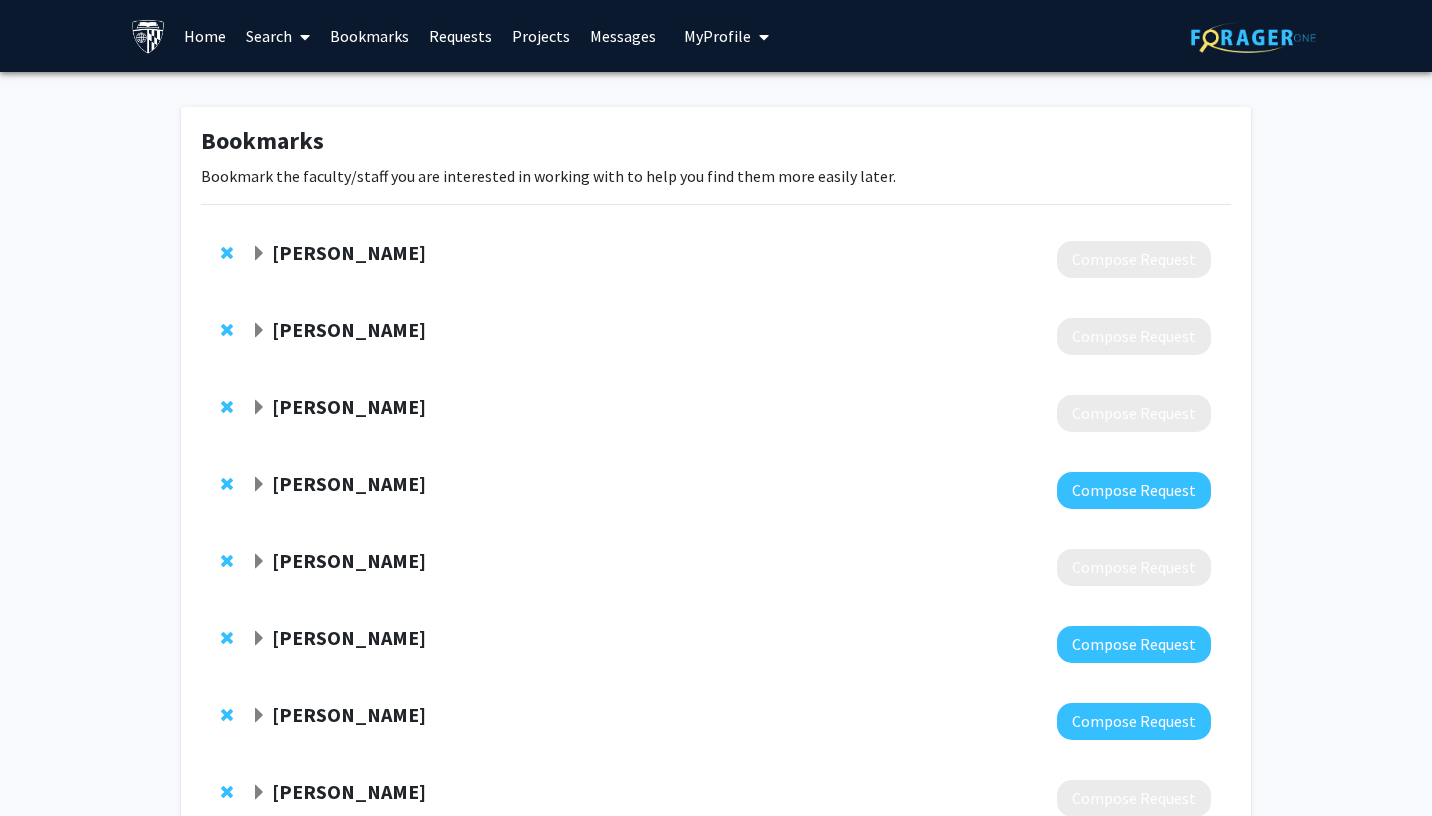 click on "Home" at bounding box center [205, 36] 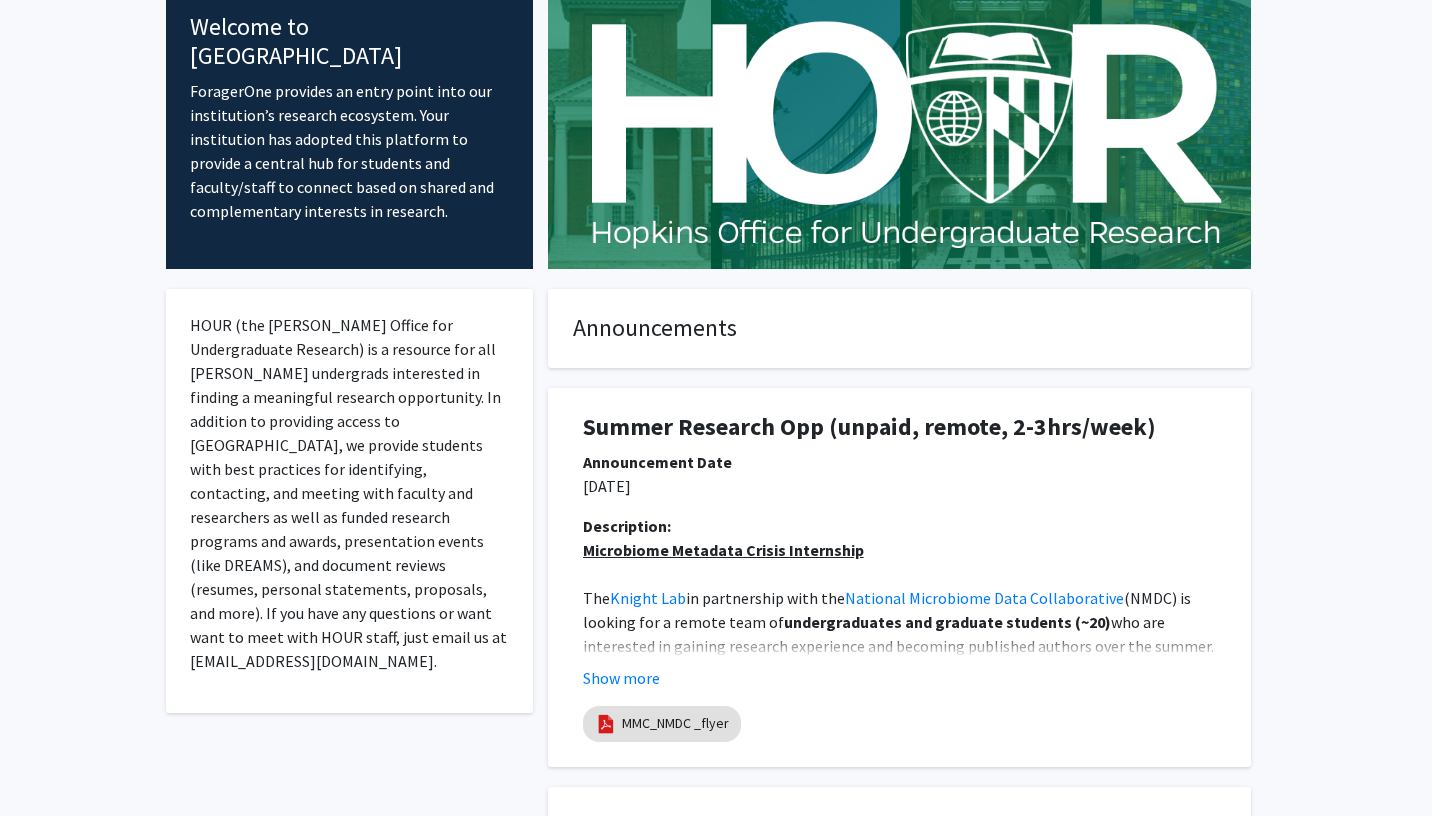 scroll, scrollTop: 0, scrollLeft: 0, axis: both 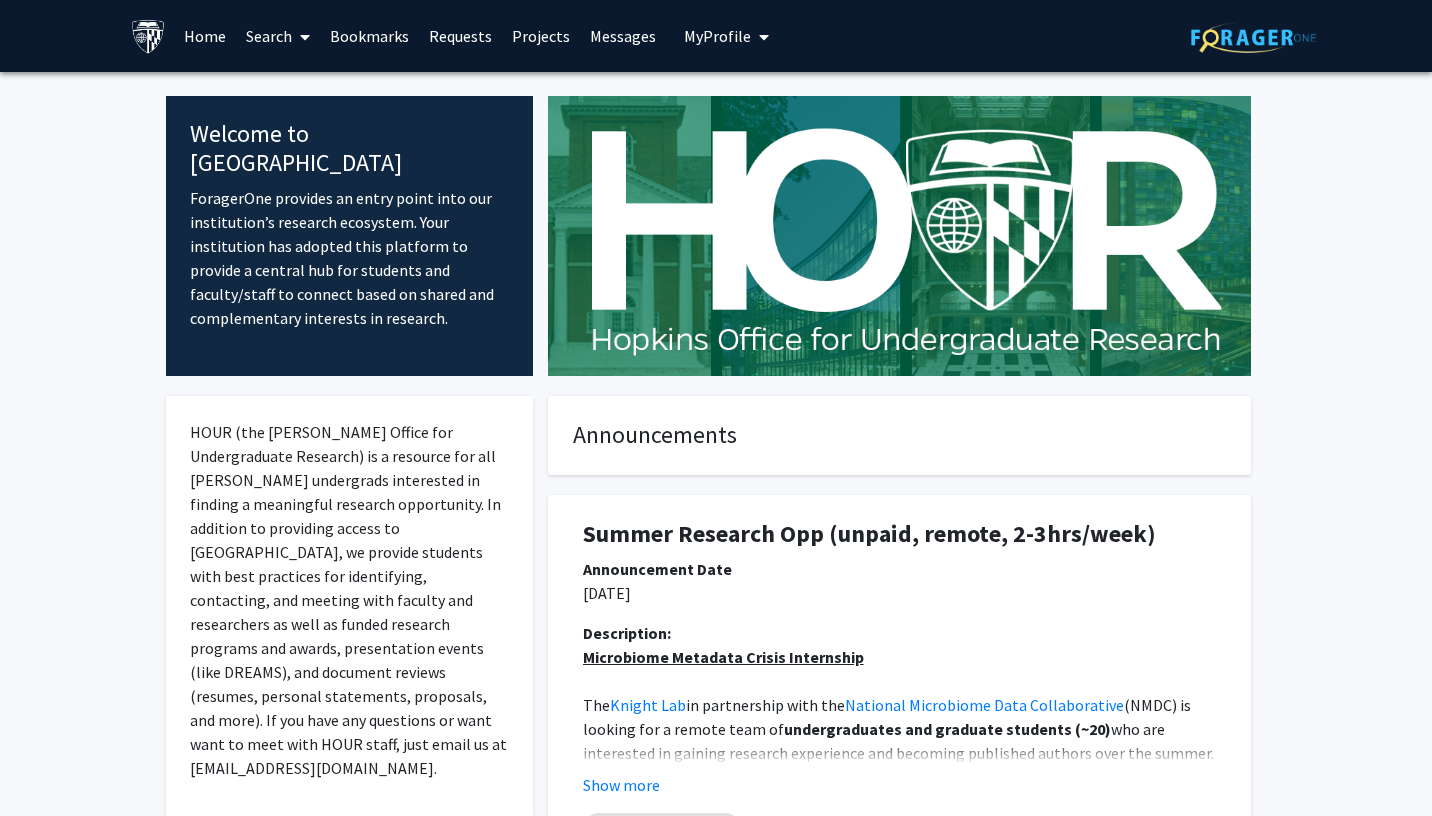 click on "Requests" at bounding box center (460, 36) 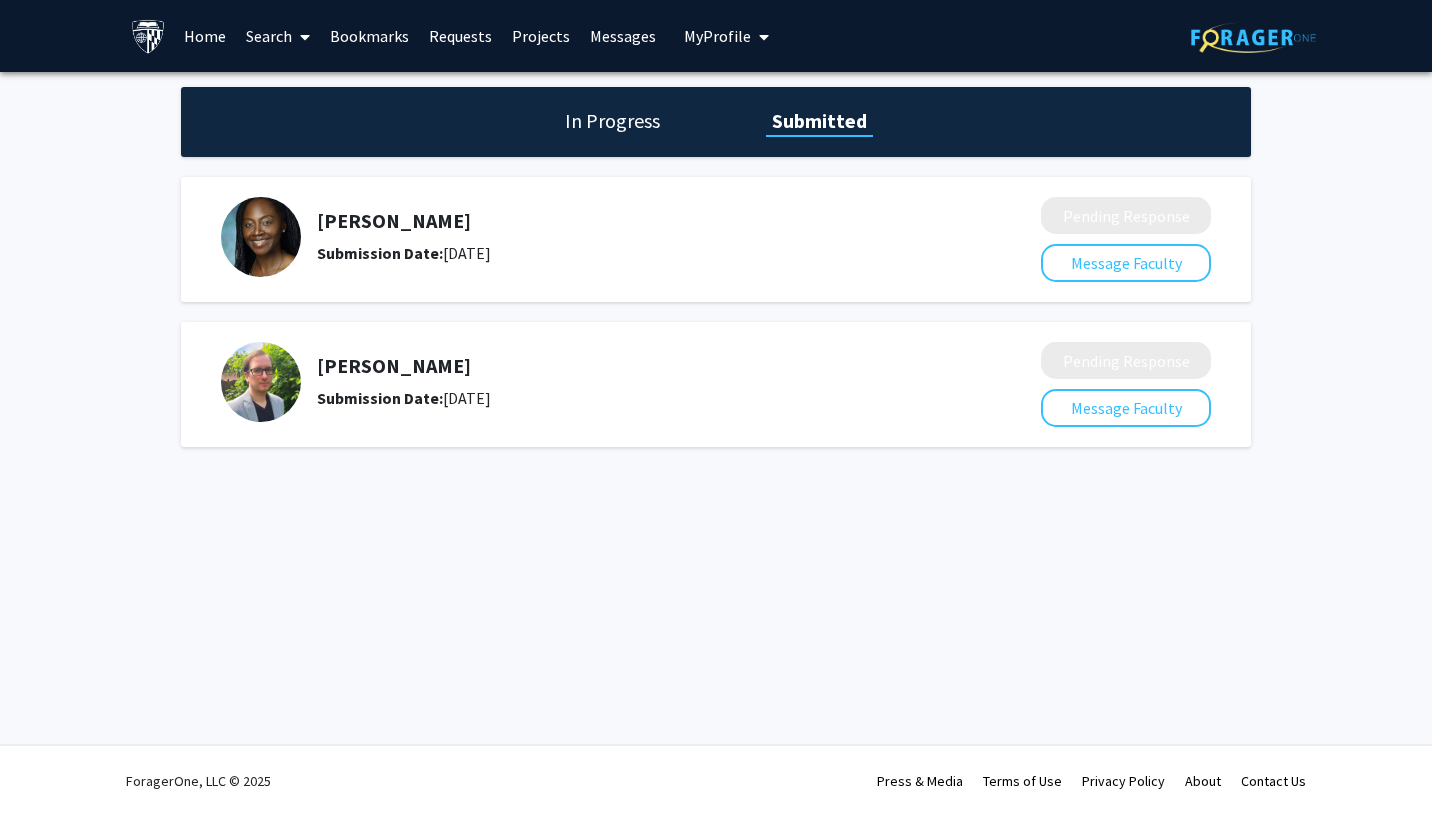 click on "Bookmarks" at bounding box center (369, 36) 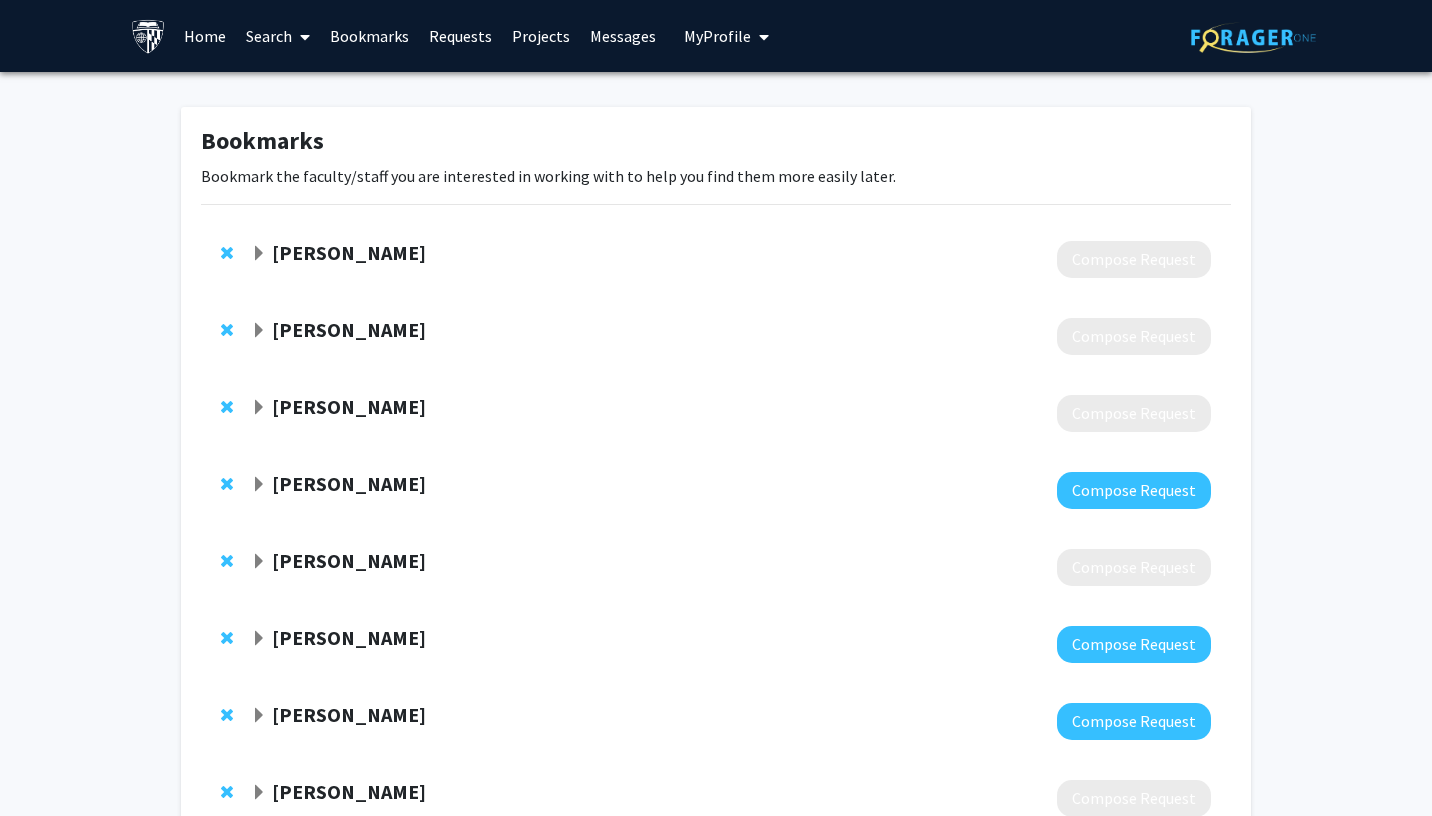 click on "Search" at bounding box center [278, 36] 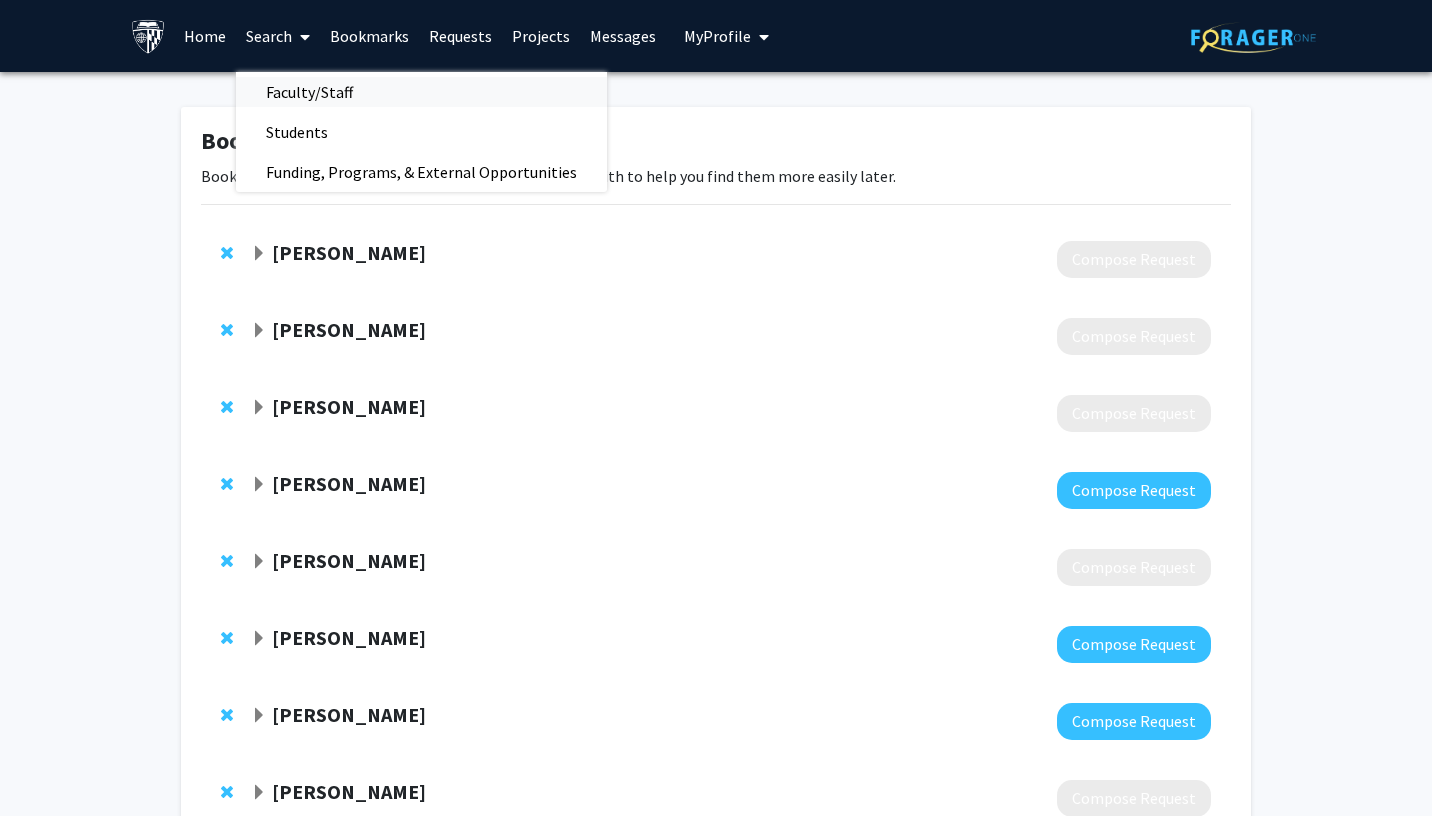 click on "Faculty/Staff" at bounding box center (309, 92) 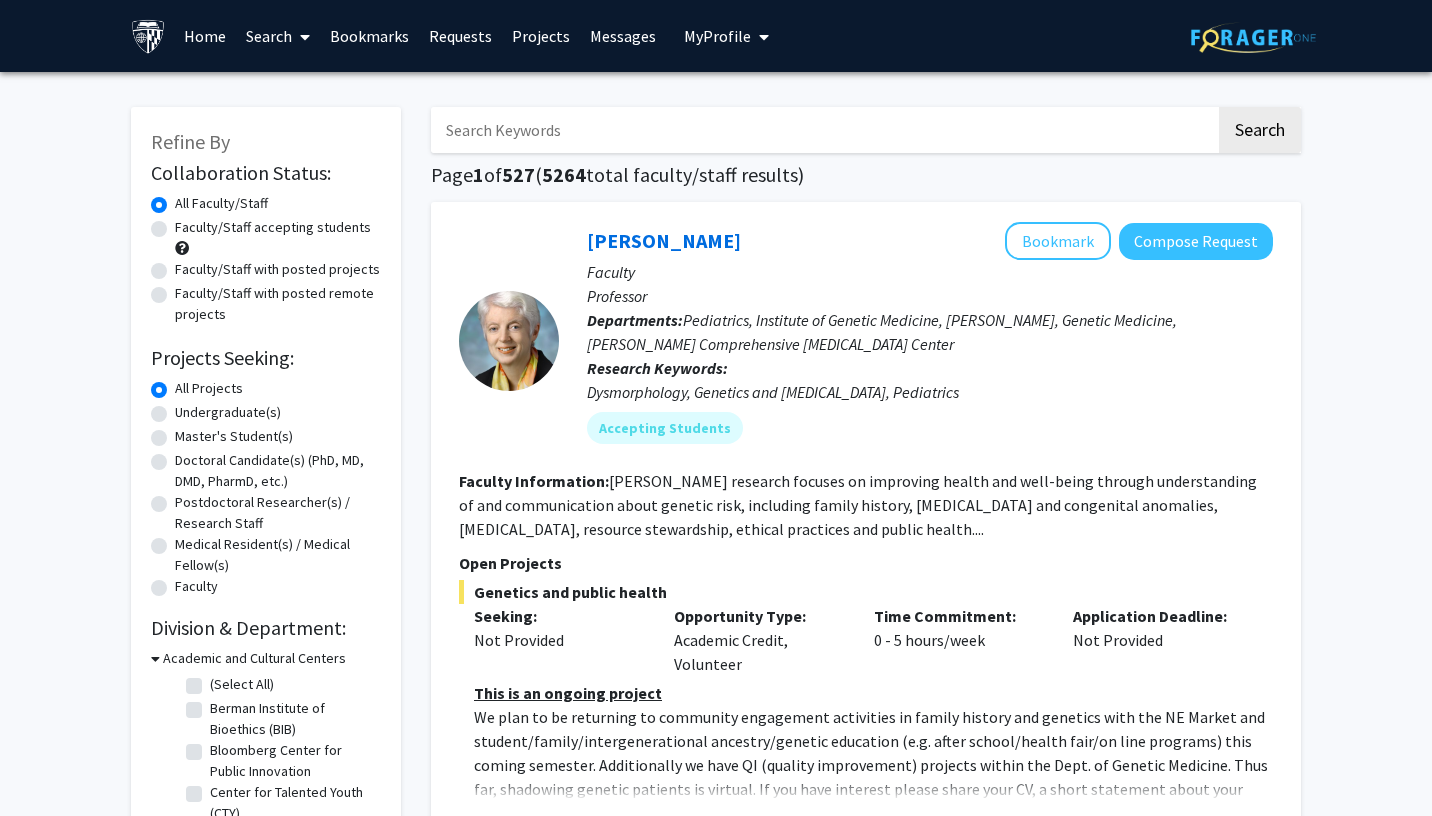 click at bounding box center [823, 130] 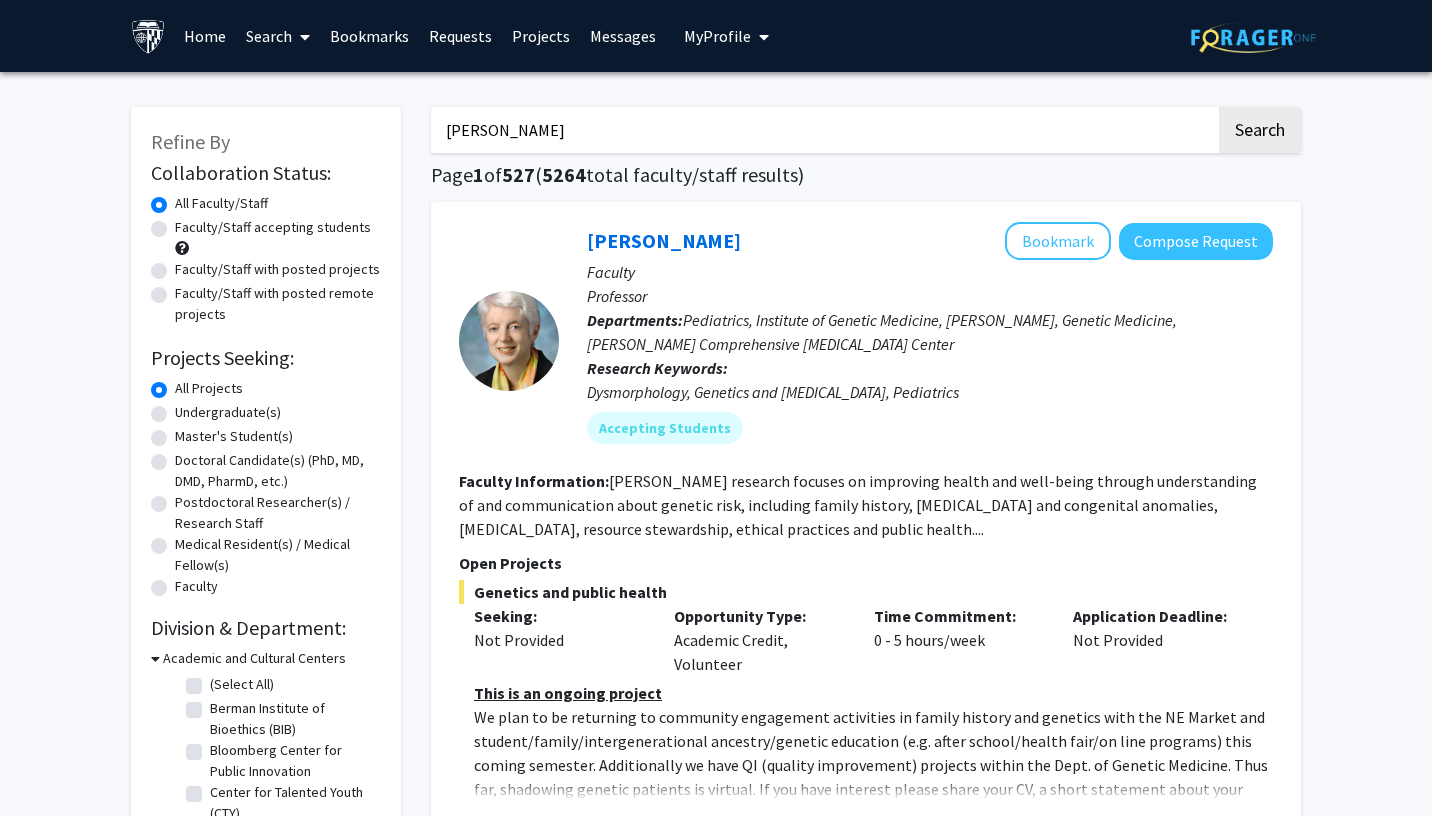 click on "Search" 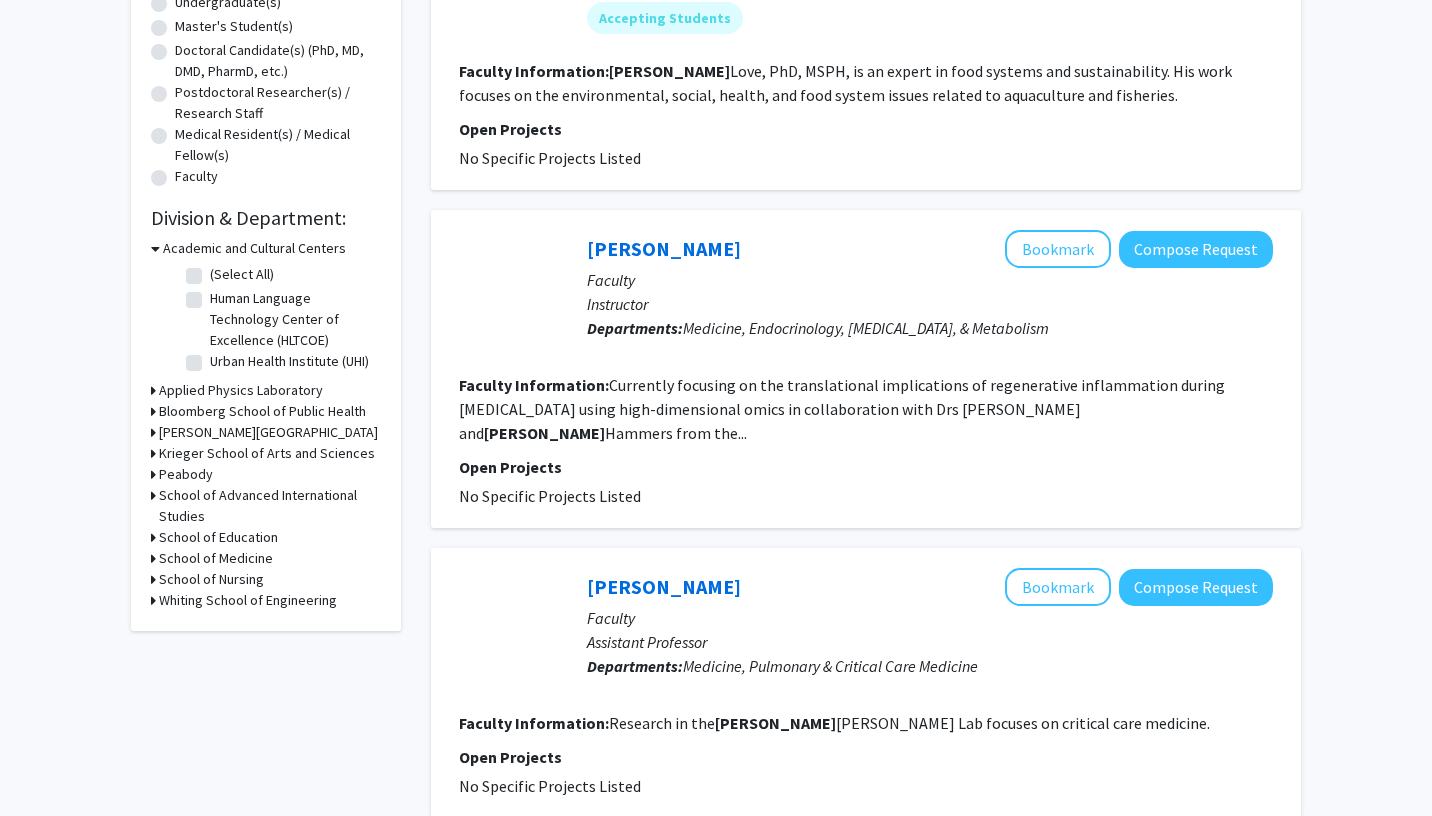 scroll, scrollTop: 0, scrollLeft: 0, axis: both 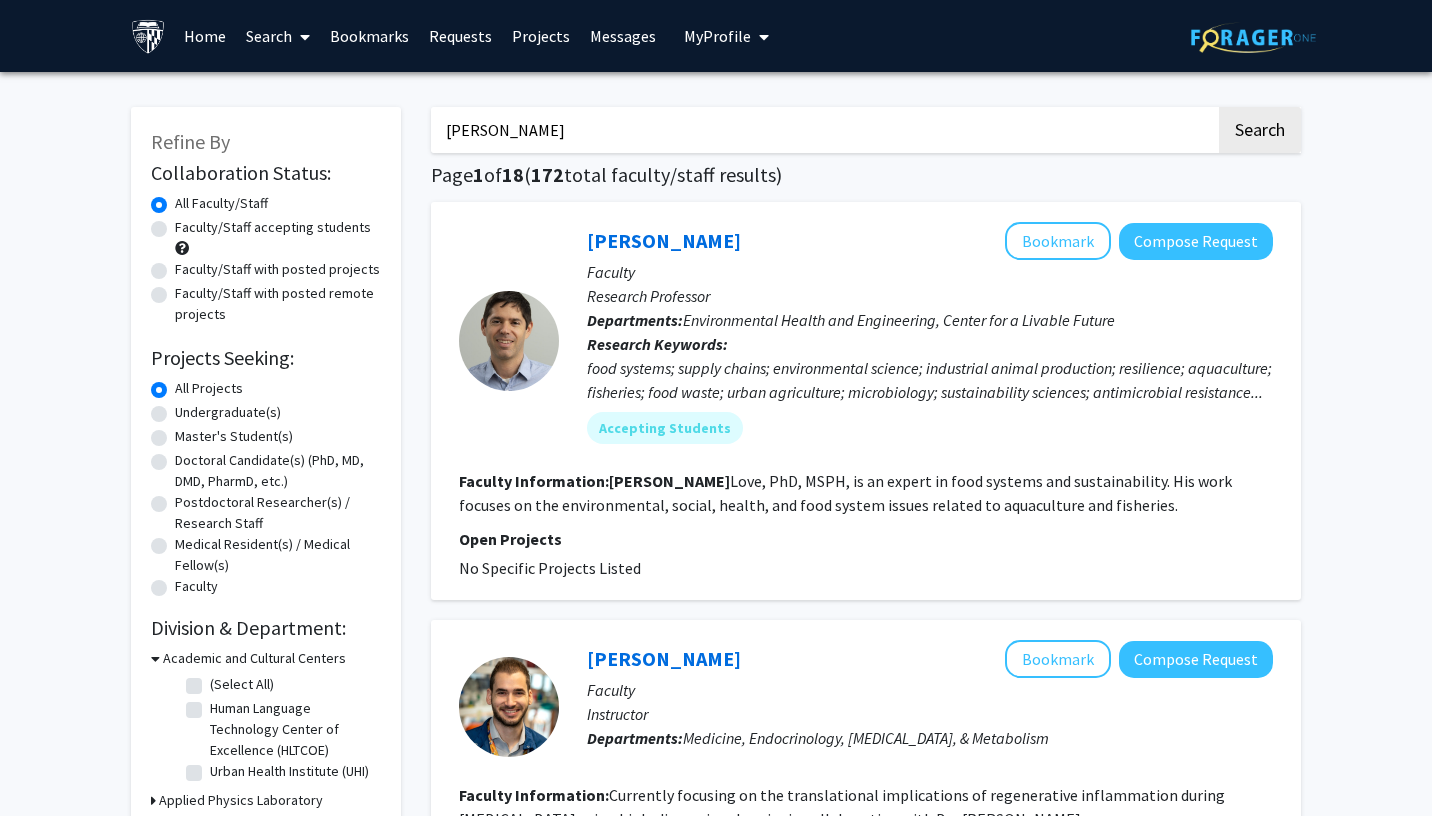 click on "Search" 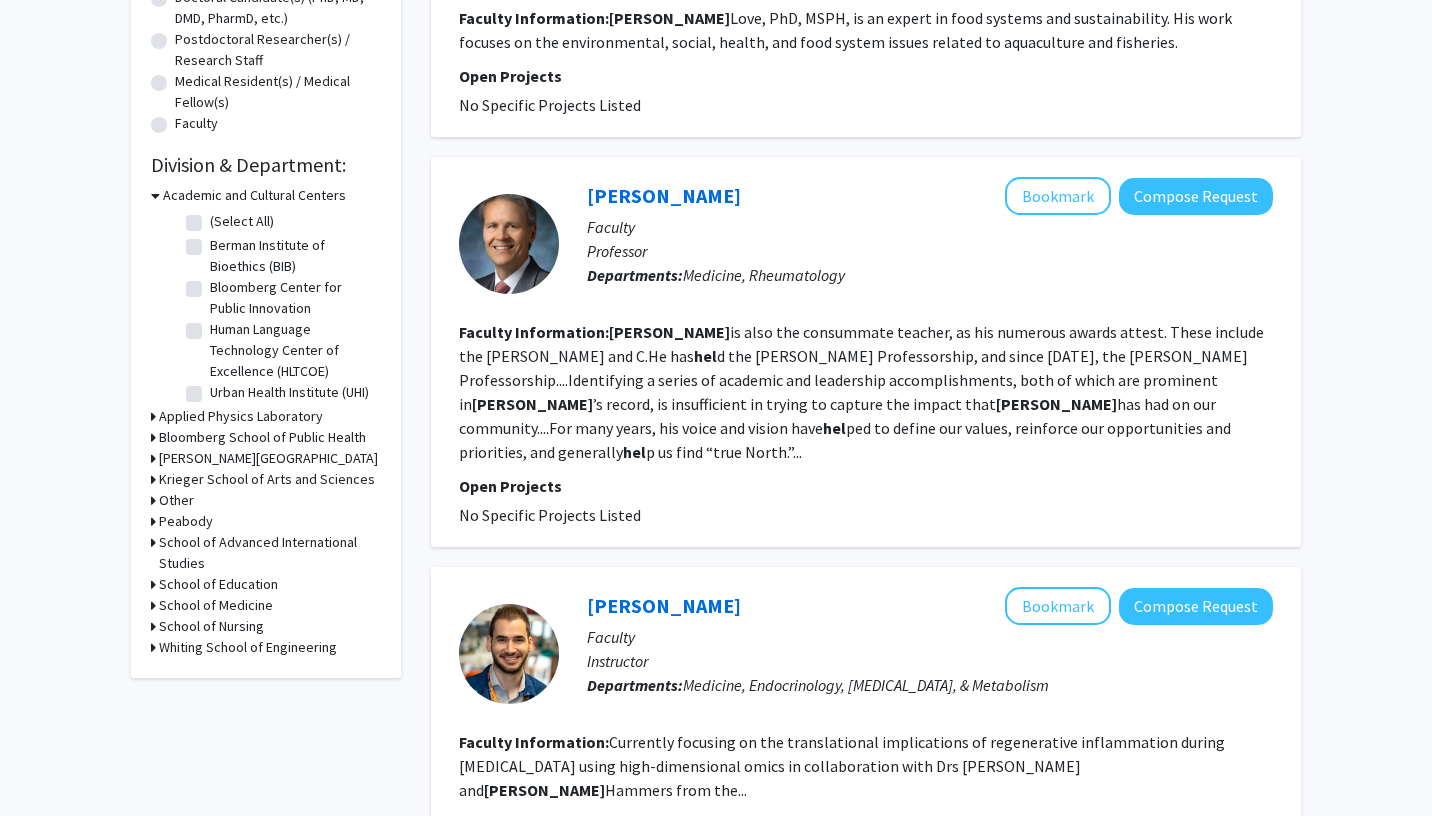 scroll, scrollTop: 0, scrollLeft: 0, axis: both 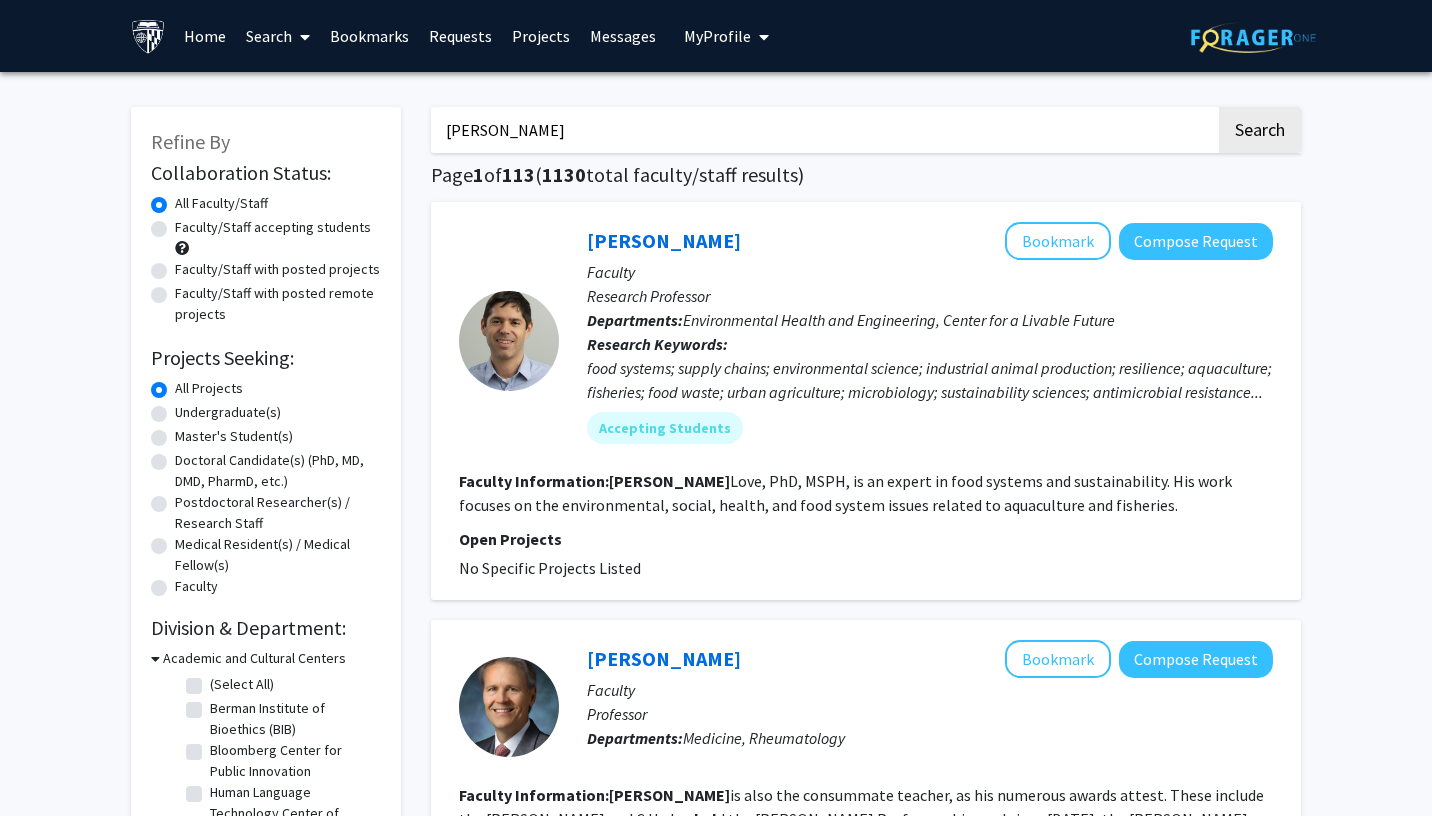 type on "[PERSON_NAME]" 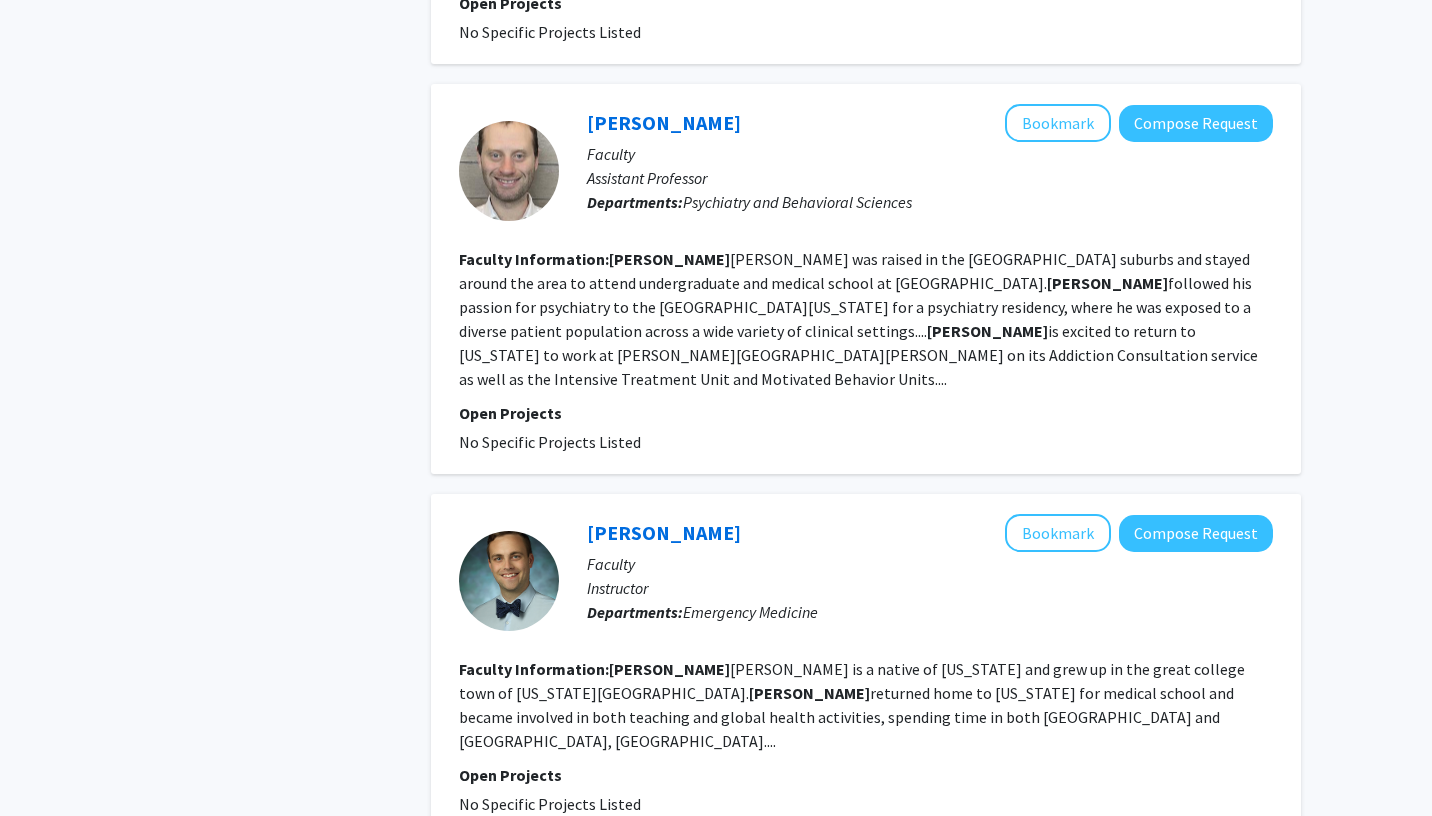 scroll, scrollTop: 3311, scrollLeft: 0, axis: vertical 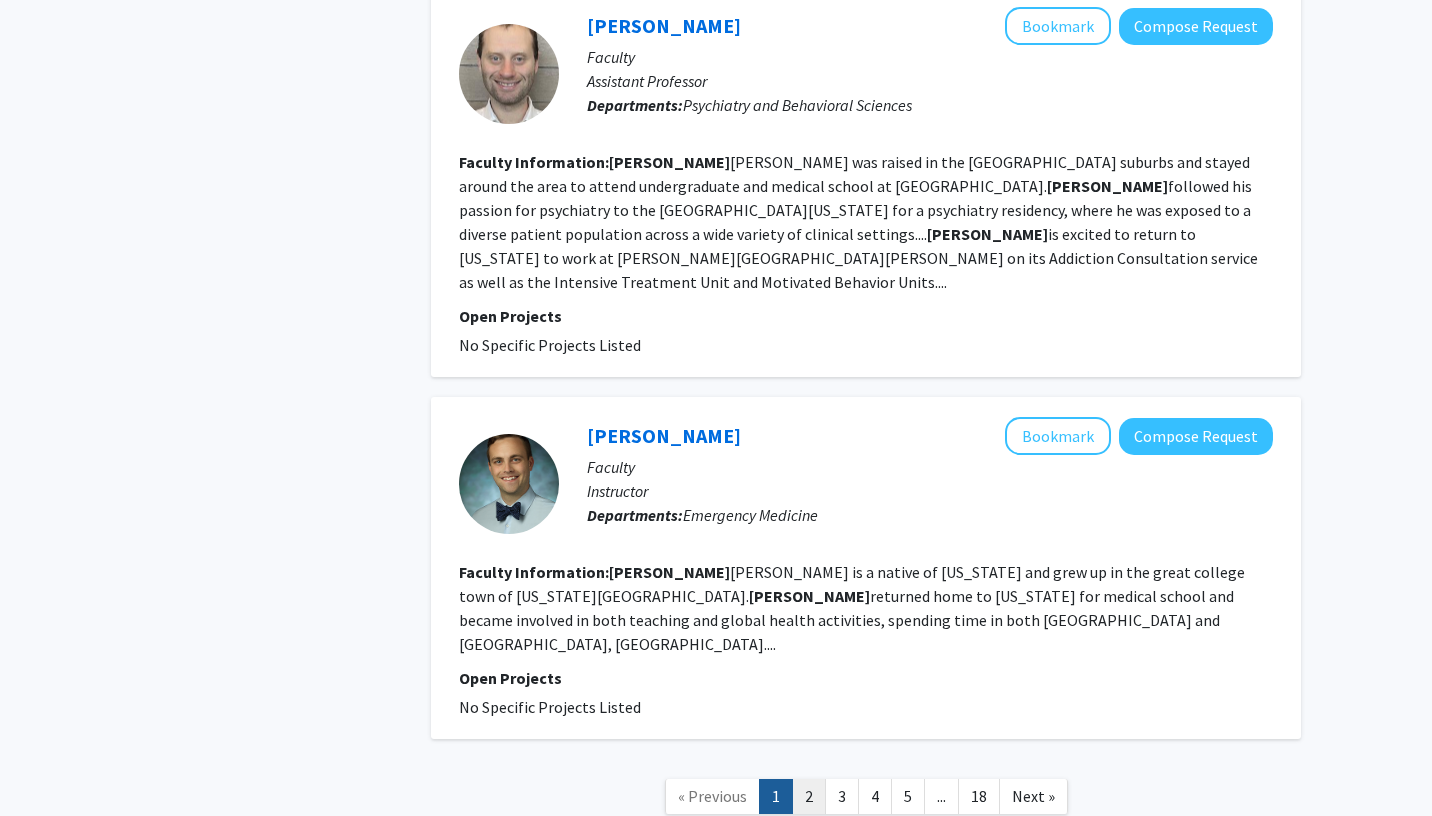 click on "2" 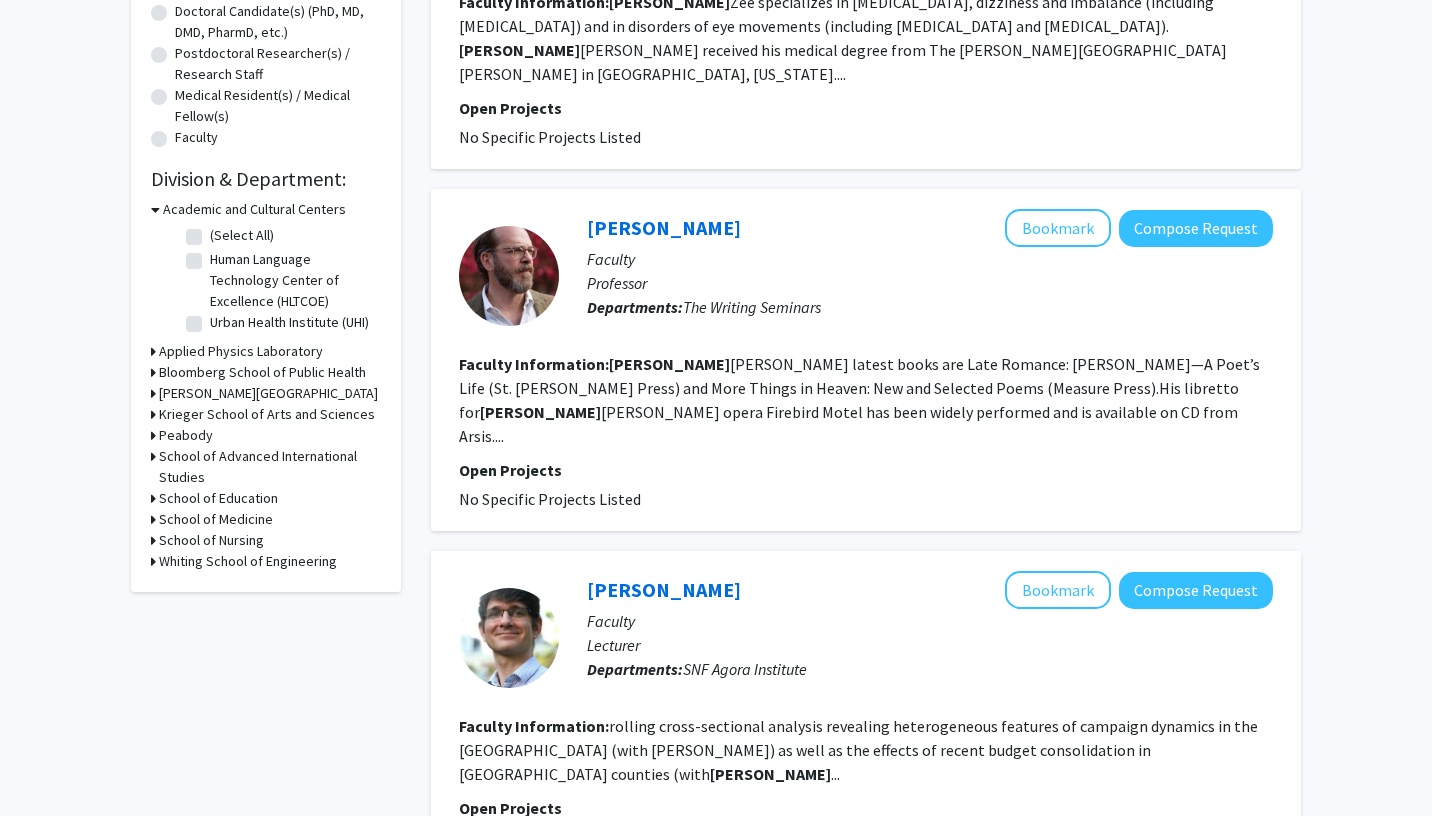 scroll, scrollTop: 0, scrollLeft: 0, axis: both 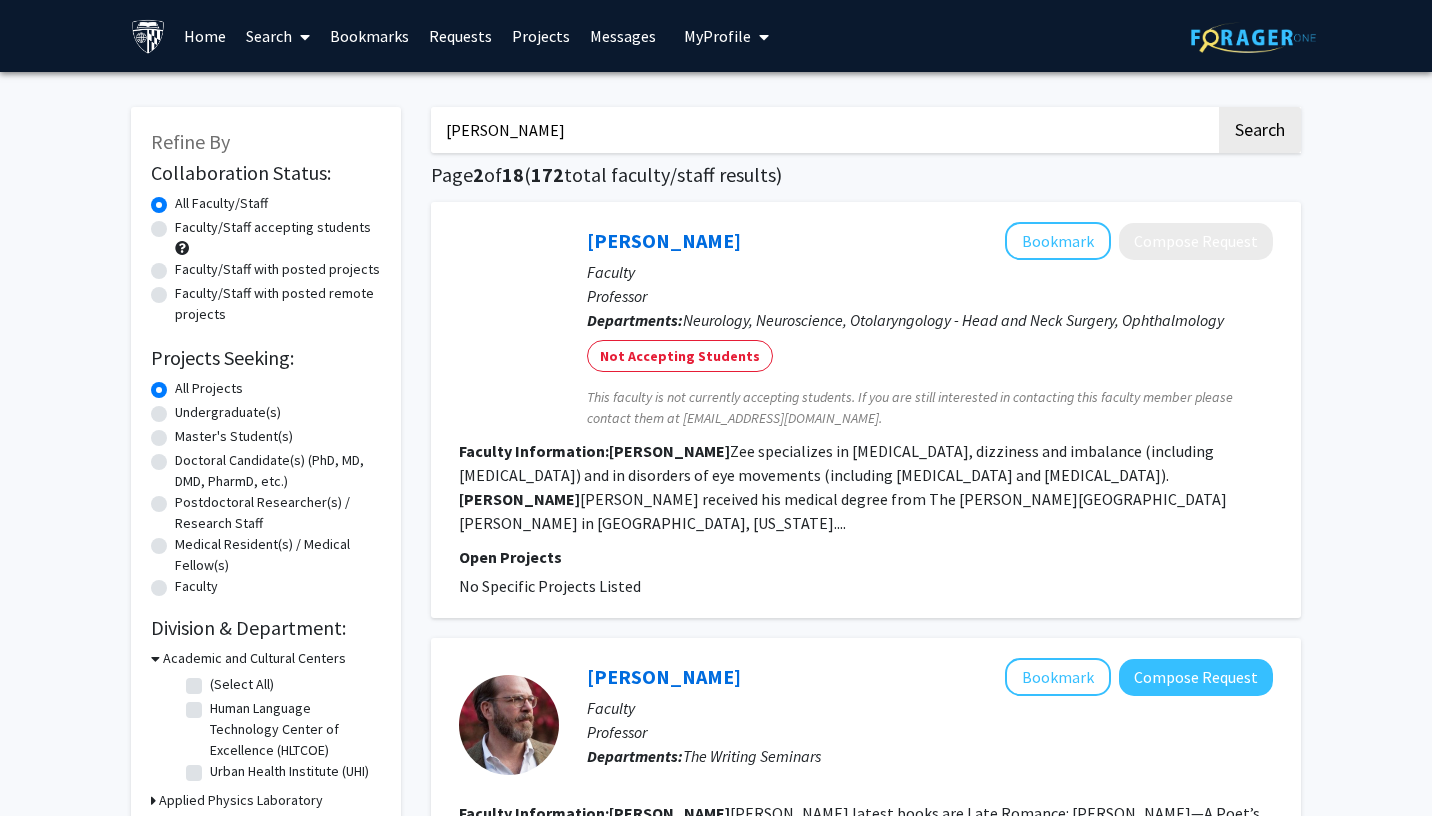 click on "Bookmarks" at bounding box center (369, 36) 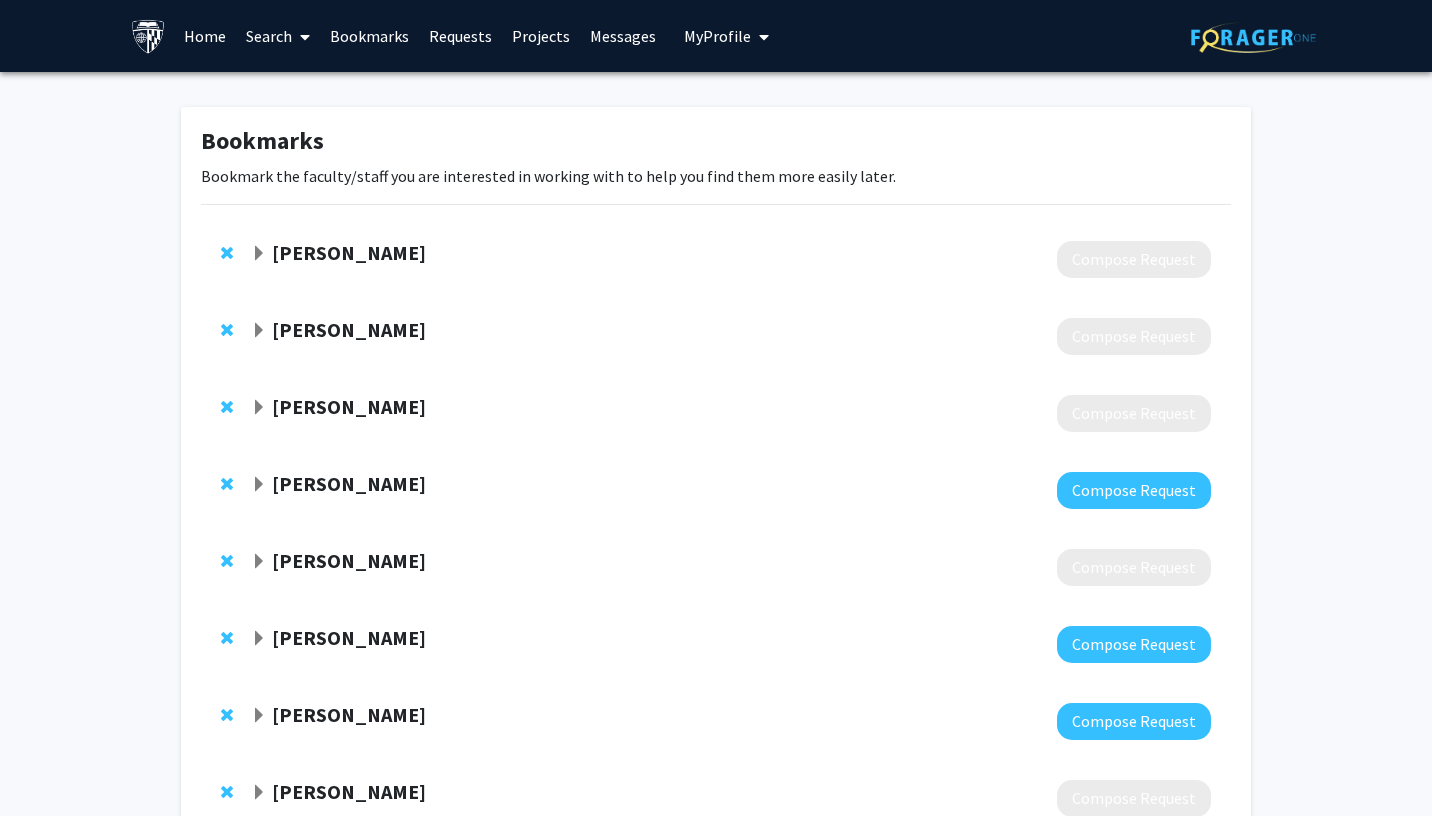 click on "Home" at bounding box center (205, 36) 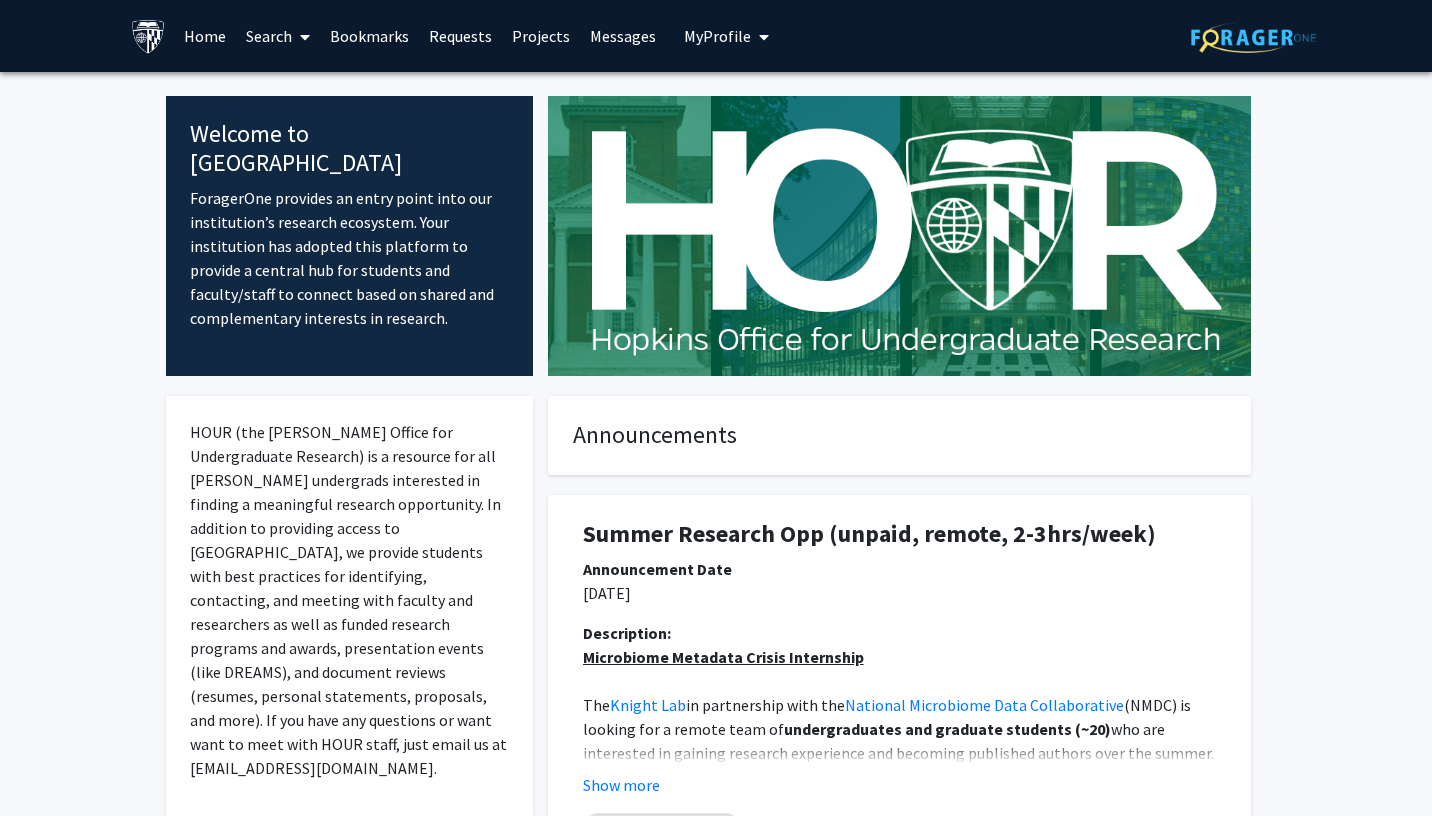 click at bounding box center (301, 37) 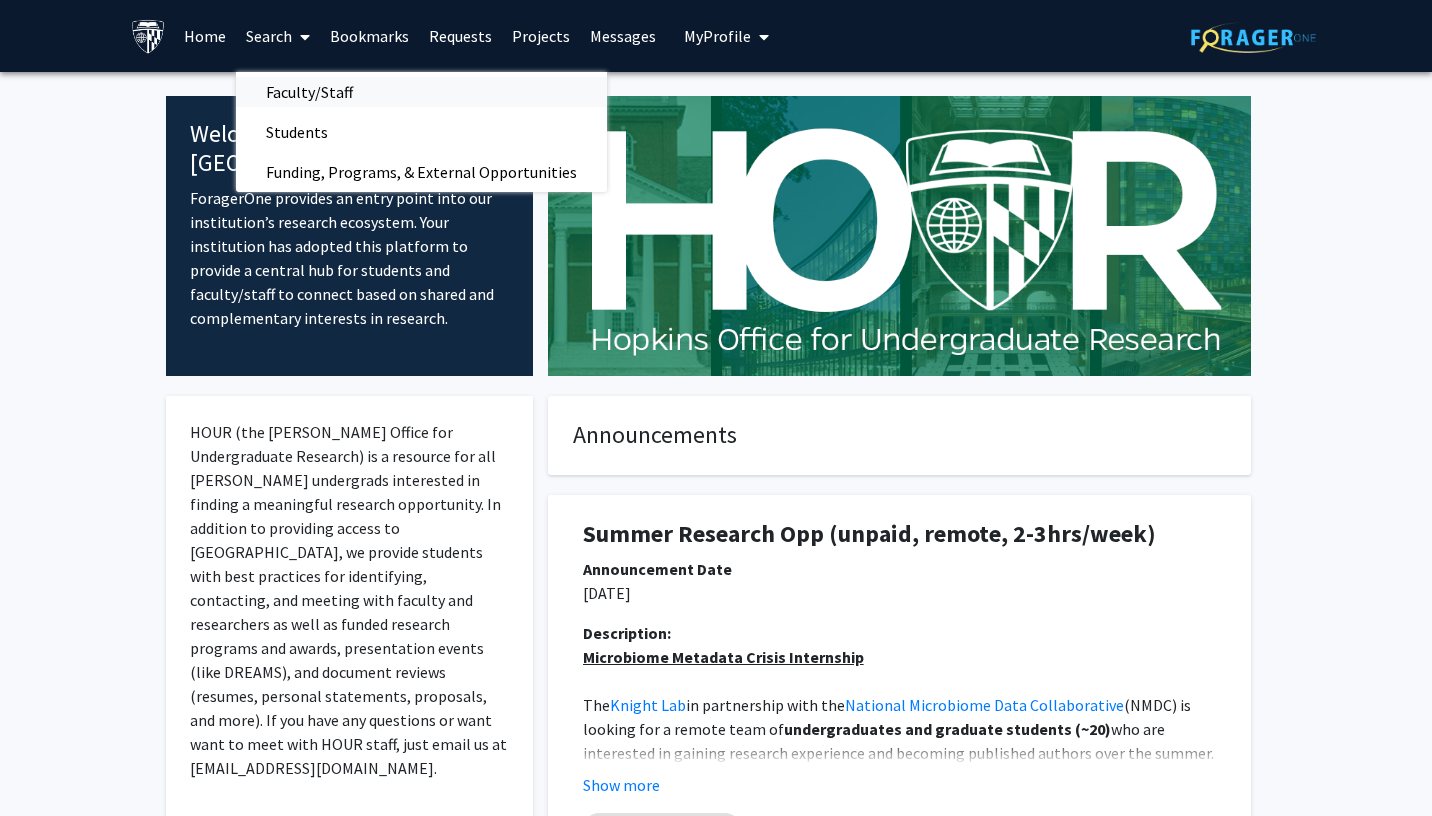 click on "Faculty/Staff" at bounding box center (309, 92) 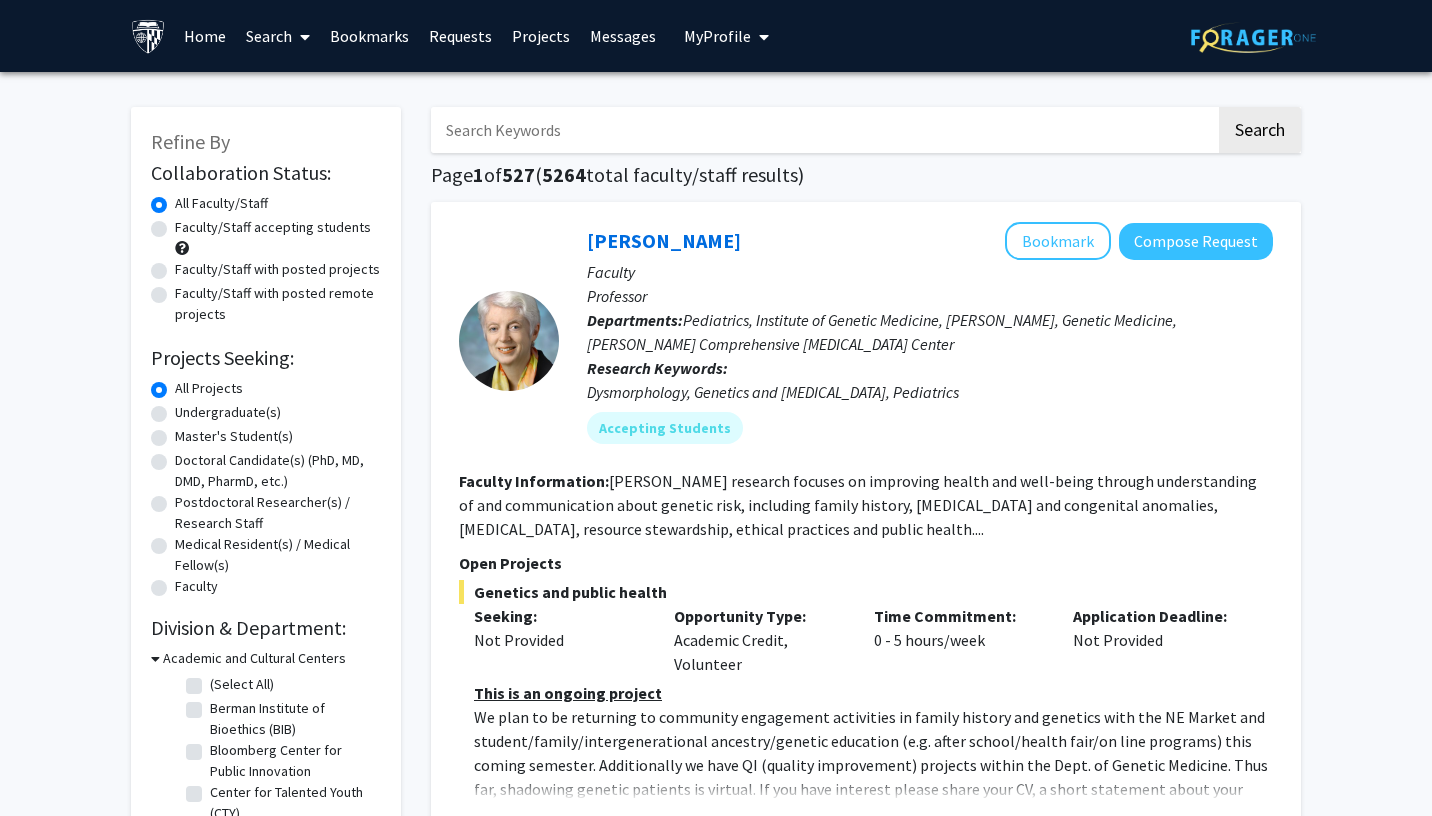 click at bounding box center [823, 130] 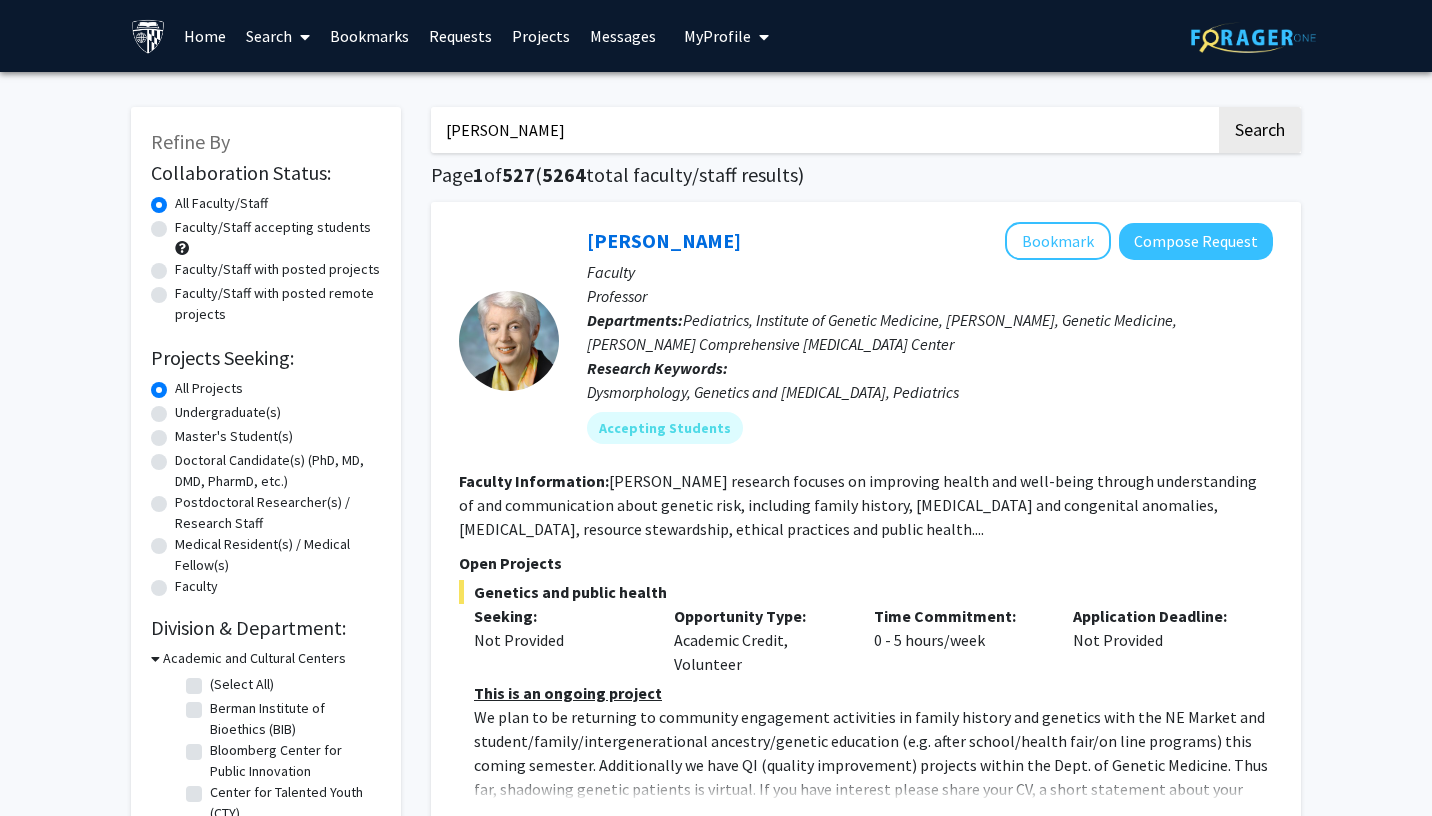 type on "[PERSON_NAME]" 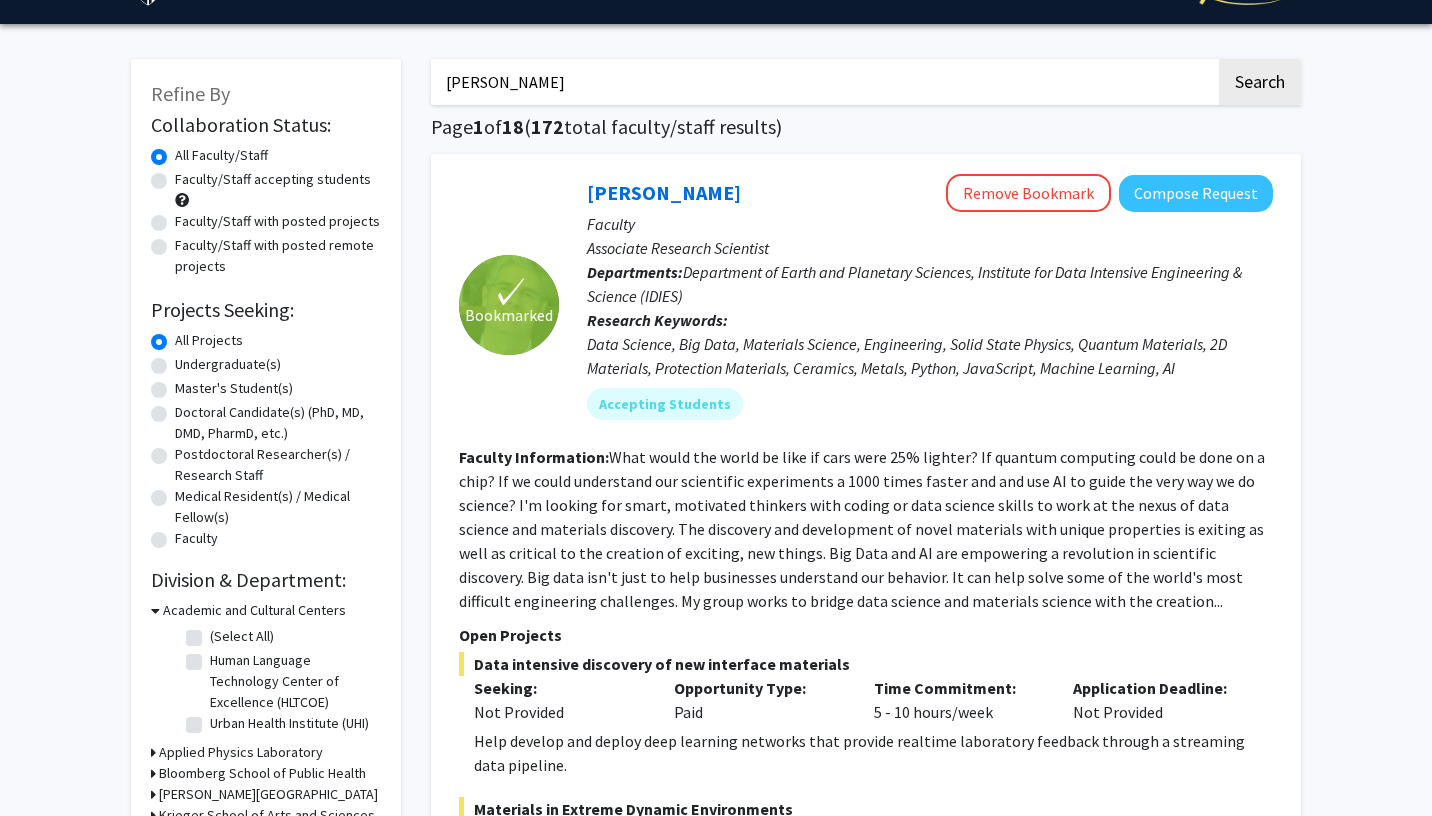 scroll, scrollTop: 44, scrollLeft: 0, axis: vertical 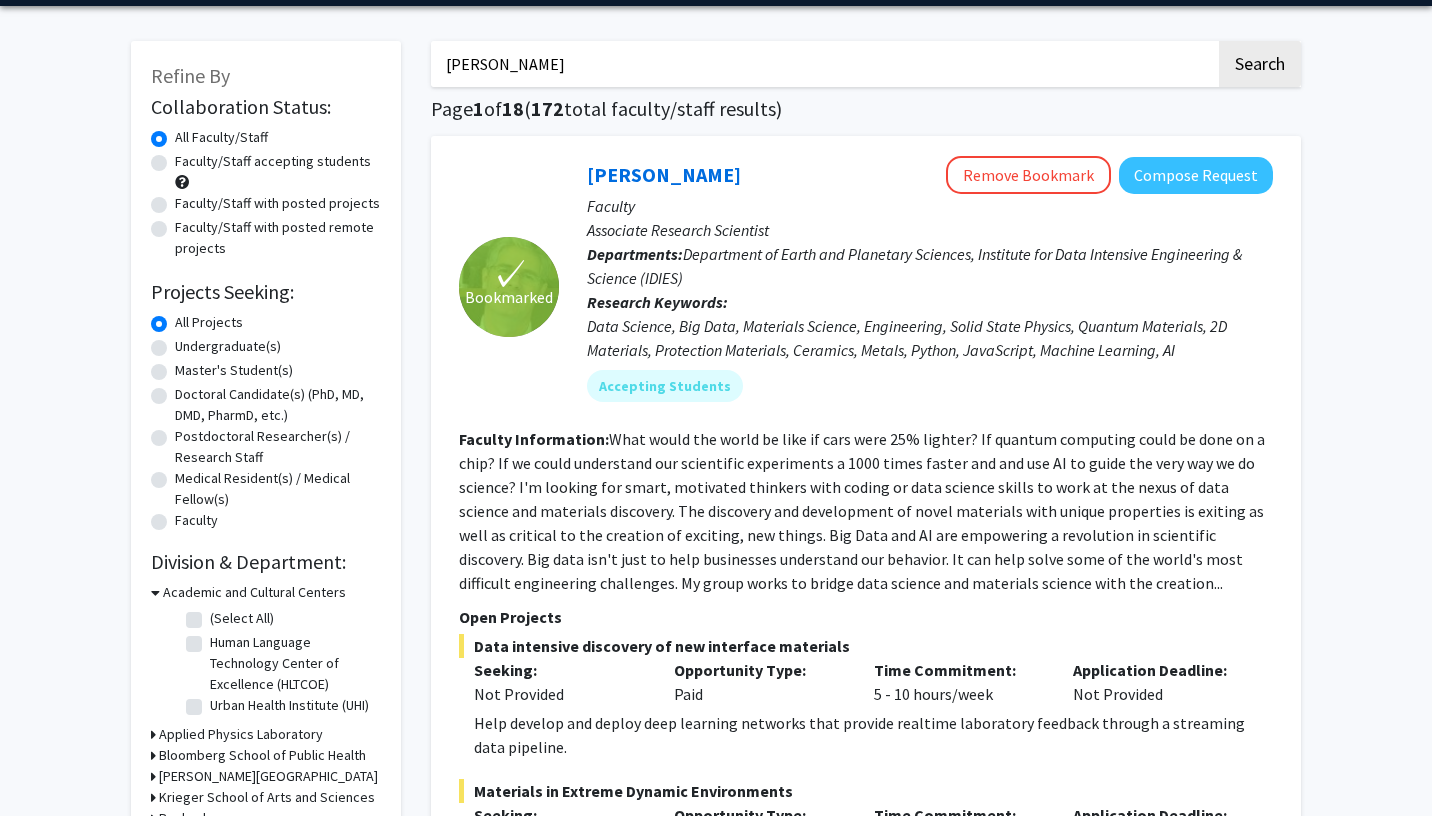 click on "Refine By Collaboration Status: Collaboration Status  All Faculty/Staff    Collaboration Status  Faculty/Staff accepting students    Collaboration Status  Faculty/Staff with posted projects    Collaboration Status  Faculty/Staff with posted remote projects    Projects Seeking: Projects Seeking Level  All Projects    Projects Seeking Level  Undergraduate(s)    Projects Seeking Level  Master's Student(s)    Projects Seeking Level  Doctoral Candidate(s) (PhD, MD, DMD, PharmD, etc.)    Projects Seeking Level  Postdoctoral Researcher(s) / Research Staff    Projects Seeking Level  Medical Resident(s) / Medical Fellow(s)    Projects Seeking Level  Faculty    Division & Department:      Academic and Cultural Centers  (Select All)  (Select All)  Human Language Technology Center of Excellence (HLTCOE)  Human Language Technology Center of Excellence (HLTCOE)  Urban Health Institute (UHI)  Urban Health Institute (UHI)       Applied Physics Laboratory       Bloomberg School of Public Health              1" 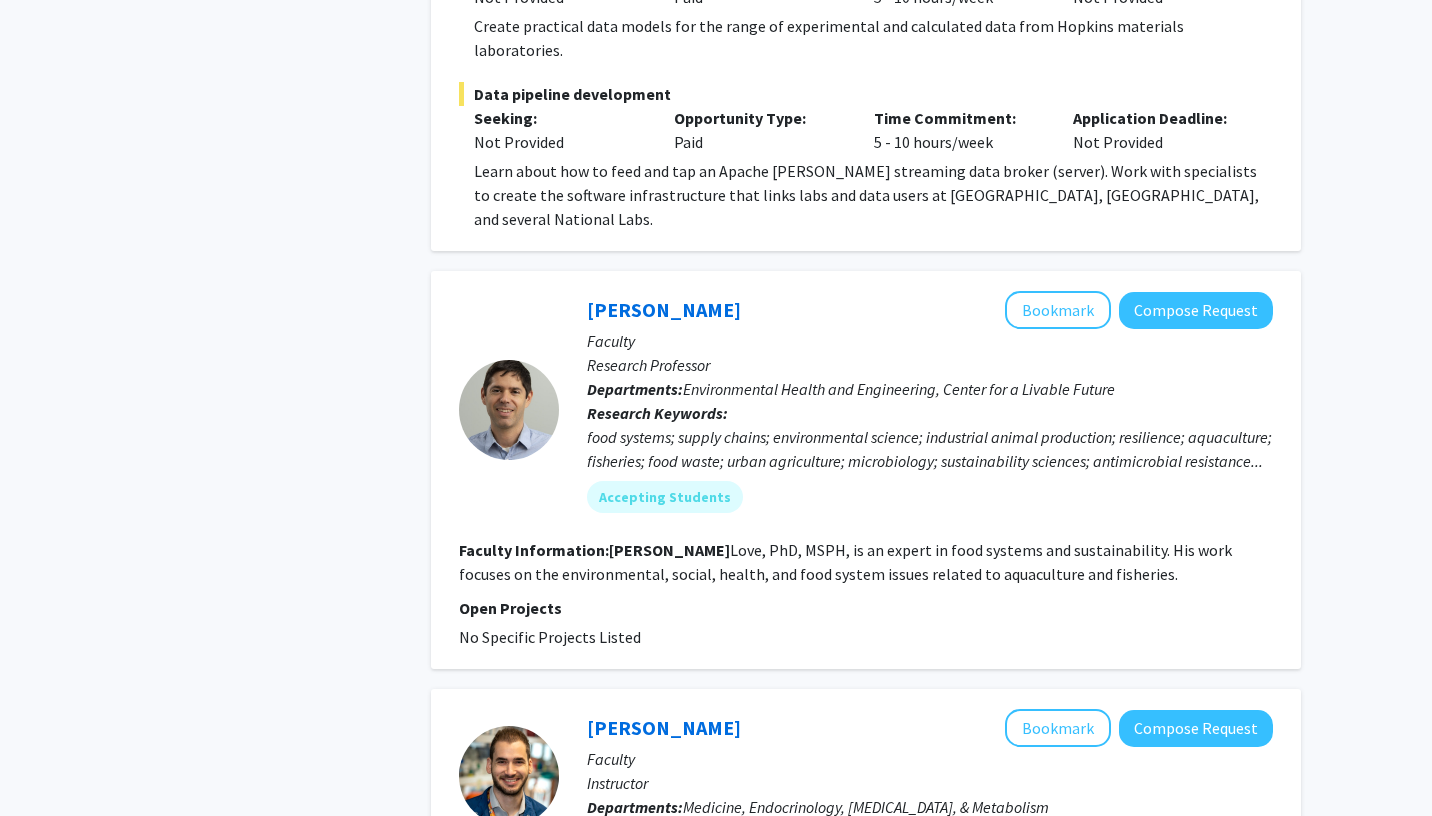scroll, scrollTop: 0, scrollLeft: 0, axis: both 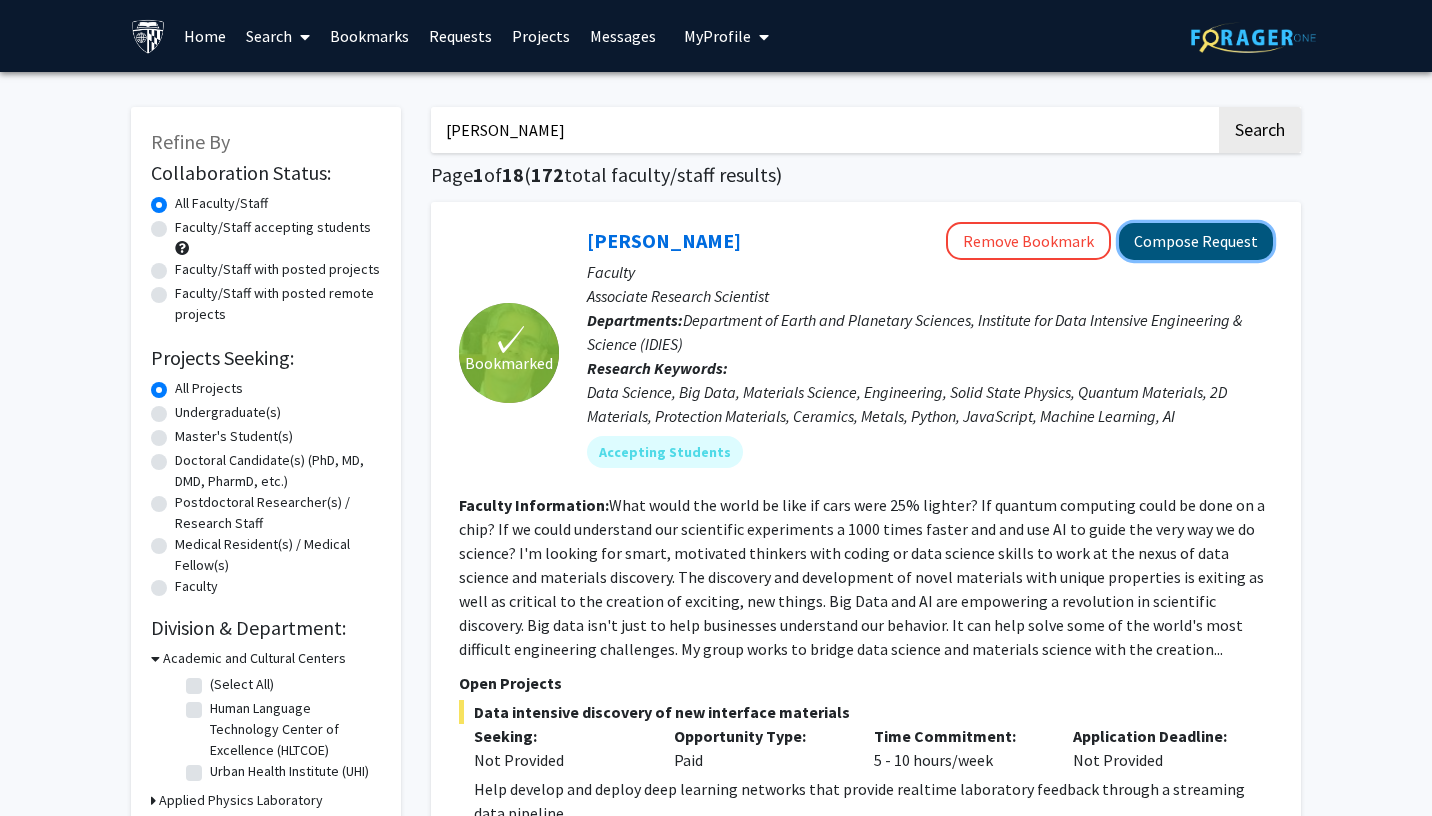 click on "Compose Request" 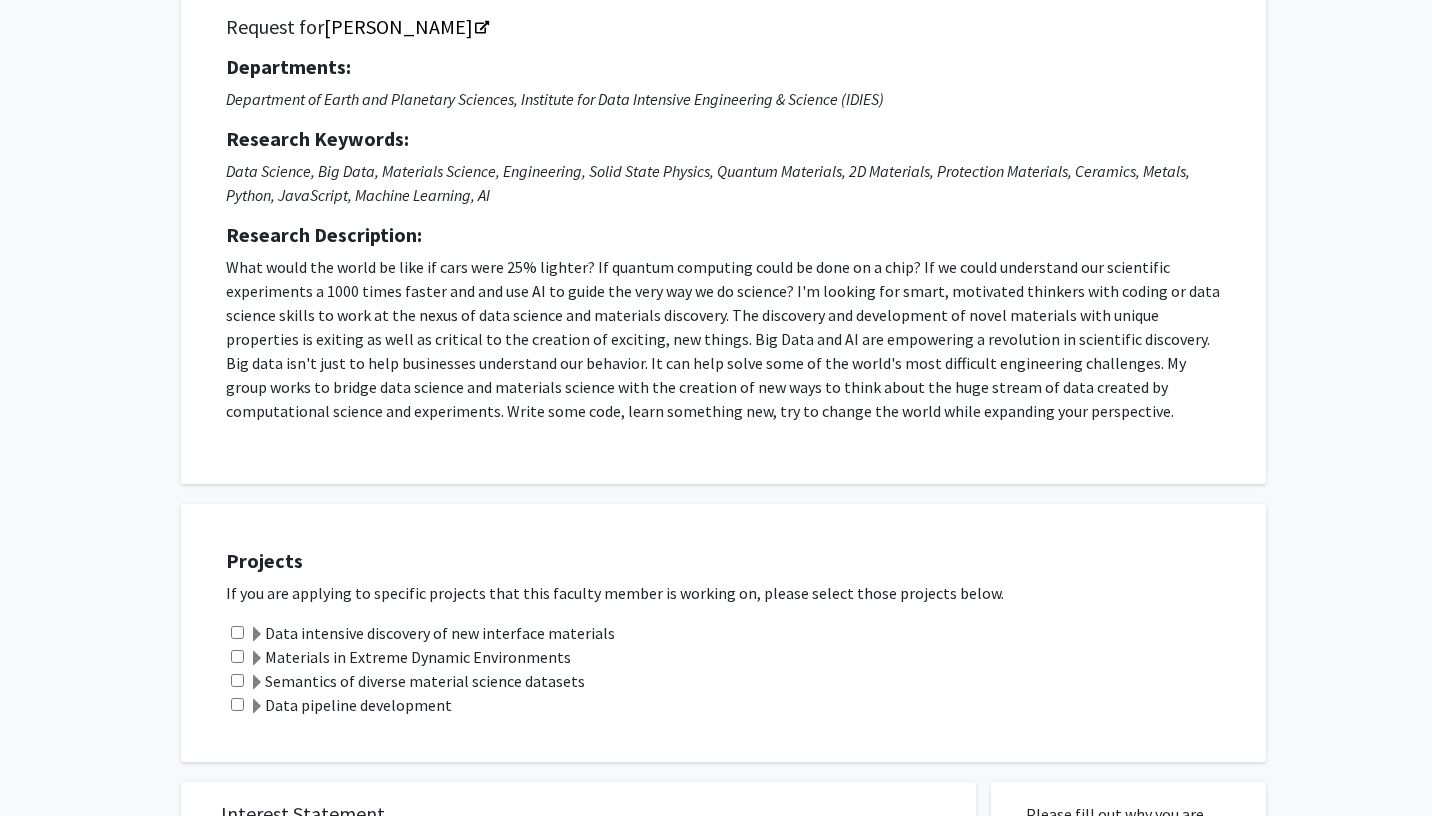 scroll, scrollTop: 178, scrollLeft: 0, axis: vertical 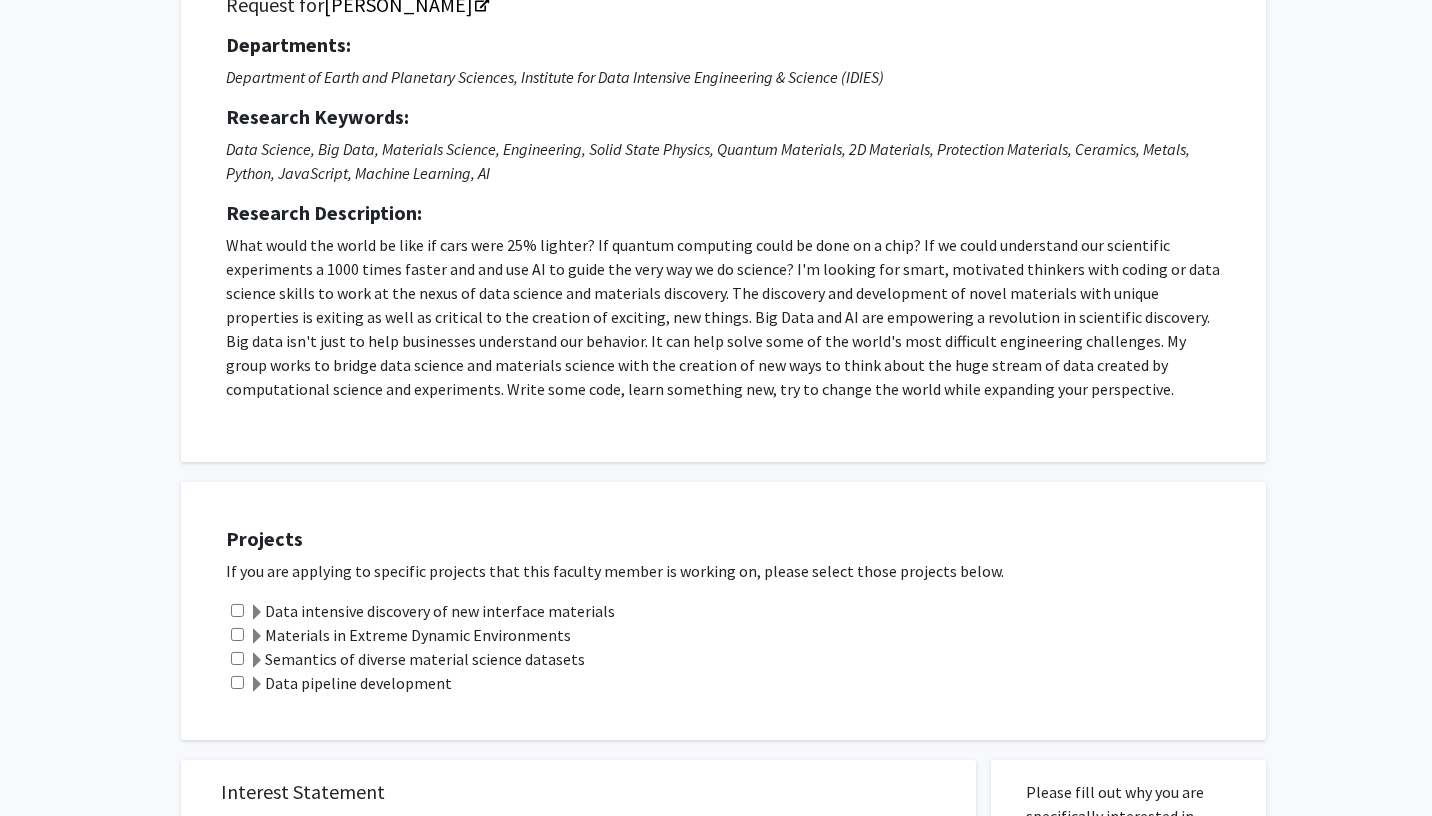click 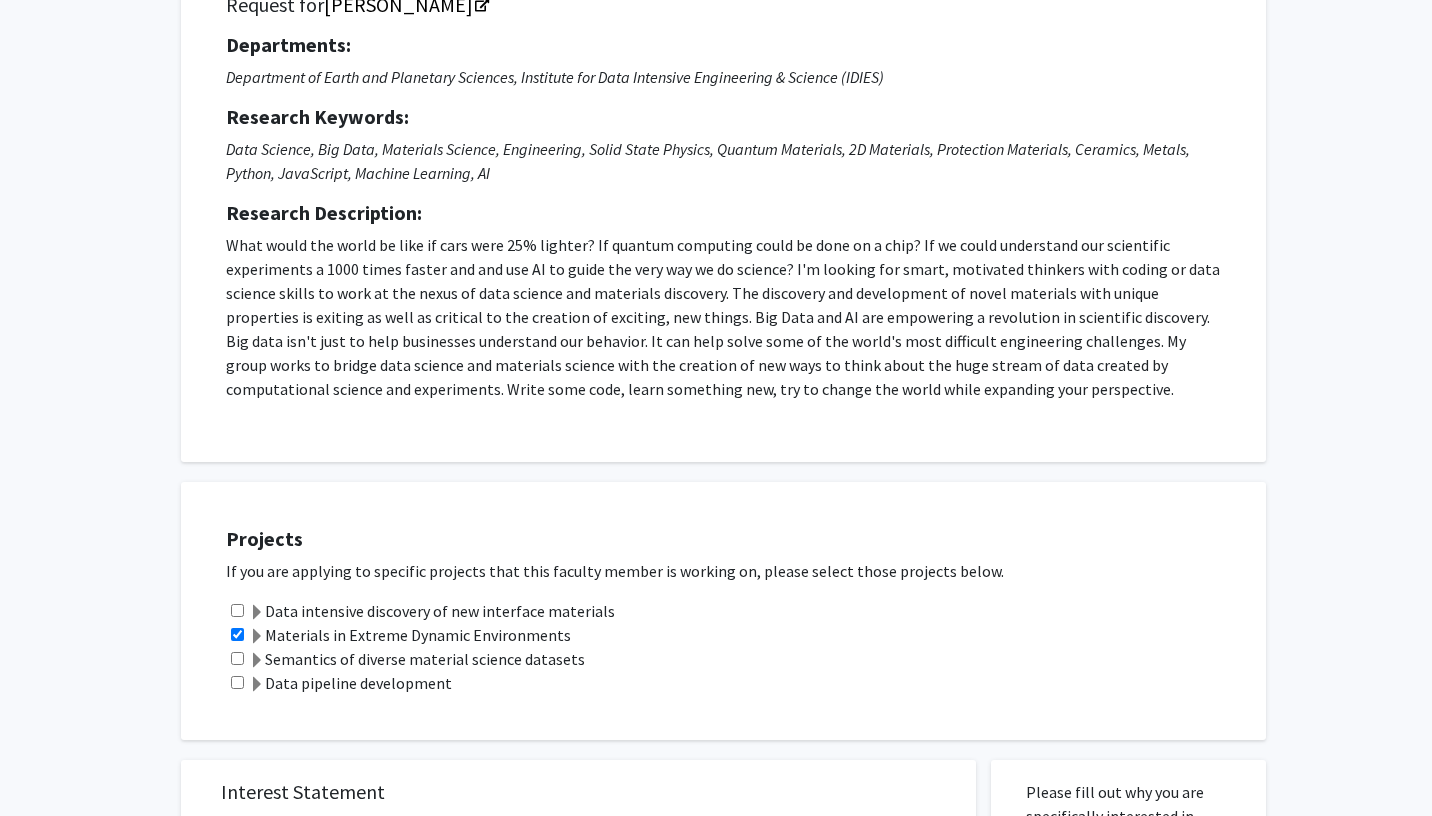 click 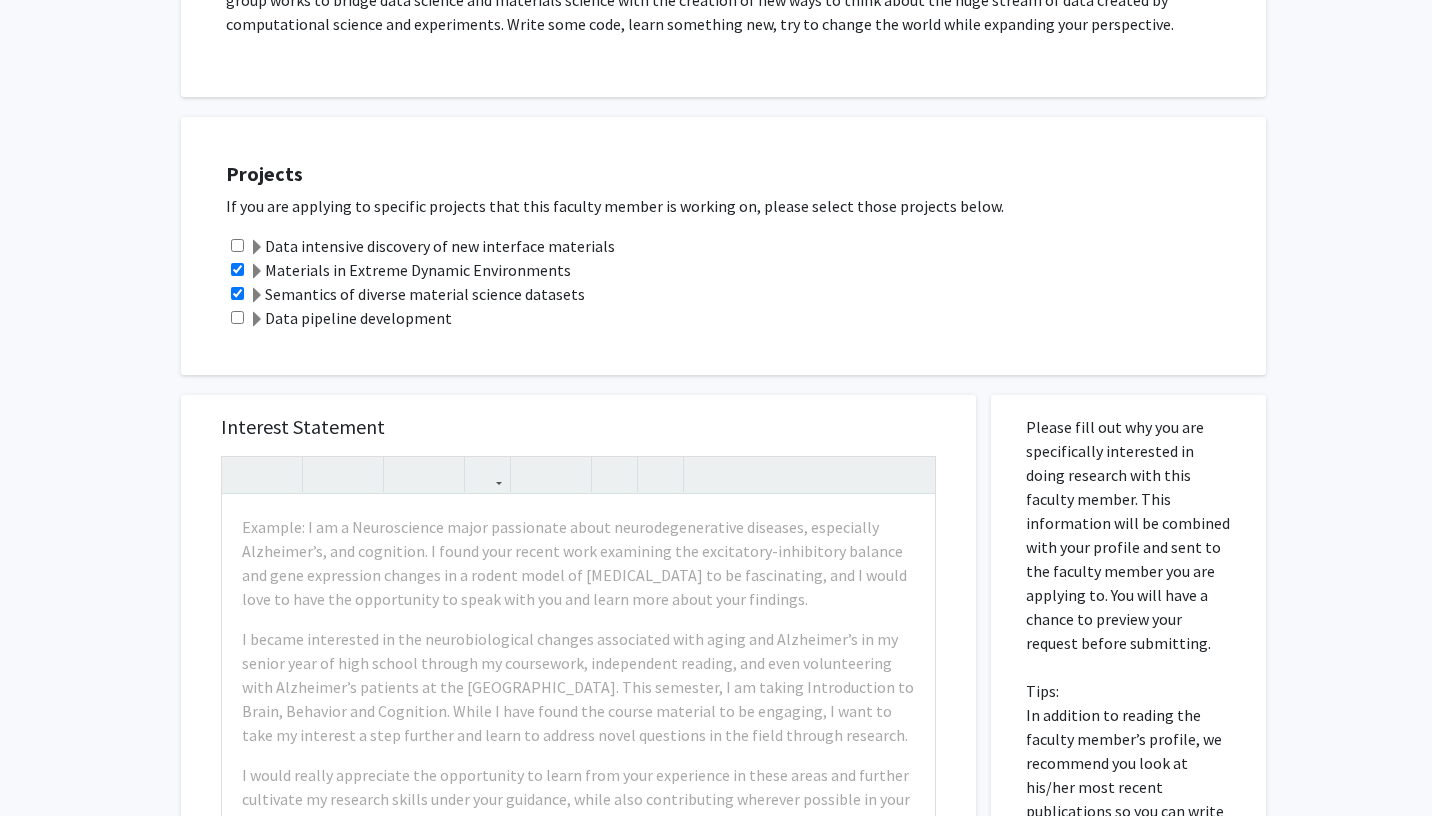 scroll, scrollTop: 551, scrollLeft: 0, axis: vertical 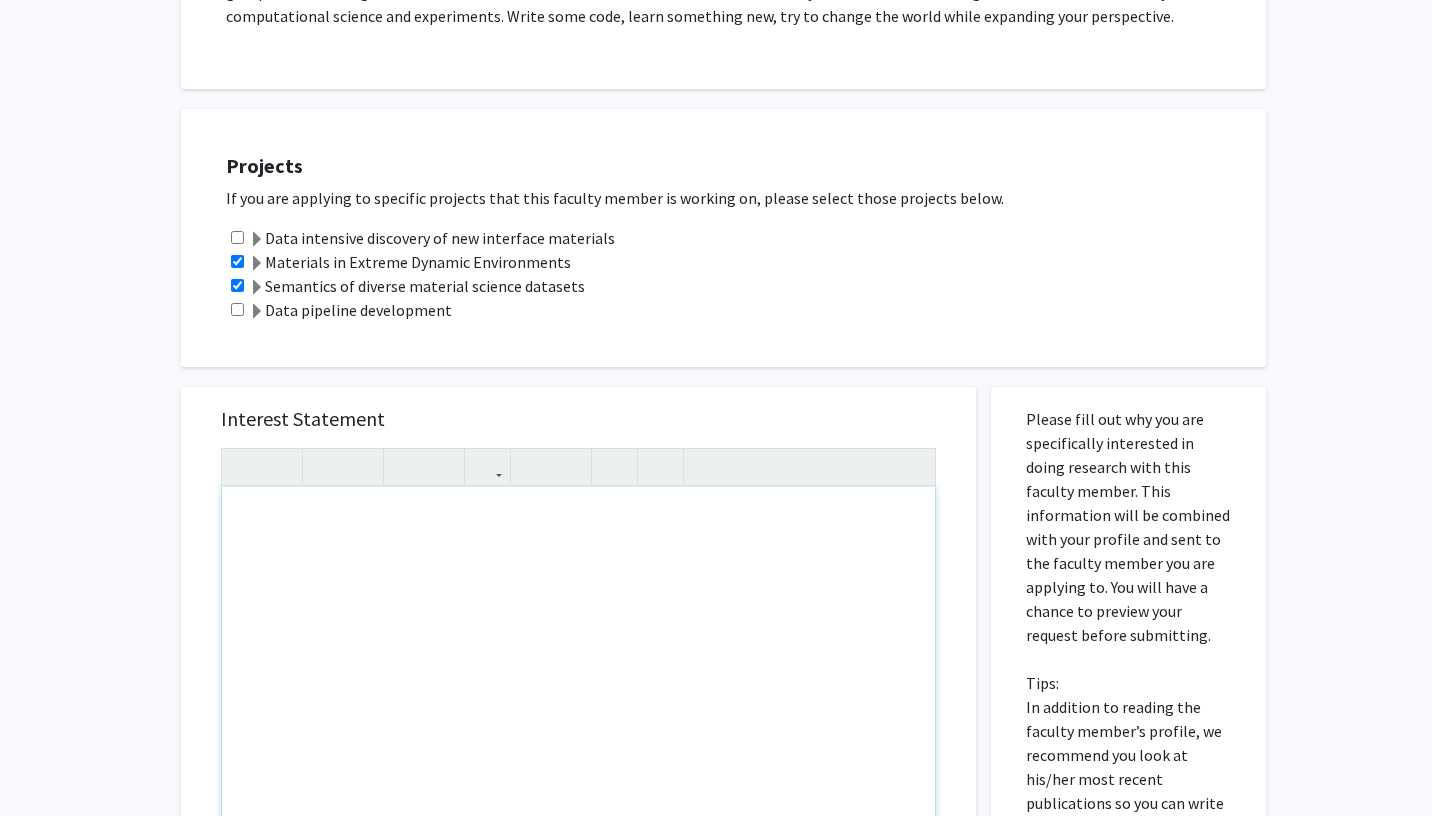 click at bounding box center [578, 716] 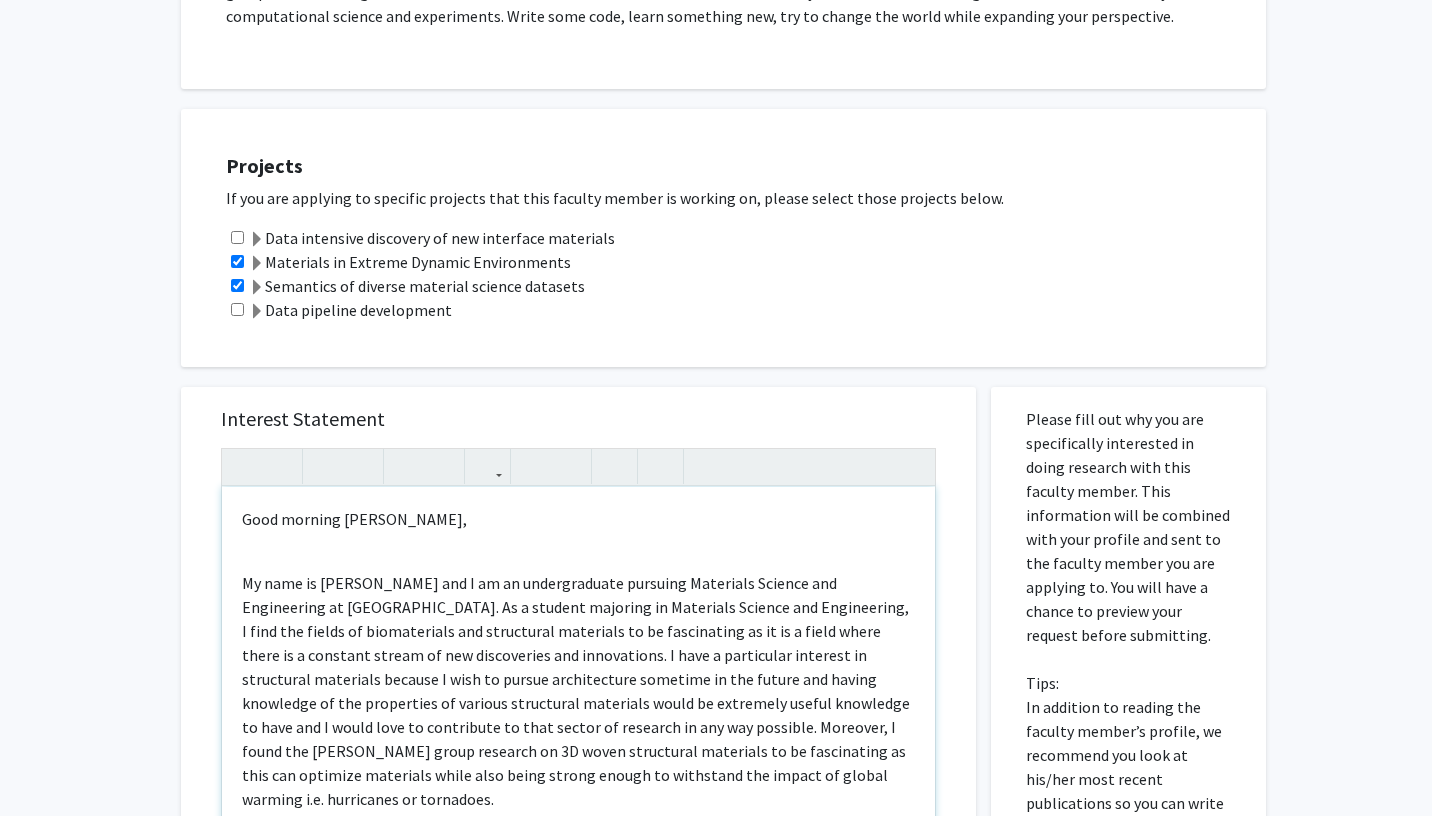 drag, startPoint x: 446, startPoint y: 520, endPoint x: 409, endPoint y: 519, distance: 37.01351 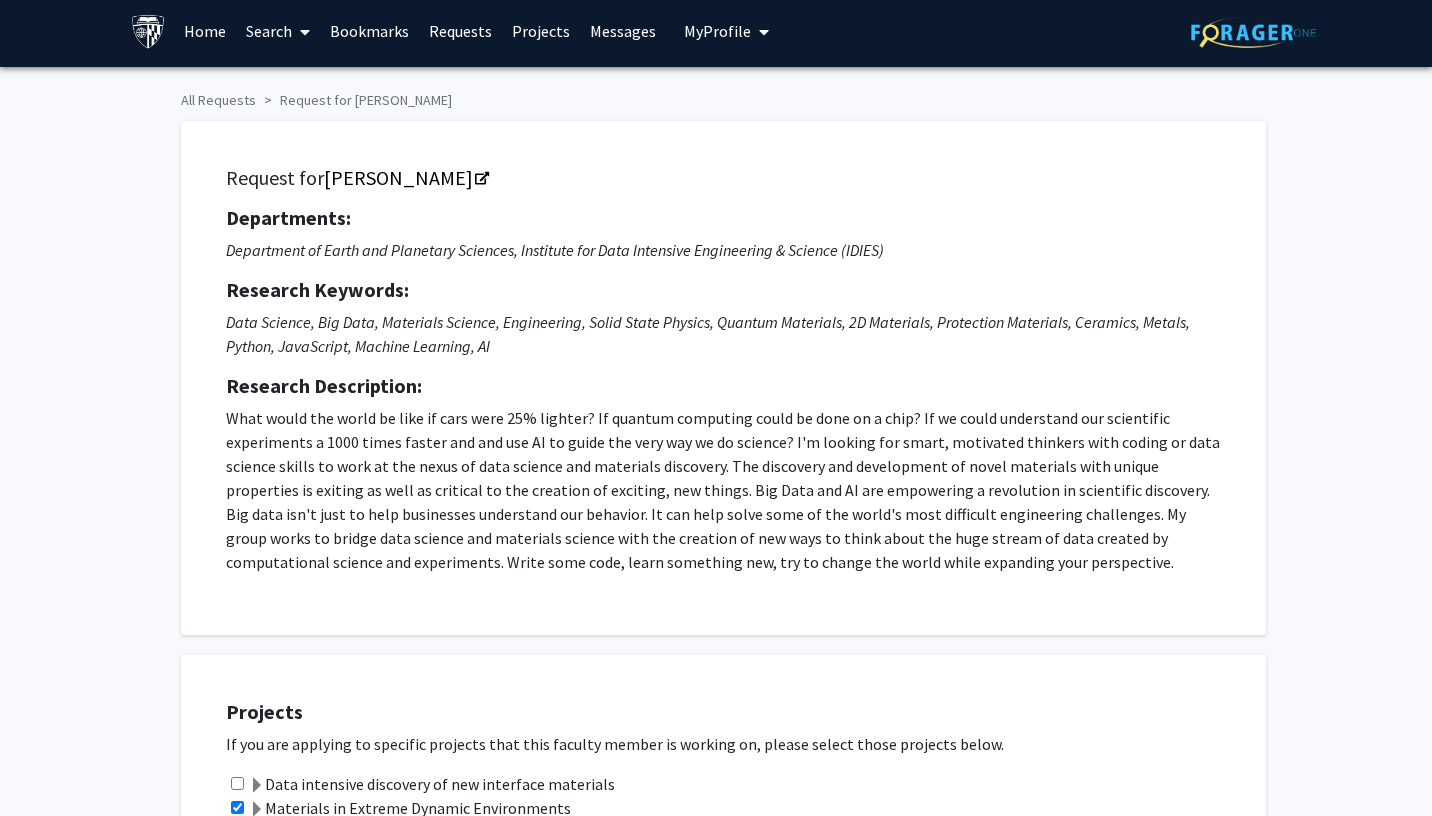 scroll, scrollTop: 0, scrollLeft: 0, axis: both 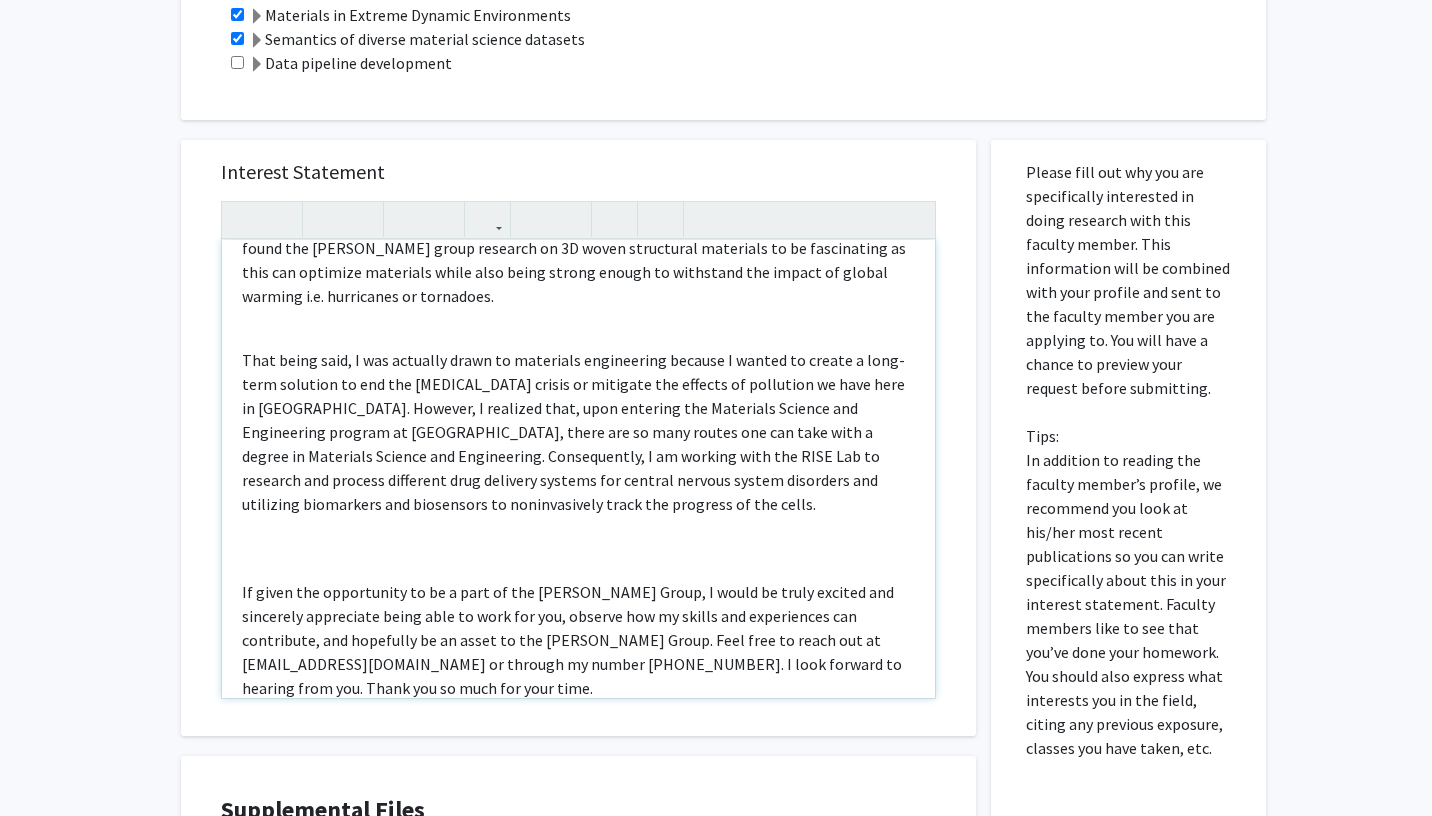 click on "Good morning Professor , My name is [PERSON_NAME] and I am an undergraduate pursuing Materials Science and Engineering at [GEOGRAPHIC_DATA]. As a student majoring in Materials Science and Engineering, I find the fields of biomaterials and structural materials to be fascinating as it is a field where there is a constant stream of new discoveries and innovations. I have a particular interest in structural materials because I wish to pursue architecture sometime in the future and having knowledge of the properties of various structural materials would be extremely useful knowledge to have and I would love to contribute to that sector of research in any way possible. Moreover, I found the [PERSON_NAME] group research on 3D woven structural materials to be fascinating as this can optimize materials while also being strong enough to withstand the impact of global warming i.e. hurricanes or tornadoes.  Best, [PERSON_NAME]" at bounding box center [578, 469] 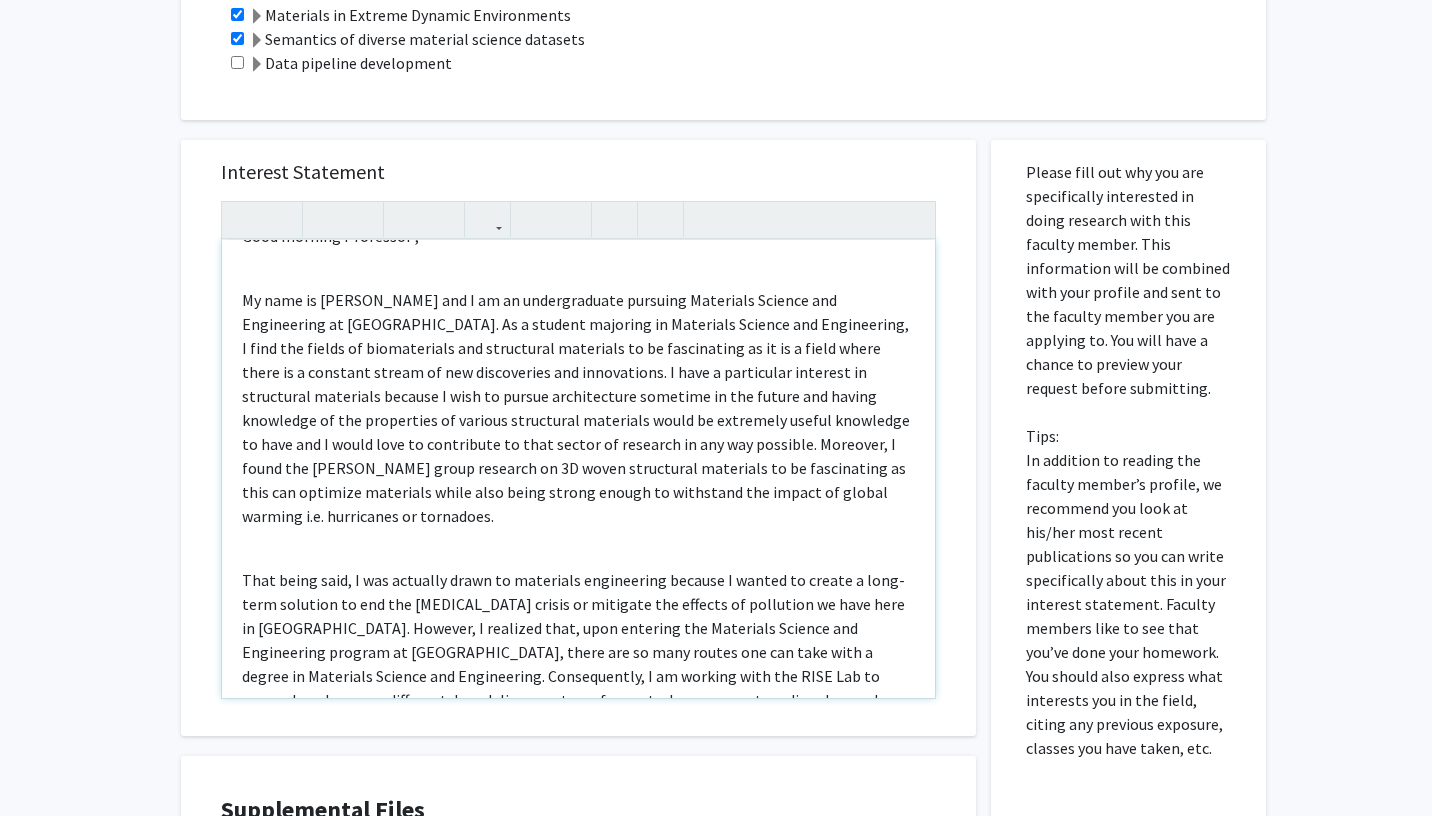 scroll, scrollTop: 0, scrollLeft: 0, axis: both 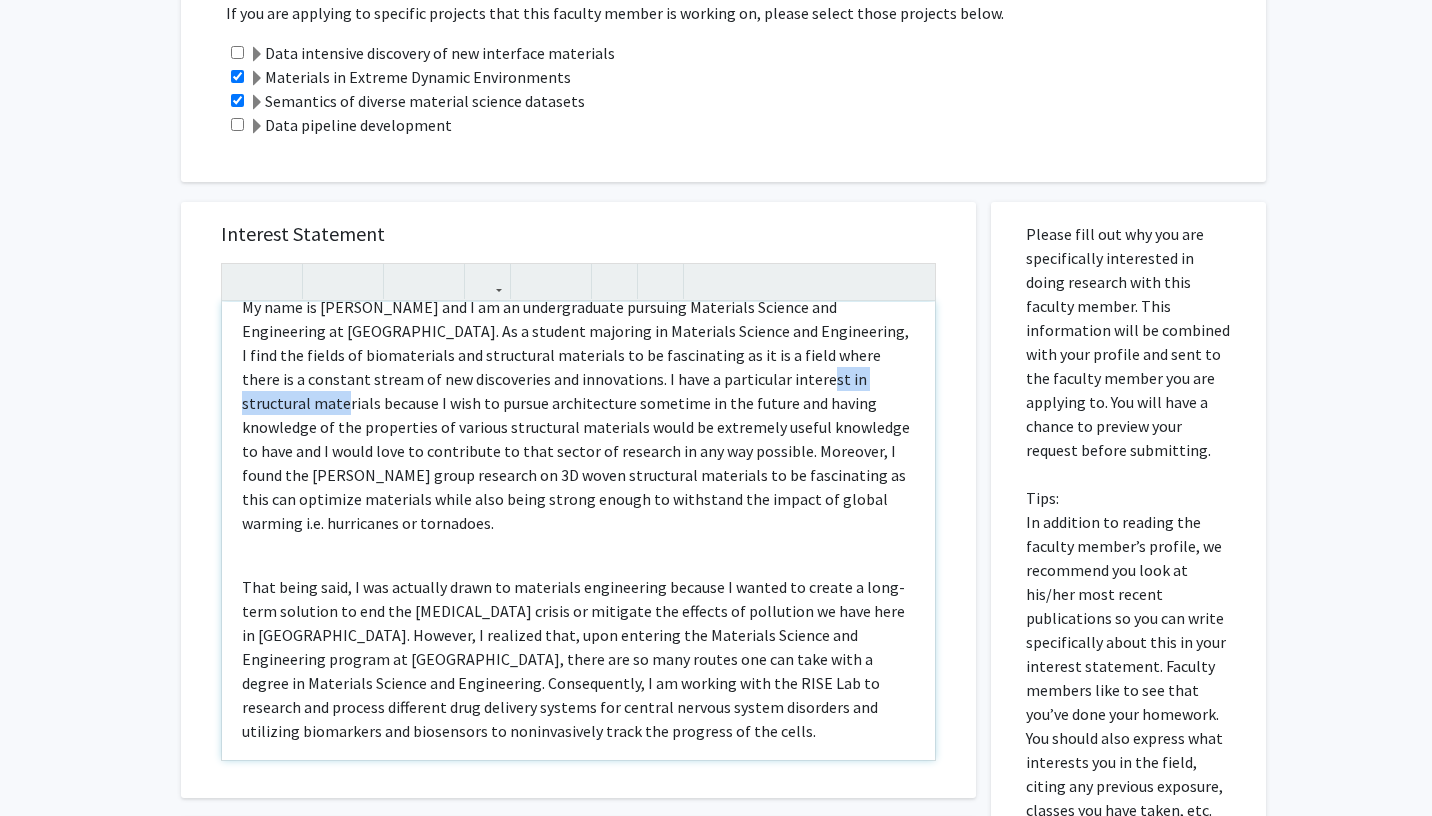 drag, startPoint x: 856, startPoint y: 380, endPoint x: 724, endPoint y: 384, distance: 132.0606 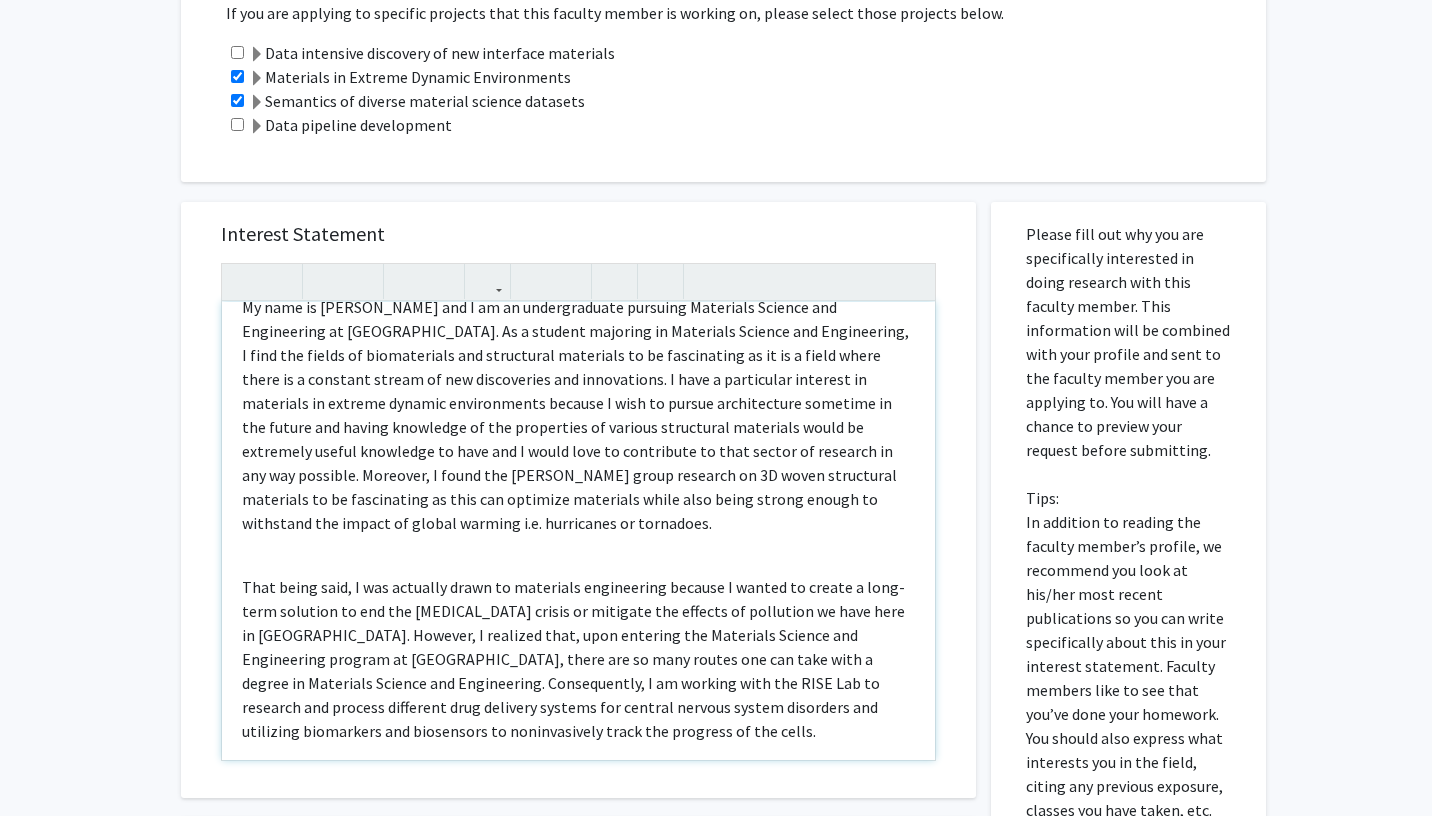click on "My name is [PERSON_NAME] and I am an undergraduate pursuing Materials Science and Engineering at [GEOGRAPHIC_DATA]. As a student majoring in Materials Science and Engineering, I find the fields of biomaterials and structural materials to be fascinating as it is a field where there is a constant stream of new discoveries and innovations. I have a particular interest in materials in extreme dynamic environments because I wish to pursue architecture sometime in the future and having knowledge of the properties of various structural materials would be extremely useful knowledge to have and I would love to contribute to that sector of research in any way possible. Moreover, I found the [PERSON_NAME] group research on 3D woven structural materials to be fascinating as this can optimize materials while also being strong enough to withstand the impact of global warming i.e. hurricanes or tornadoes." at bounding box center (578, 415) 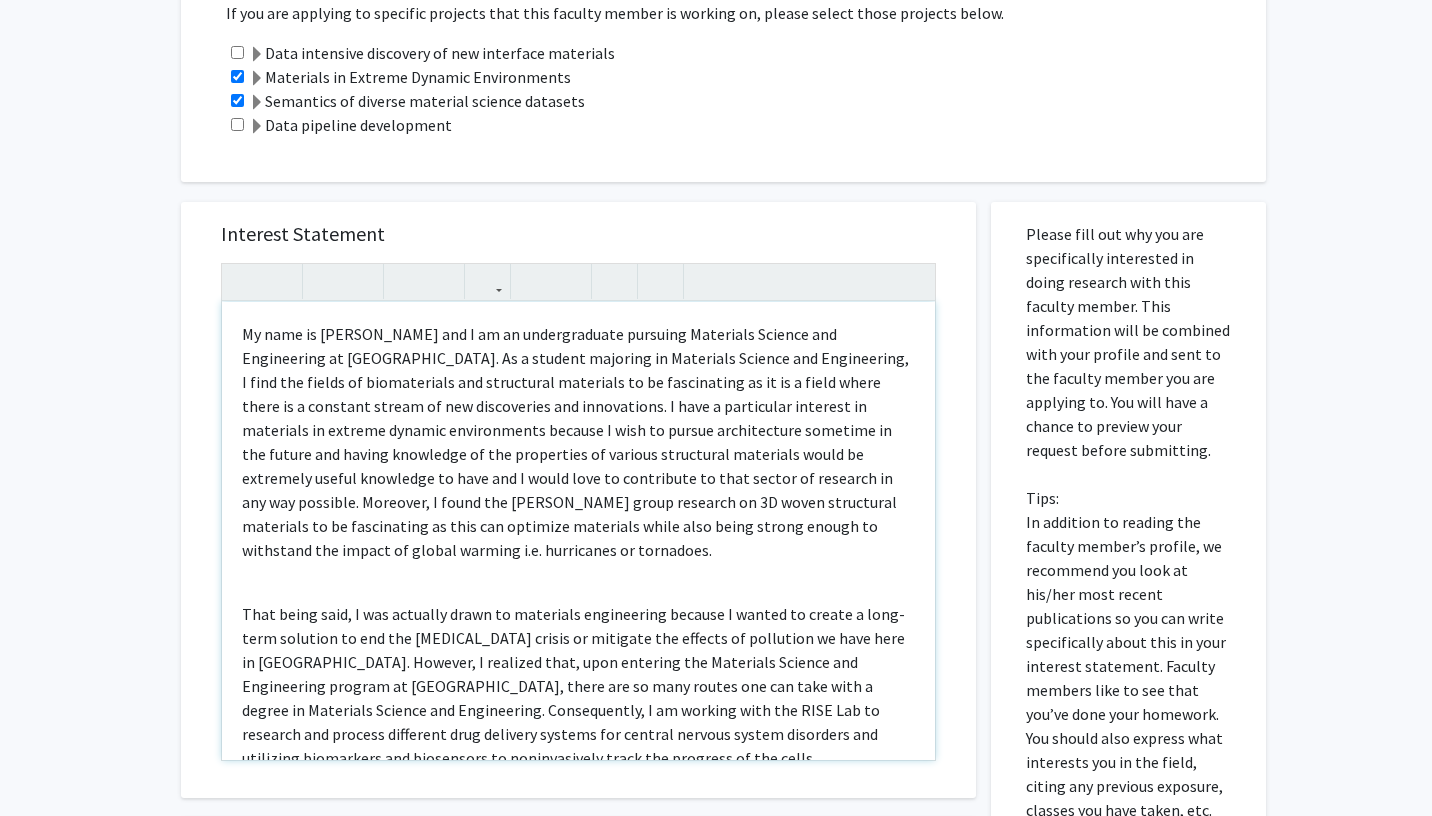 scroll, scrollTop: 63, scrollLeft: 0, axis: vertical 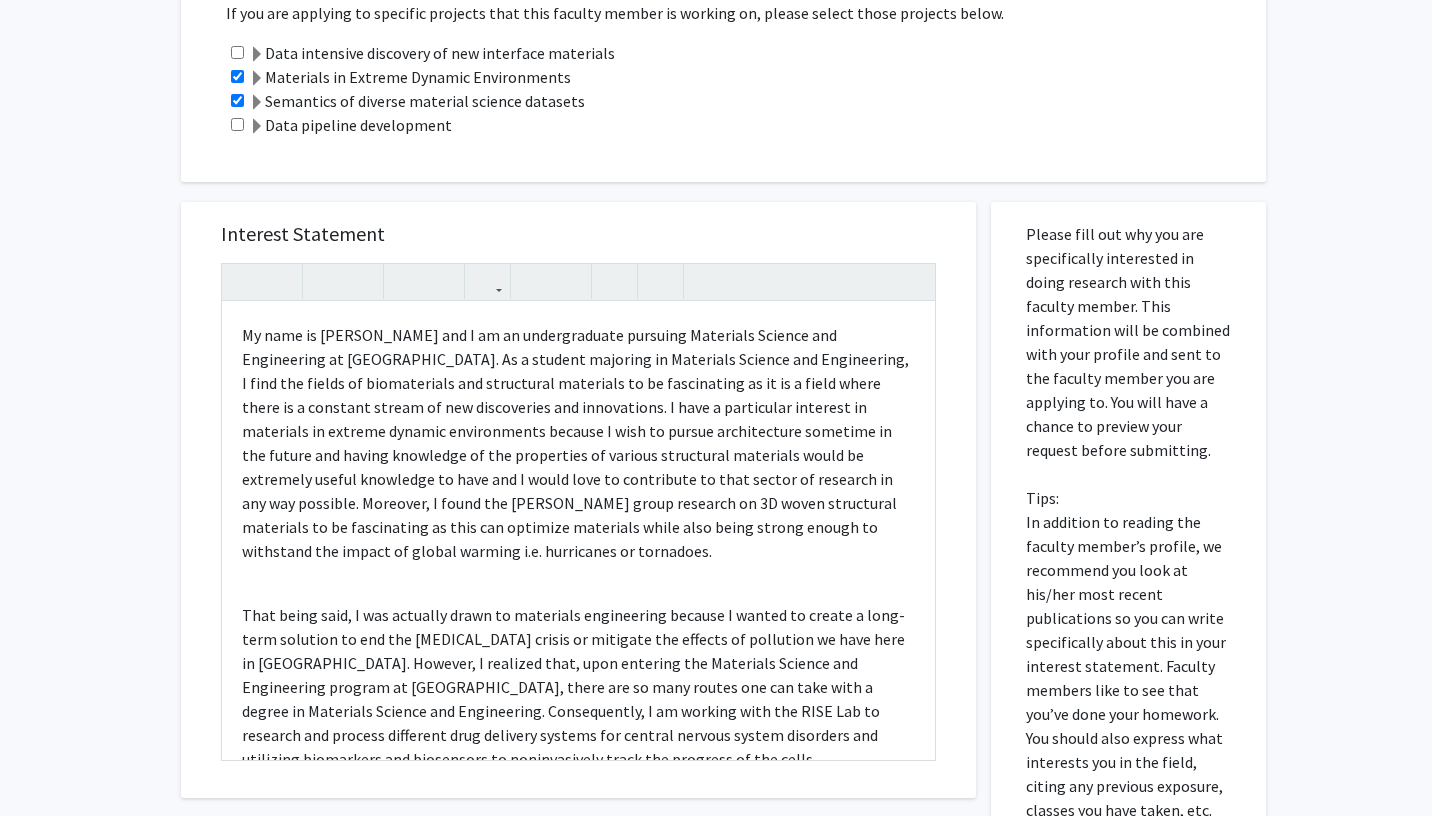 click on "All Requests  Request for [PERSON_NAME]   Request for   [PERSON_NAME]  Departments:  Department of Earth and Planetary Sciences, Institute for Data Intensive Engineering & Science (IDIES)  Research Keywords: Data Science, Big Data, Materials Science, Engineering, Solid State Physics, Quantum Materials, 2D Materials, Protection Materials, Ceramics, Metals, Python, JavaScript, Machine Learning, AI Research Description: Projects  If you are applying to specific projects that this faculty member is working on, please select those projects below.   Data intensive discovery of new interface materials   Materials in Extreme Dynamic Environments   Semantics of diverse material science datasets   Data pipeline development  Interest Statement Good morning Professor , Best, [PERSON_NAME] Insert link Remove link Supplemental Files File Name Uploaded Date No Supplemental Files  Cancel   Save   Preview & Submit   Tips:" 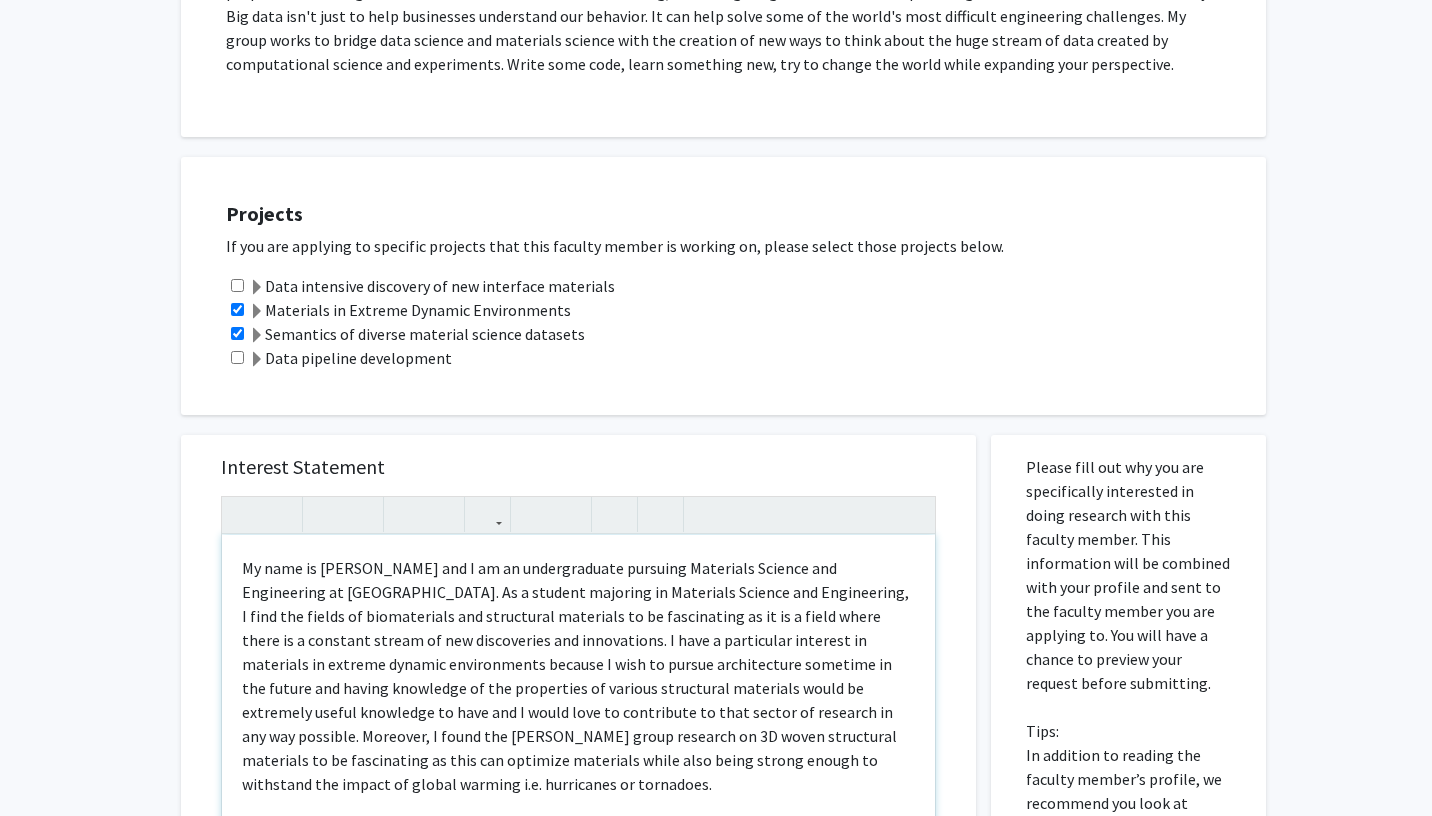 scroll, scrollTop: 504, scrollLeft: 0, axis: vertical 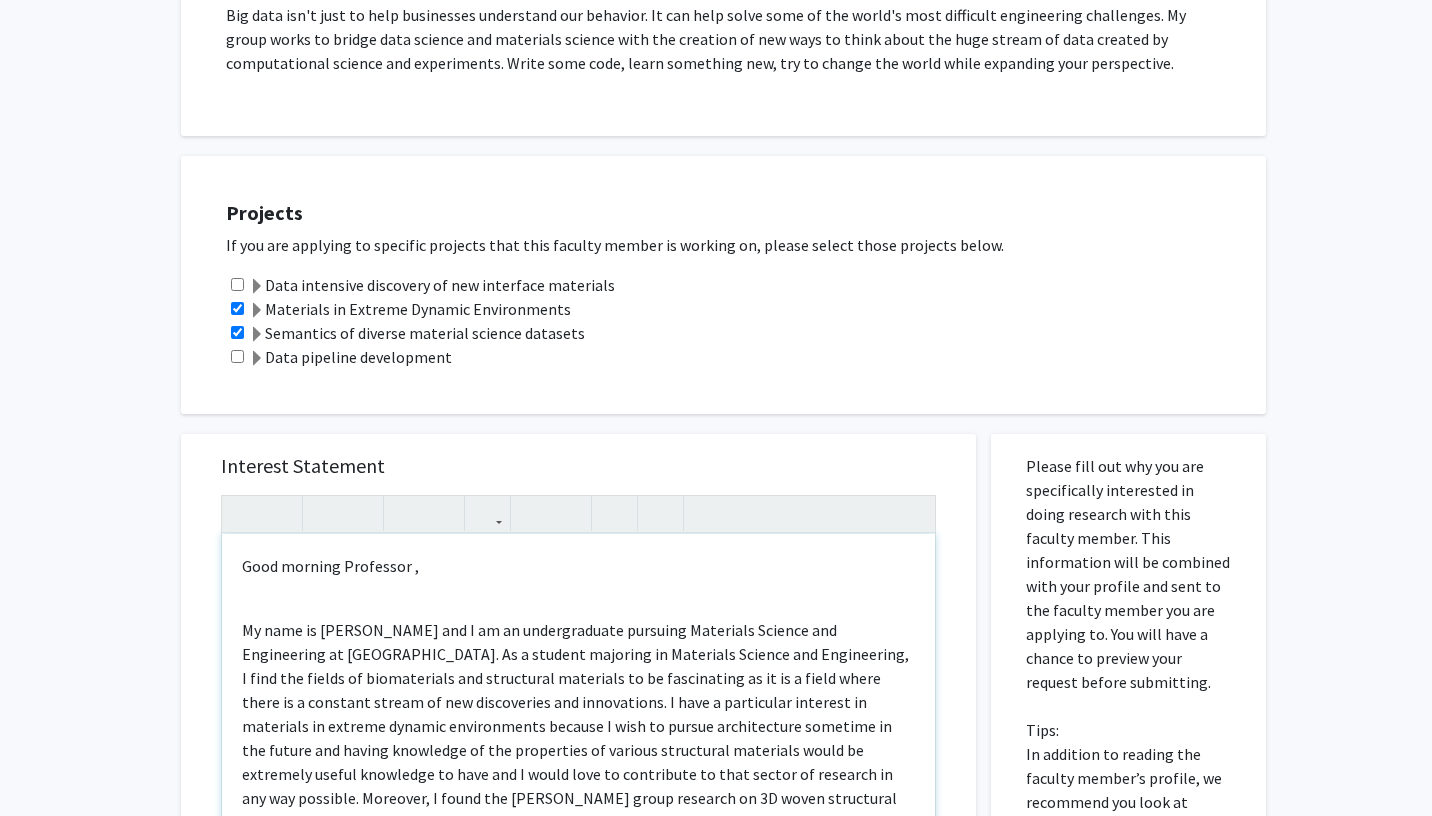 drag, startPoint x: 430, startPoint y: 594, endPoint x: 229, endPoint y: 561, distance: 203.69095 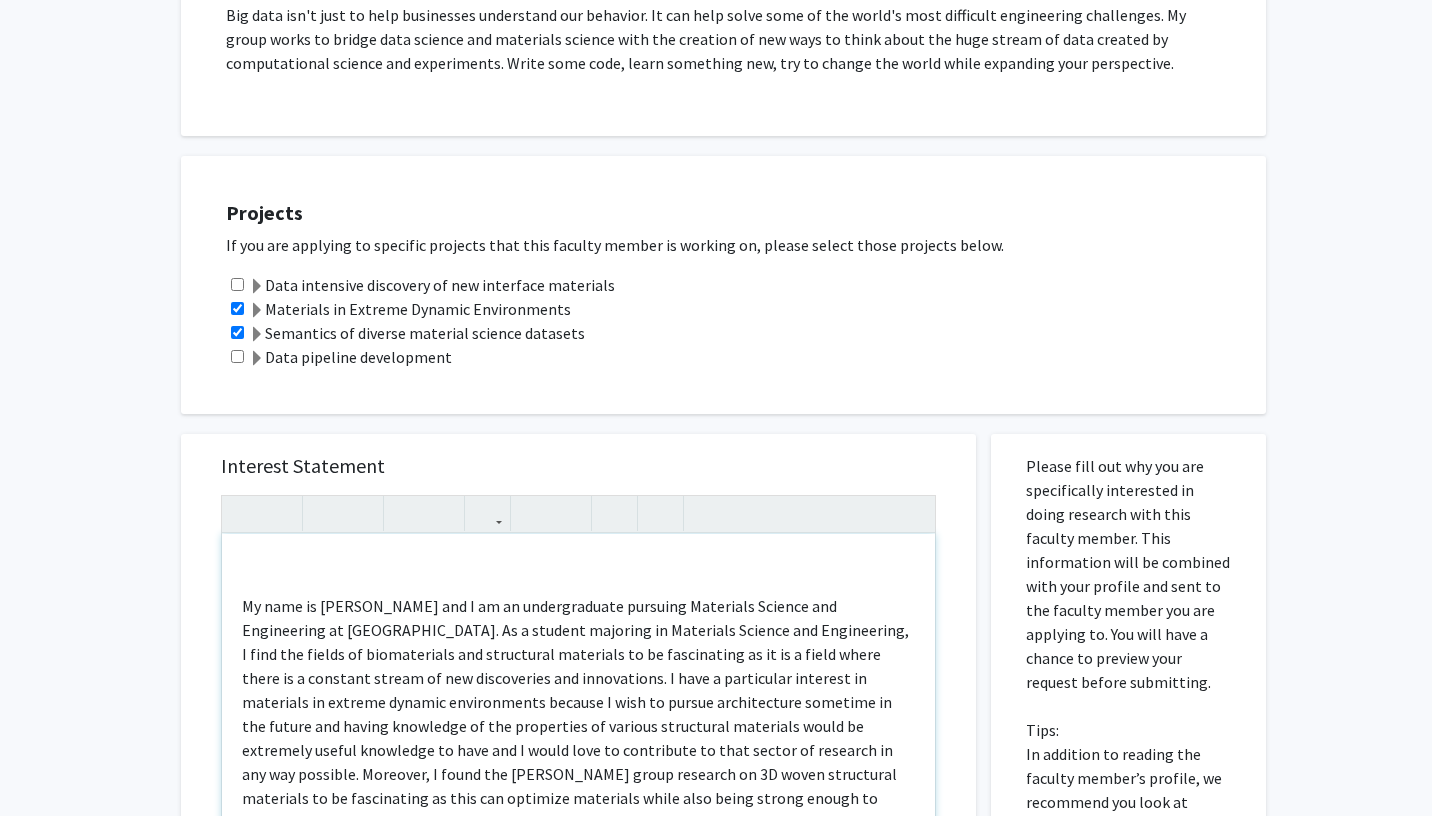 click on "My name is [PERSON_NAME] and I am an undergraduate pursuing Materials Science and Engineering at [GEOGRAPHIC_DATA]. As a student majoring in Materials Science and Engineering, I find the fields of biomaterials and structural materials to be fascinating as it is a field where there is a constant stream of new discoveries and innovations. I have a particular interest in materials in extreme dynamic environments because I wish to pursue architecture sometime in the future and having knowledge of the properties of various structural materials would be extremely useful knowledge to have and I would love to contribute to that sector of research in any way possible. Moreover, I found the [PERSON_NAME] group research on 3D woven structural materials to be fascinating as this can optimize materials while also being strong enough to withstand the impact of global warming i.e. hurricanes or tornadoes." at bounding box center [578, 714] 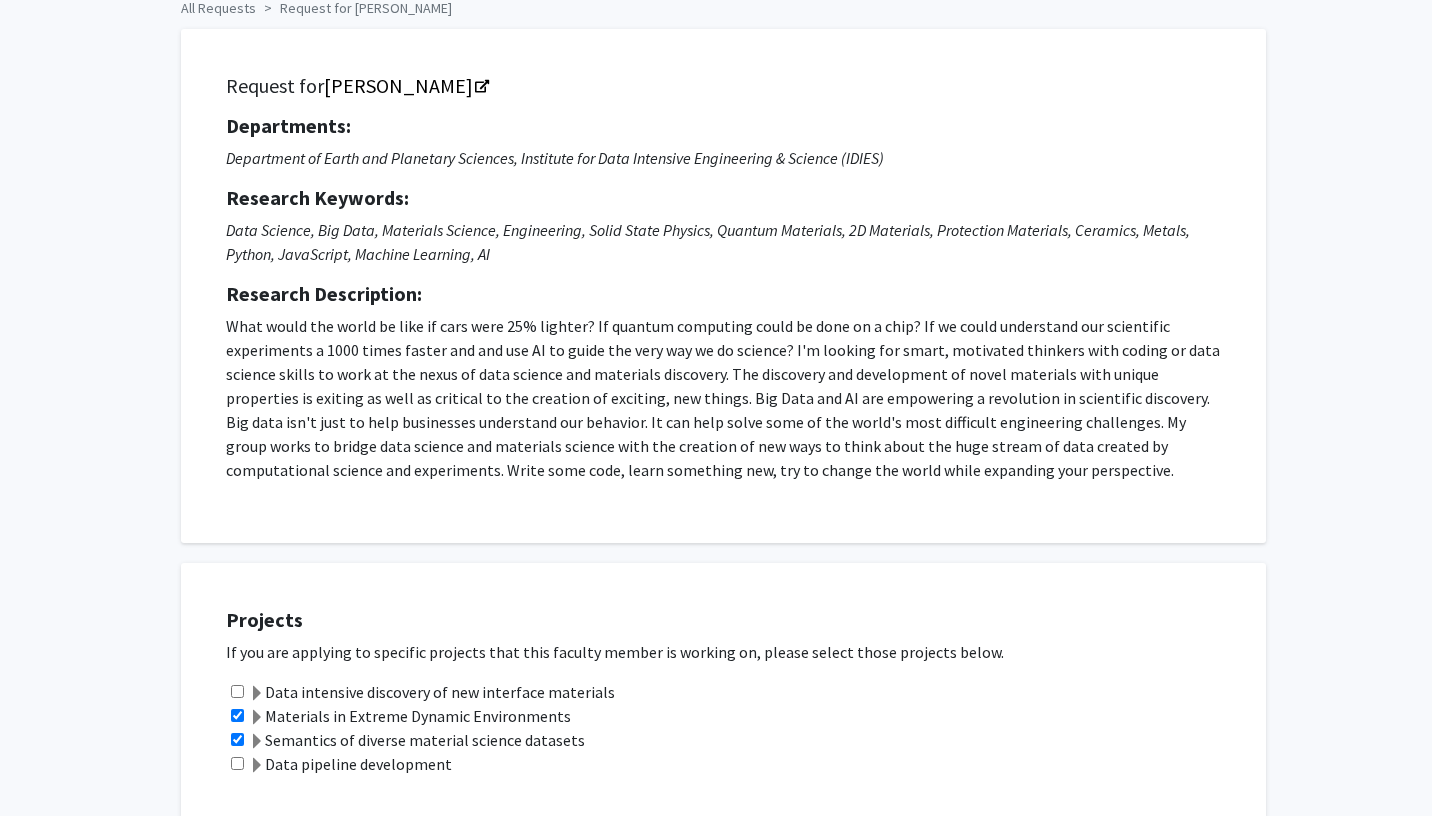scroll, scrollTop: 0, scrollLeft: 0, axis: both 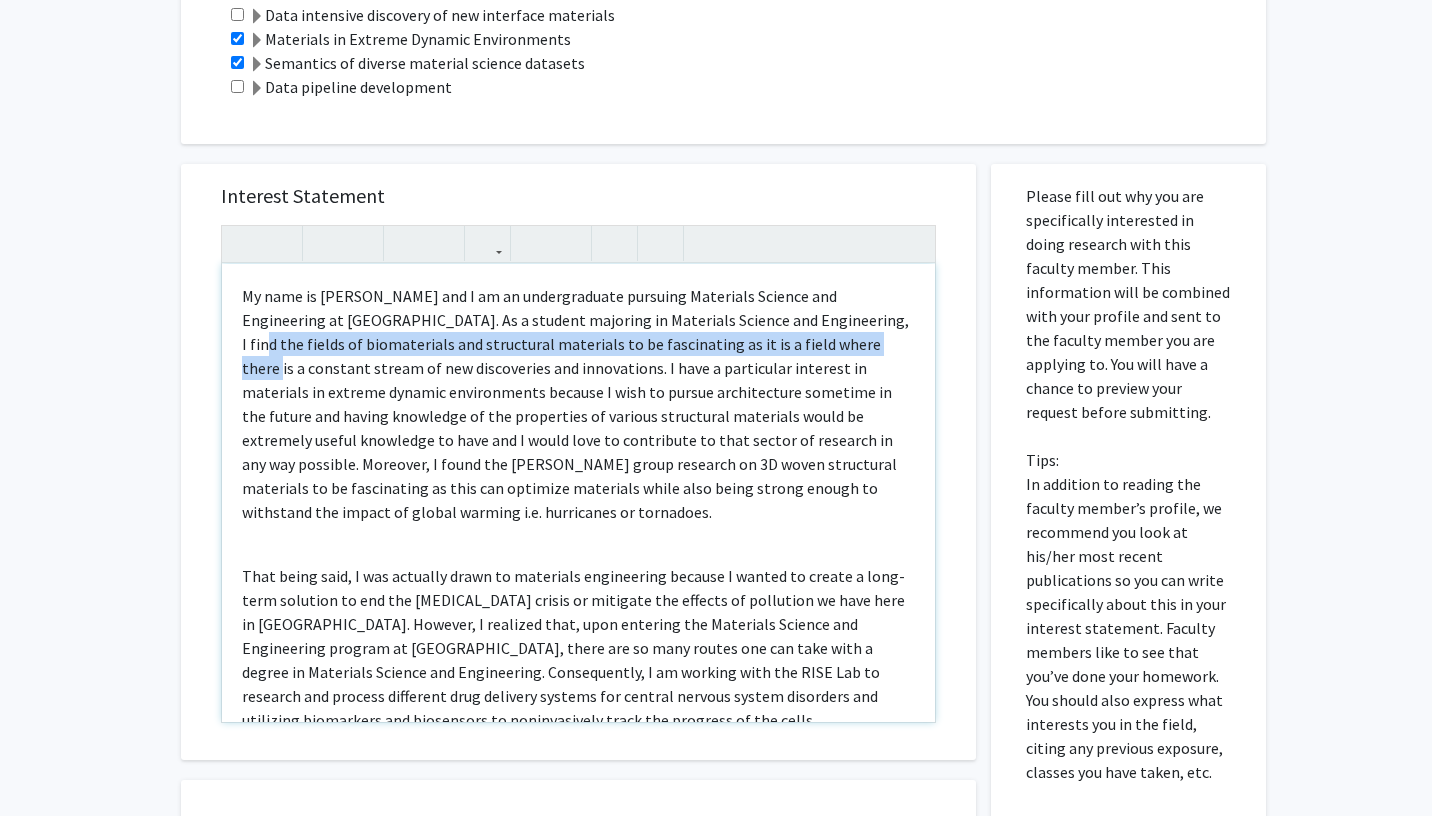 drag, startPoint x: 865, startPoint y: 319, endPoint x: 826, endPoint y: 333, distance: 41.4367 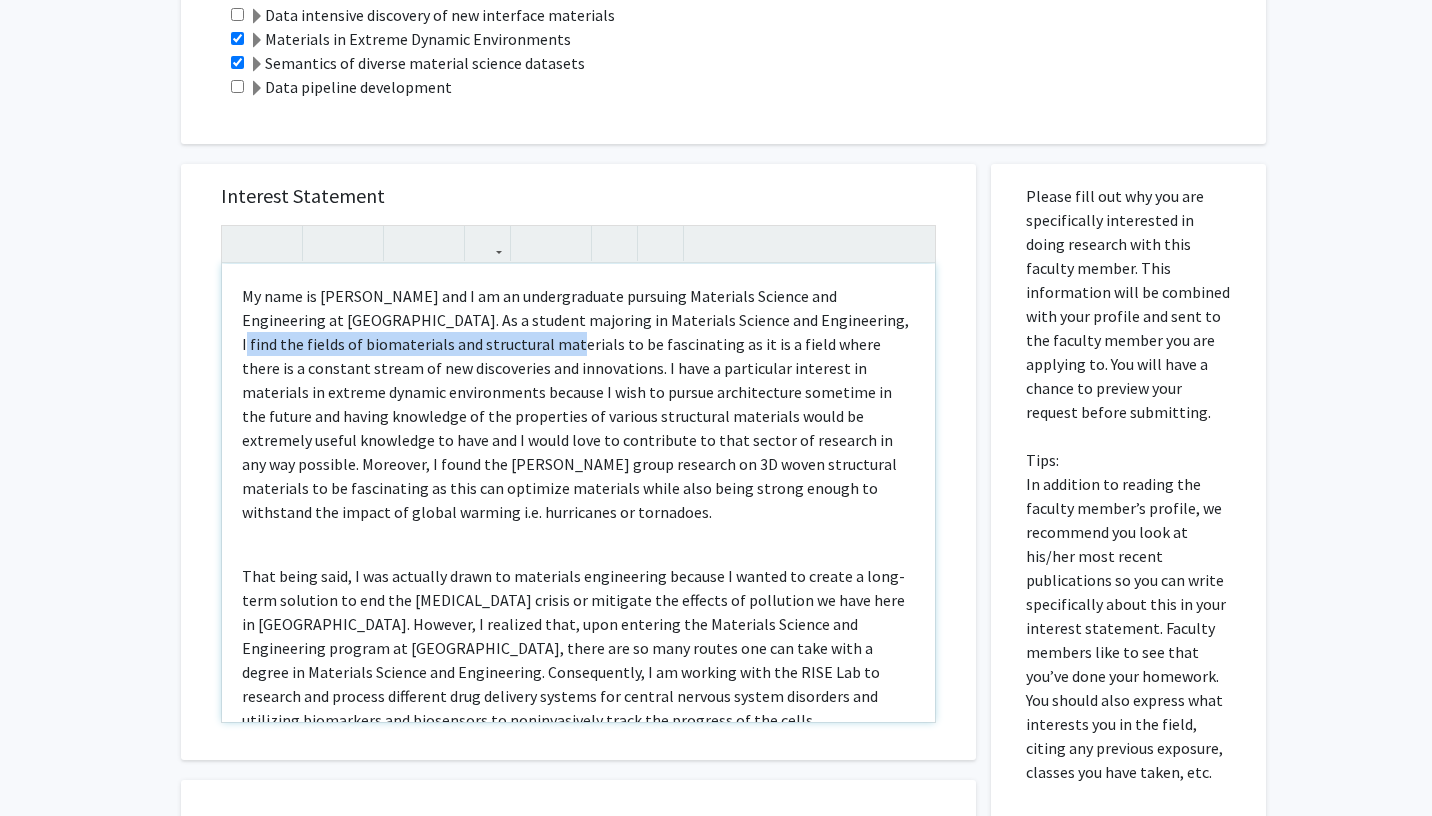 drag, startPoint x: 840, startPoint y: 321, endPoint x: 505, endPoint y: 348, distance: 336.0863 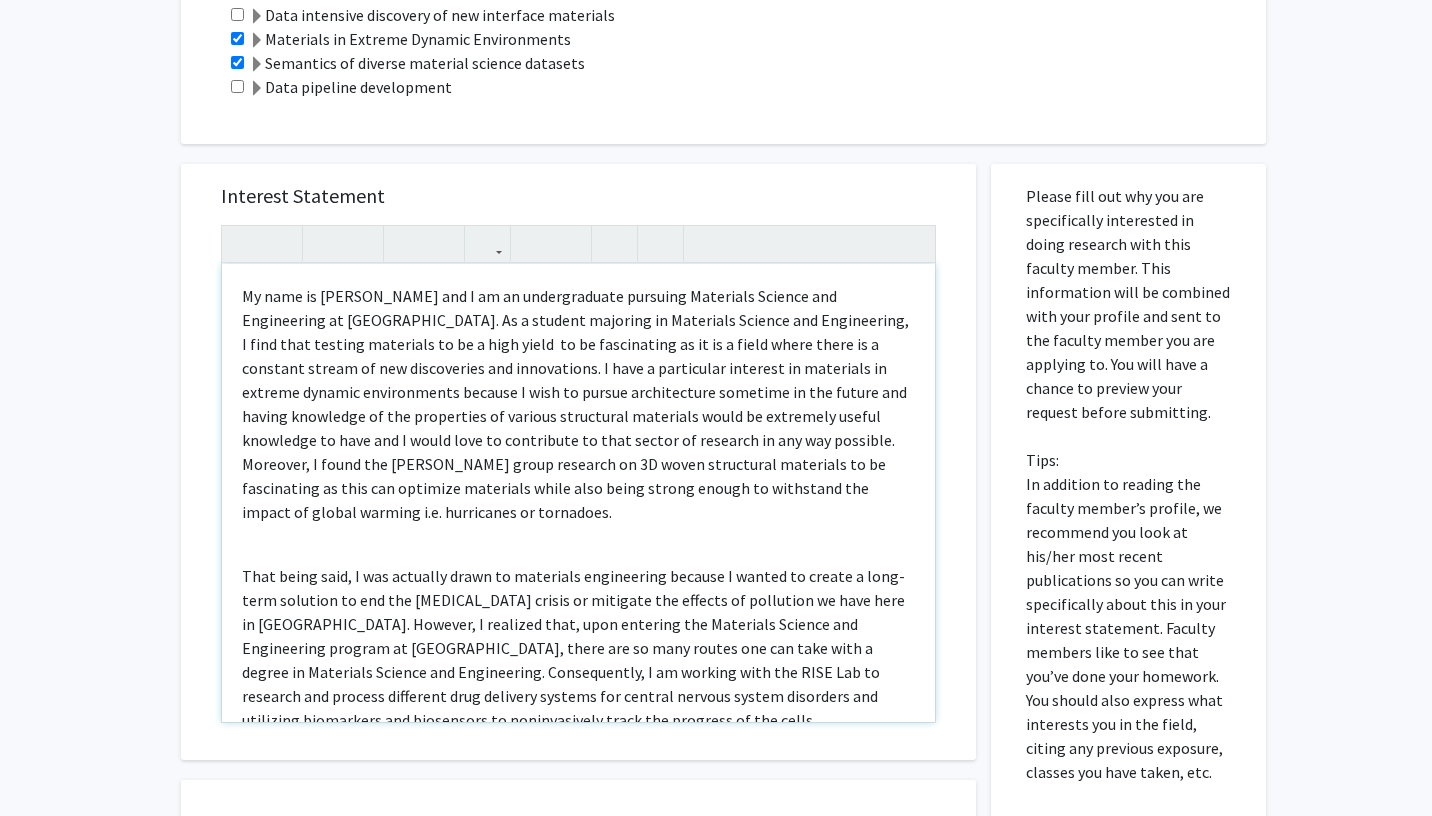 click on "My name is [PERSON_NAME] and I am an undergraduate pursuing Materials Science and Engineering at [GEOGRAPHIC_DATA]. As a student majoring in Materials Science and Engineering, I find that testing materials to be a high yield  to be fascinating as it is a field where there is a constant stream of new discoveries and innovations. I have a particular interest in materials in extreme dynamic environments because I wish to pursue architecture sometime in the future and having knowledge of the properties of various structural materials would be extremely useful knowledge to have and I would love to contribute to that sector of research in any way possible. Moreover, I found the [PERSON_NAME] group research on 3D woven structural materials to be fascinating as this can optimize materials while also being strong enough to withstand the impact of global warming i.e. hurricanes or tornadoes." at bounding box center [575, 404] 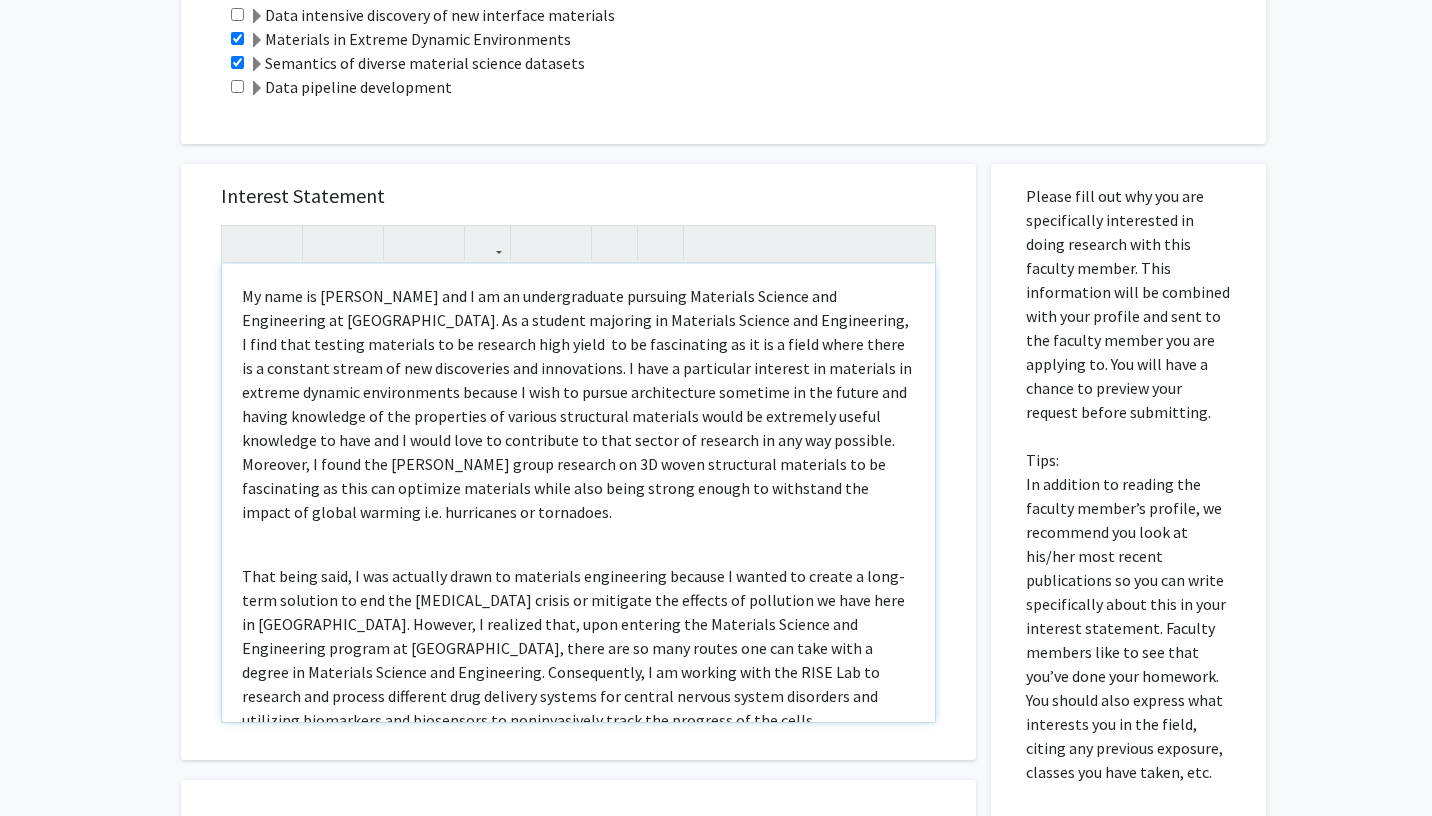 click on "My name is [PERSON_NAME] and I am an undergraduate pursuing Materials Science and Engineering at [GEOGRAPHIC_DATA]. As a student majoring in Materials Science and Engineering, I find that testing materials to be research high yield  to be fascinating as it is a field where there is a constant stream of new discoveries and innovations. I have a particular interest in materials in extreme dynamic environments because I wish to pursue architecture sometime in the future and having knowledge of the properties of various structural materials would be extremely useful knowledge to have and I would love to contribute to that sector of research in any way possible. Moreover, I found the [PERSON_NAME] group research on 3D woven structural materials to be fascinating as this can optimize materials while also being strong enough to withstand the impact of global warming i.e. hurricanes or tornadoes." at bounding box center [577, 404] 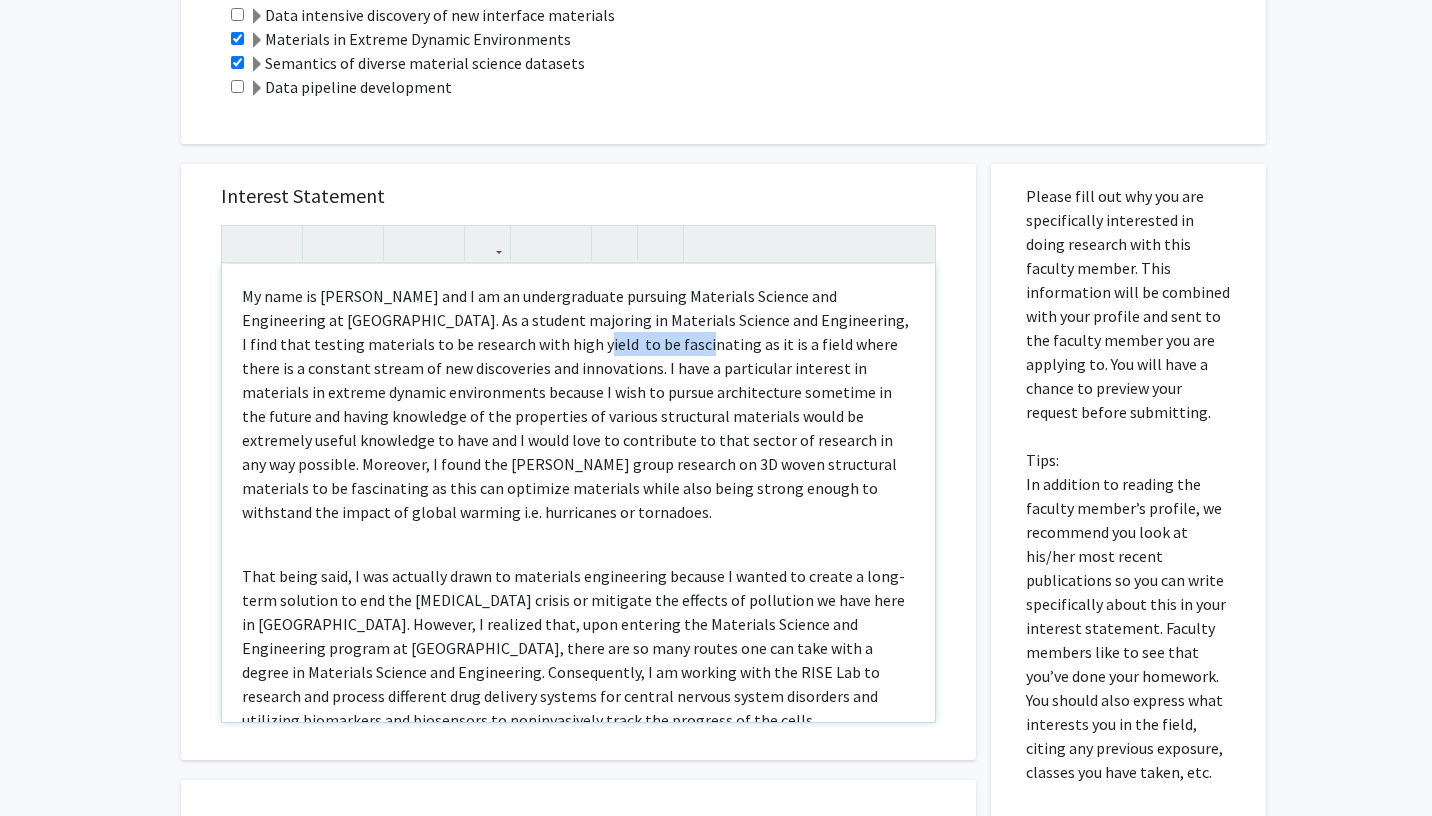 drag, startPoint x: 665, startPoint y: 349, endPoint x: 560, endPoint y: 347, distance: 105.01904 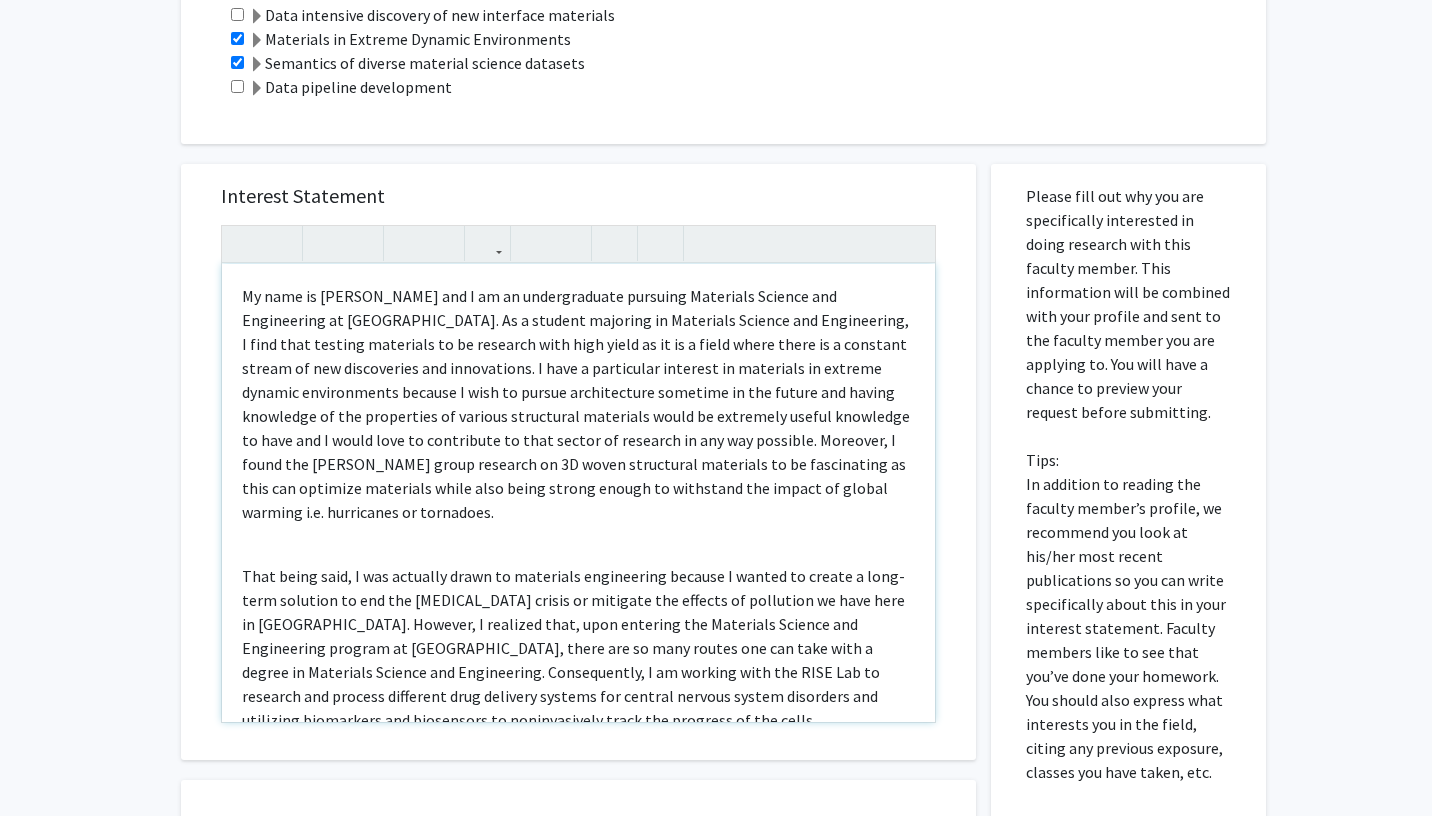 click on "My name is [PERSON_NAME] and I am an undergraduate pursuing Materials Science and Engineering at [GEOGRAPHIC_DATA]. As a student majoring in Materials Science and Engineering, I find that testing materials to be research with high yield as it is a field where there is a constant stream of new discoveries and innovations. I have a particular interest in materials in extreme dynamic environments because I wish to pursue architecture sometime in the future and having knowledge of the properties of various structural materials would be extremely useful knowledge to have and I would love to contribute to that sector of research in any way possible. Moreover, I found the [PERSON_NAME] group research on 3D woven structural materials to be fascinating as this can optimize materials while also being strong enough to withstand the impact of global warming i.e. hurricanes or tornadoes." at bounding box center (576, 404) 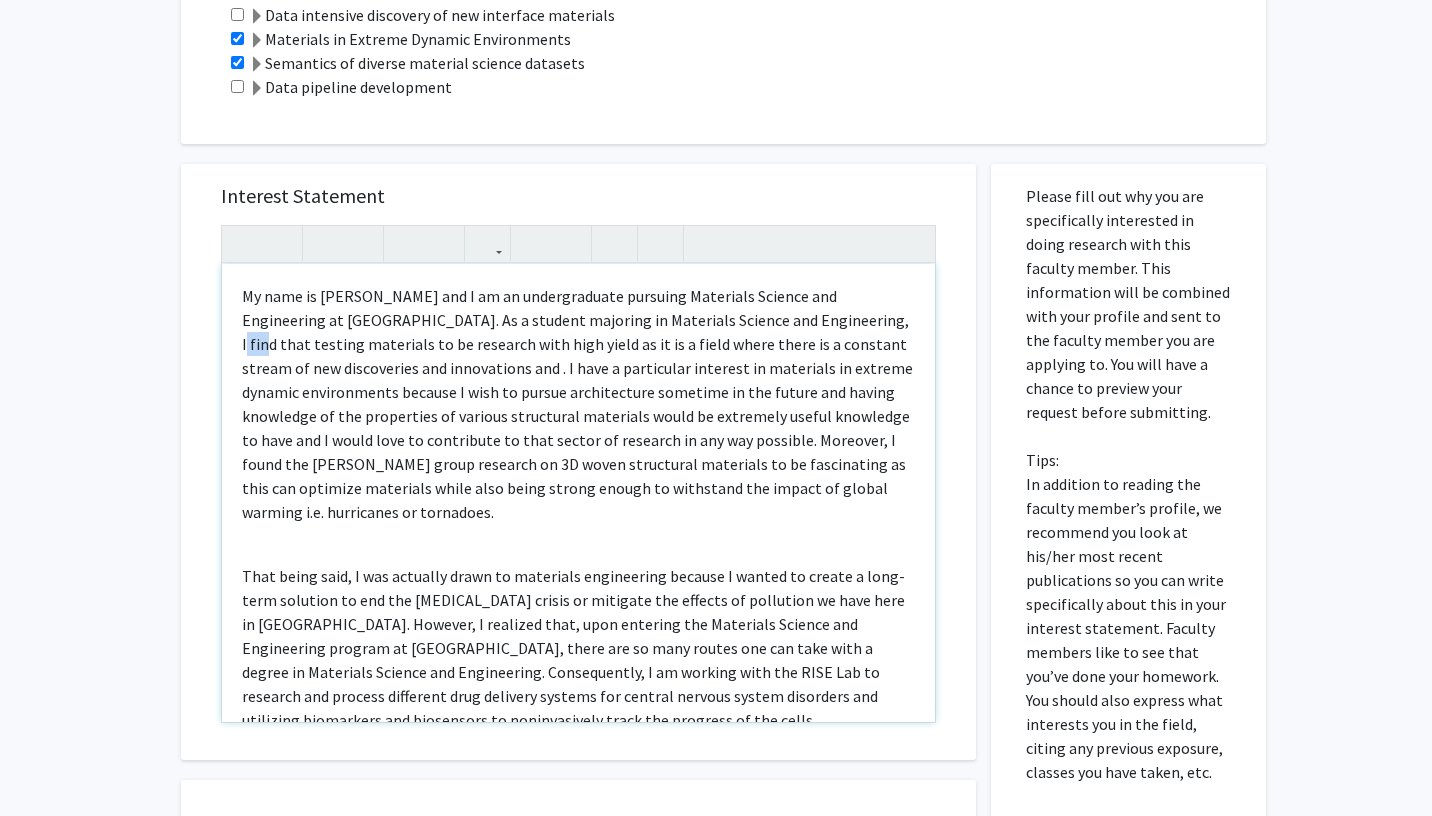 drag, startPoint x: 882, startPoint y: 315, endPoint x: 842, endPoint y: 315, distance: 40 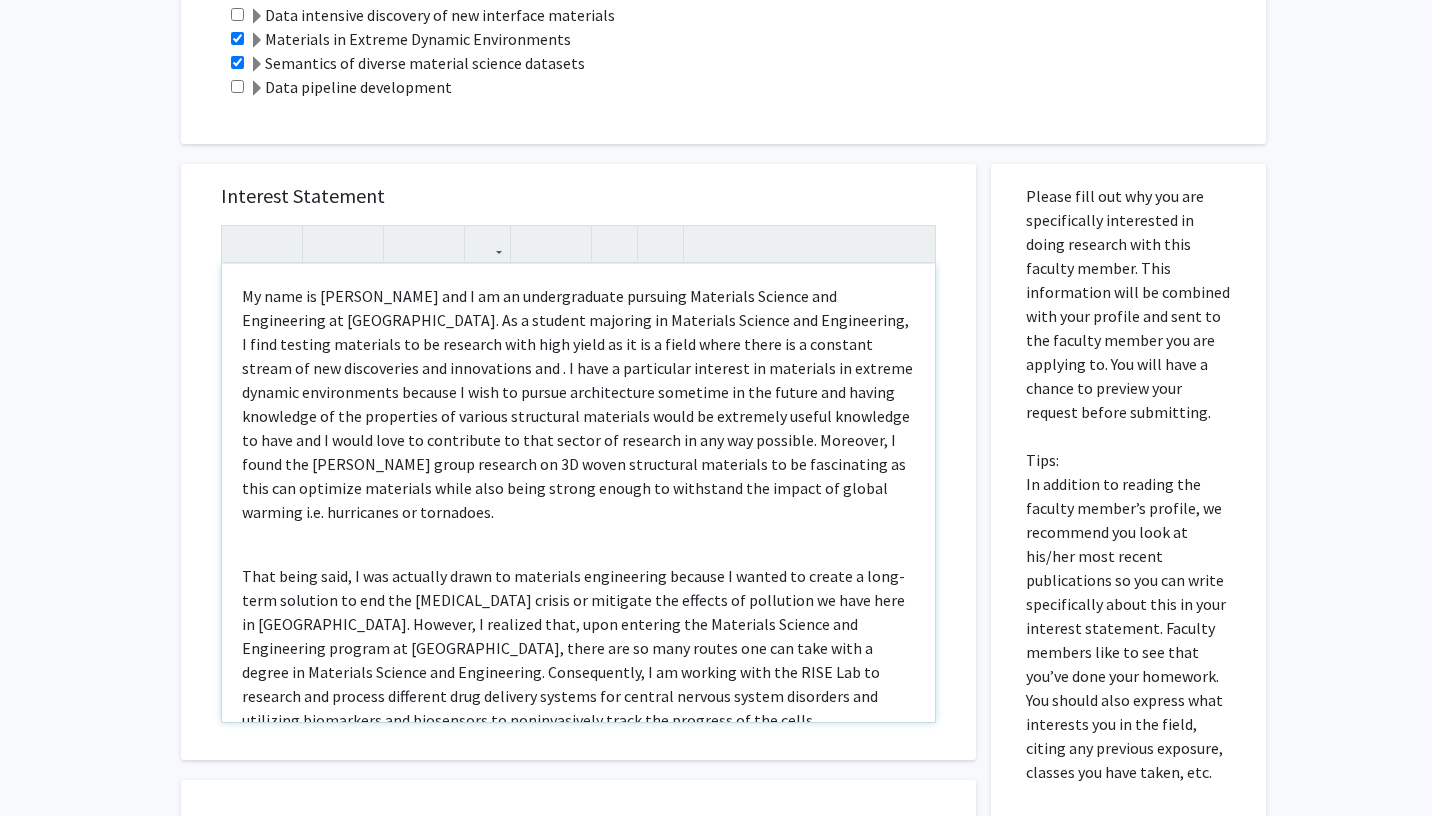 click on "My name is [PERSON_NAME] and I am an undergraduate pursuing Materials Science and Engineering at [GEOGRAPHIC_DATA]. As a student majoring in Materials Science and Engineering, I find testing materials to be research with high yield as it is a field where there is a constant stream of new discoveries and innovations and . I have a particular interest in materials in extreme dynamic environments because I wish to pursue architecture sometime in the future and having knowledge of the properties of various structural materials would be extremely useful knowledge to have and I would love to contribute to that sector of research in any way possible. Moreover, I found the [PERSON_NAME] group research on 3D woven structural materials to be fascinating as this can optimize materials while also being strong enough to withstand the impact of global warming i.e. hurricanes or tornadoes." at bounding box center (578, 404) 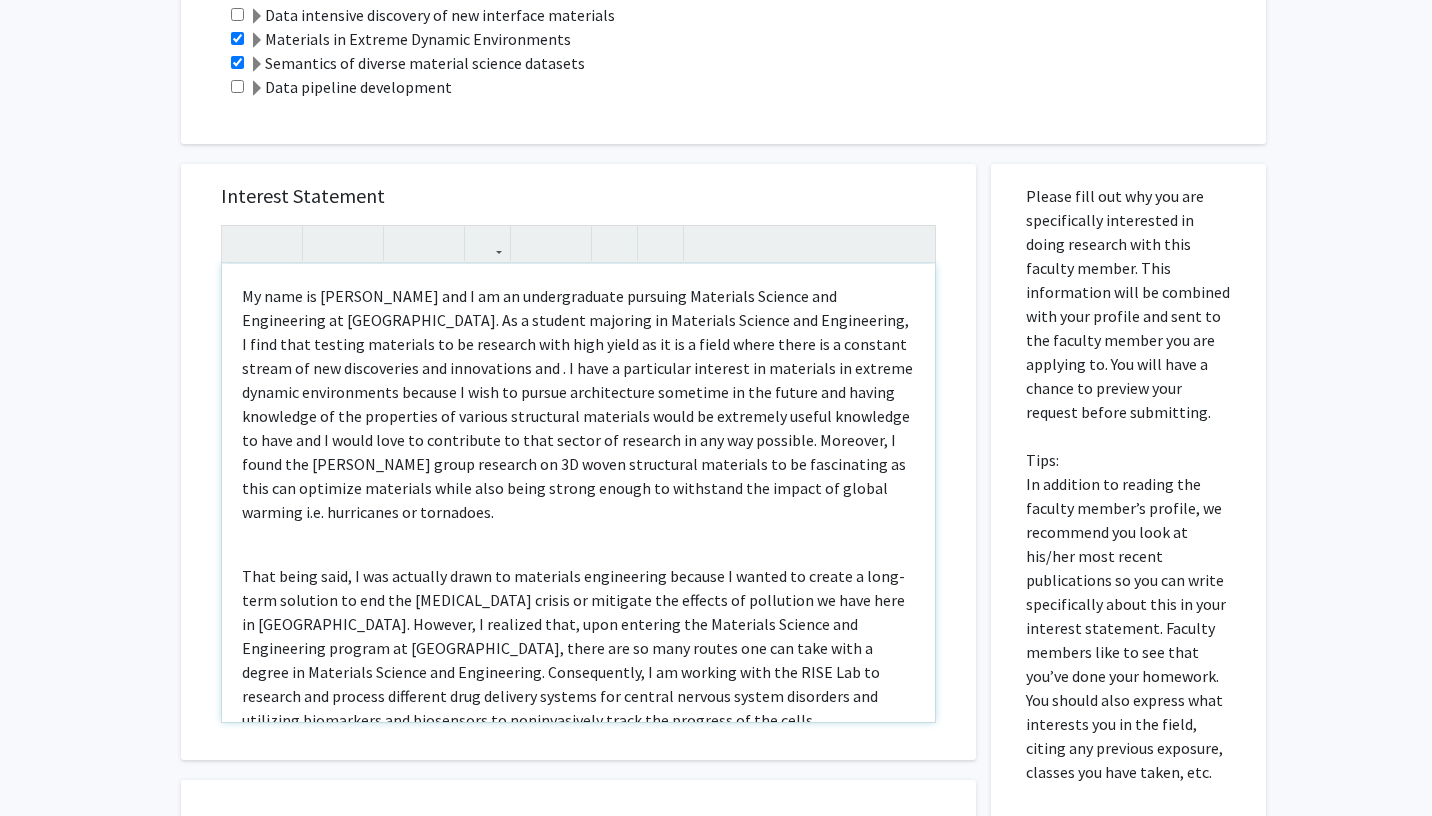 click on "My name is [PERSON_NAME] and I am an undergraduate pursuing Materials Science and Engineering at [GEOGRAPHIC_DATA]. As a student majoring in Materials Science and Engineering, I find that testing materials to be research with high yield as it is a field where there is a constant stream of new discoveries and innovations and . I have a particular interest in materials in extreme dynamic environments because I wish to pursue architecture sometime in the future and having knowledge of the properties of various structural materials would be extremely useful knowledge to have and I would love to contribute to that sector of research in any way possible. Moreover, I found the [PERSON_NAME] group research on 3D woven structural materials to be fascinating as this can optimize materials while also being strong enough to withstand the impact of global warming i.e. hurricanes or tornadoes." at bounding box center [577, 404] 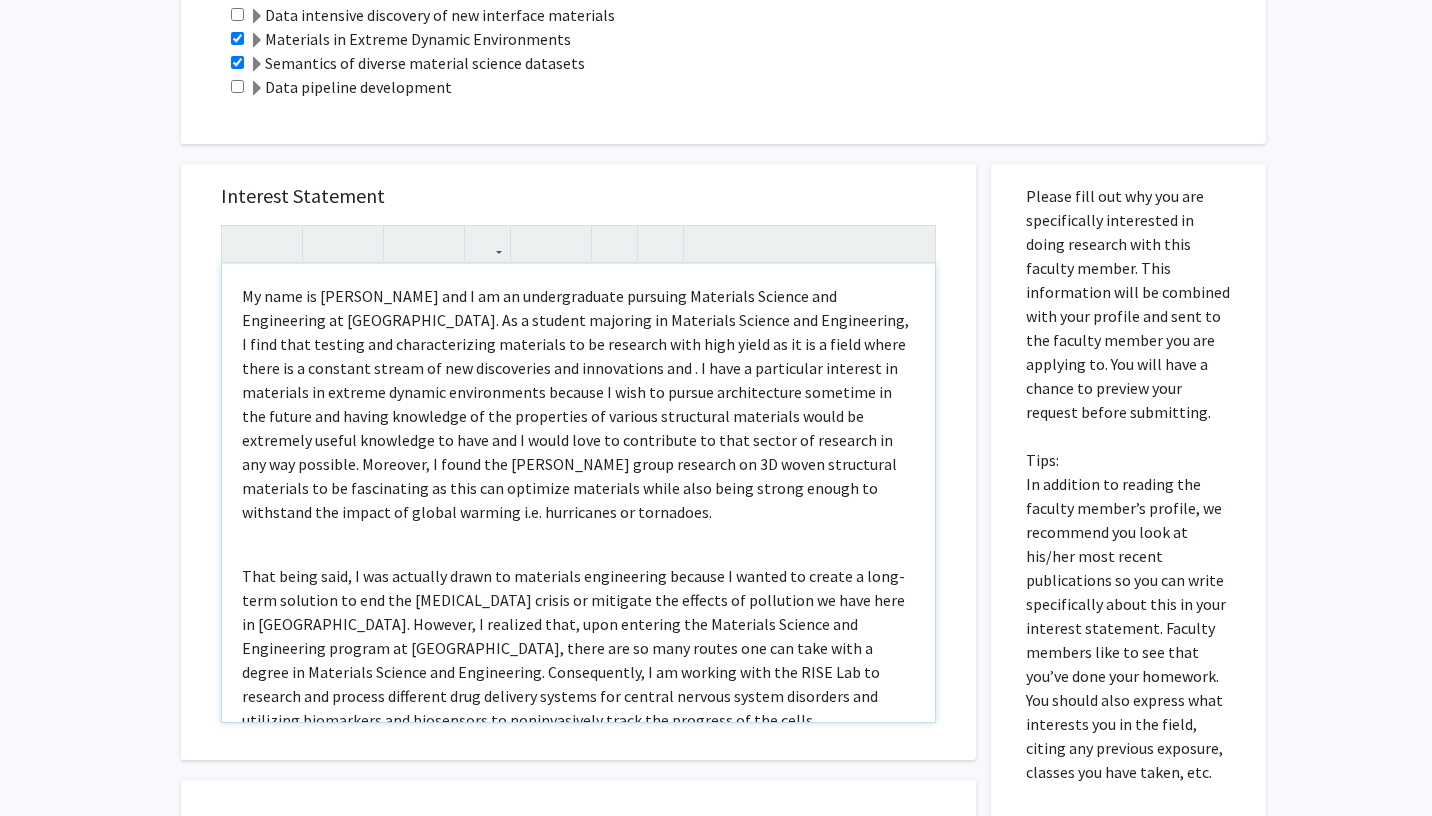 click on "My name is [PERSON_NAME] and I am an undergraduate pursuing Materials Science and Engineering at [GEOGRAPHIC_DATA]. As a student majoring in Materials Science and Engineering, I find that testing and characterizing materials to be research with high yield as it is a field where there is a constant stream of new discoveries and innovations and . I have a particular interest in materials in extreme dynamic environments because I wish to pursue architecture sometime in the future and having knowledge of the properties of various structural materials would be extremely useful knowledge to have and I would love to contribute to that sector of research in any way possible. Moreover, I found the [PERSON_NAME] group research on 3D woven structural materials to be fascinating as this can optimize materials while also being strong enough to withstand the impact of global warming i.e. hurricanes or tornadoes." at bounding box center [575, 404] 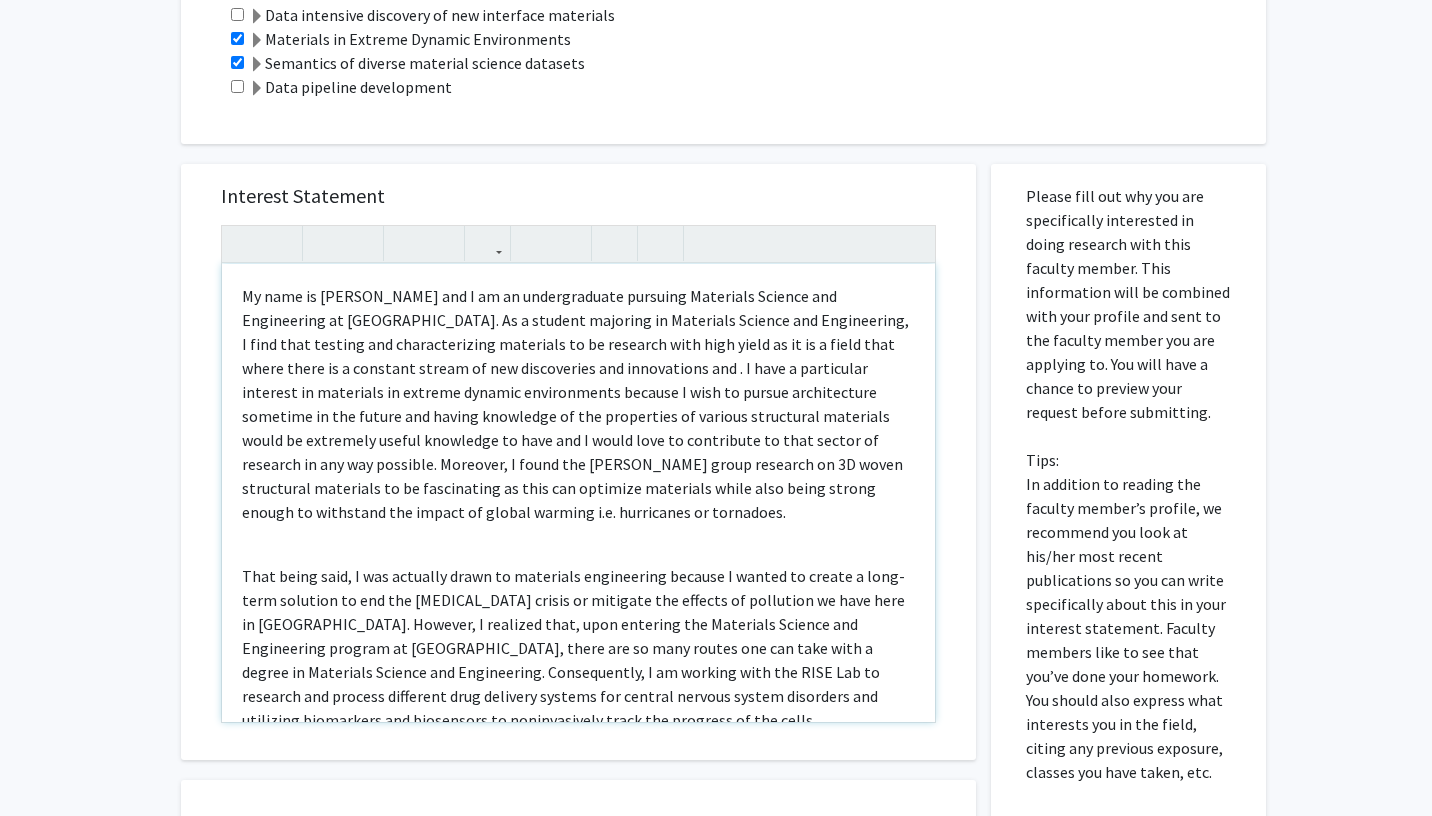 click on "My name is [PERSON_NAME] and I am an undergraduate pursuing Materials Science and Engineering at [GEOGRAPHIC_DATA]. As a student majoring in Materials Science and Engineering, I find that testing and characterizing materials to be research with high yield as it is a field that where there is a constant stream of new discoveries and innovations and . I have a particular interest in materials in extreme dynamic environments because I wish to pursue architecture sometime in the future and having knowledge of the properties of various structural materials would be extremely useful knowledge to have and I would love to contribute to that sector of research in any way possible. Moreover, I found the [PERSON_NAME] group research on 3D woven structural materials to be fascinating as this can optimize materials while also being strong enough to withstand the impact of global warming i.e. hurricanes or tornadoes." at bounding box center [575, 404] 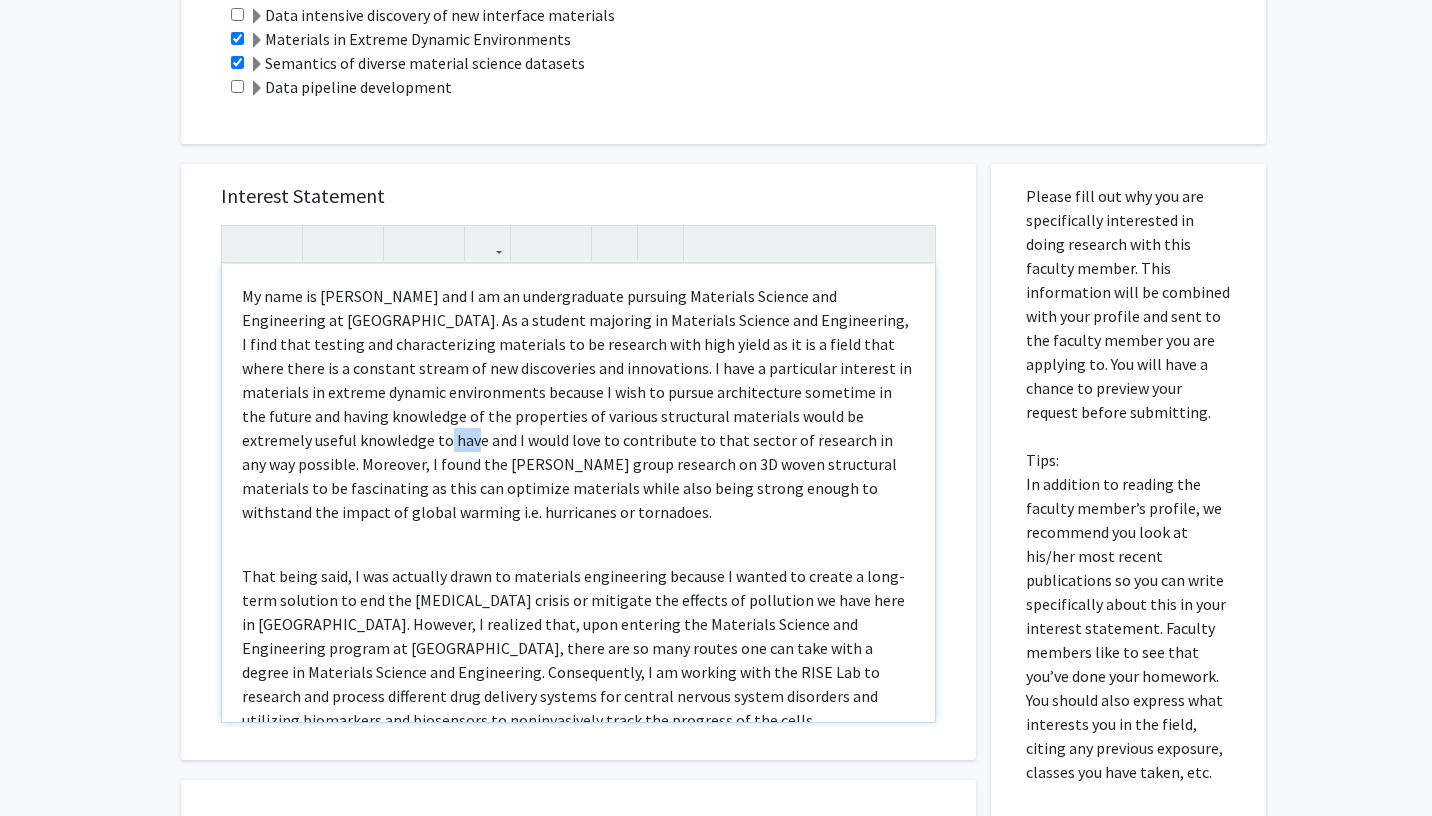 drag, startPoint x: 399, startPoint y: 444, endPoint x: 370, endPoint y: 442, distance: 29.068884 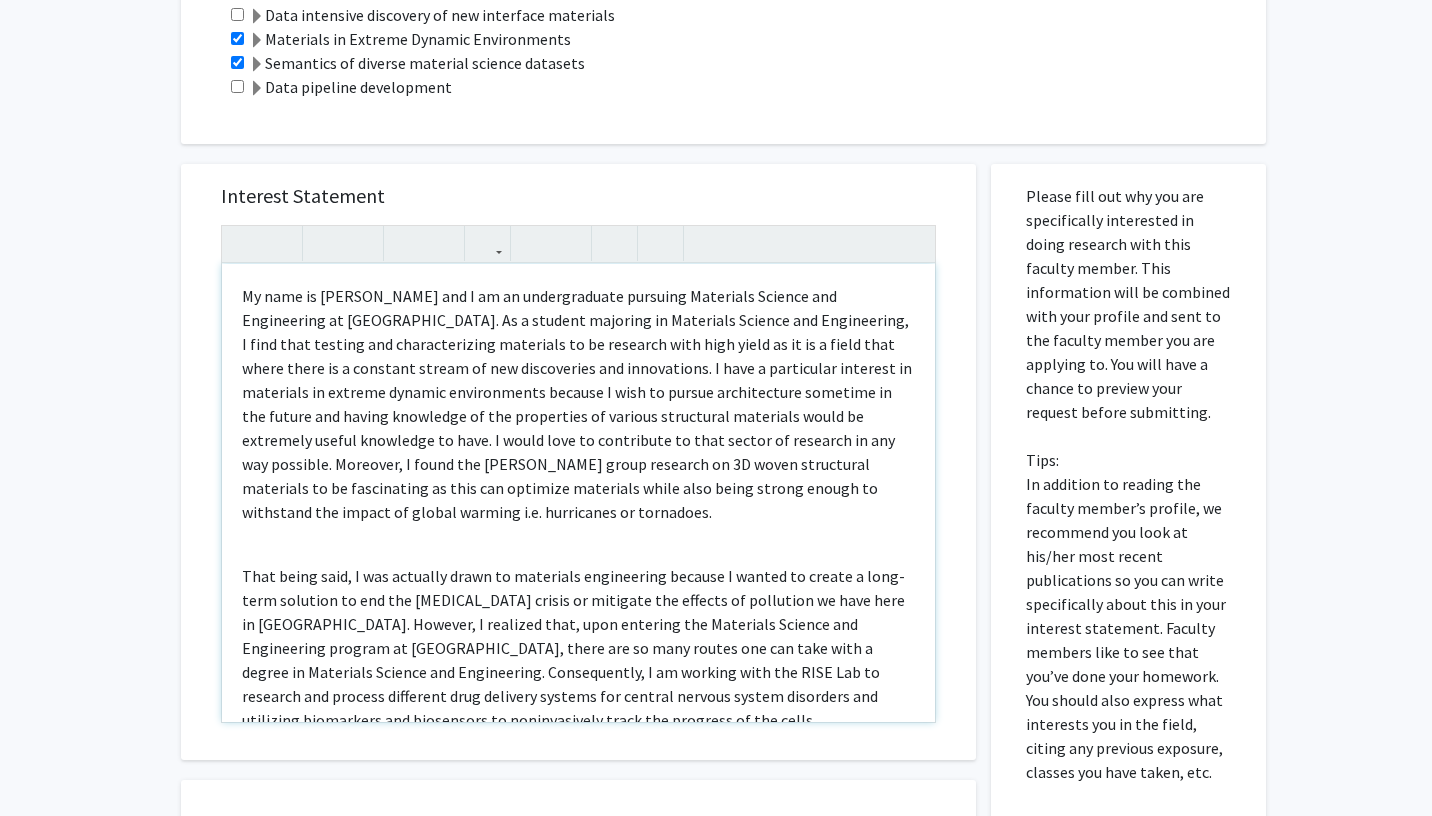 click on "My name is [PERSON_NAME] and I am an undergraduate pursuing Materials Science and Engineering at [GEOGRAPHIC_DATA]. As a student majoring in Materials Science and Engineering, I find that testing and characterizing materials to be research with high yield as it is a field that where there is a constant stream of new discoveries and innovations. I have a particular interest in materials in extreme dynamic environments because I wish to pursue architecture sometime in the future and having knowledge of the properties of various structural materials would be extremely useful knowledge to have. I would love to contribute to that sector of research in any way possible. Moreover, I found the [PERSON_NAME] group research on 3D woven structural materials to be fascinating as this can optimize materials while also being strong enough to withstand the impact of global warming i.e. hurricanes or tornadoes." at bounding box center [577, 404] 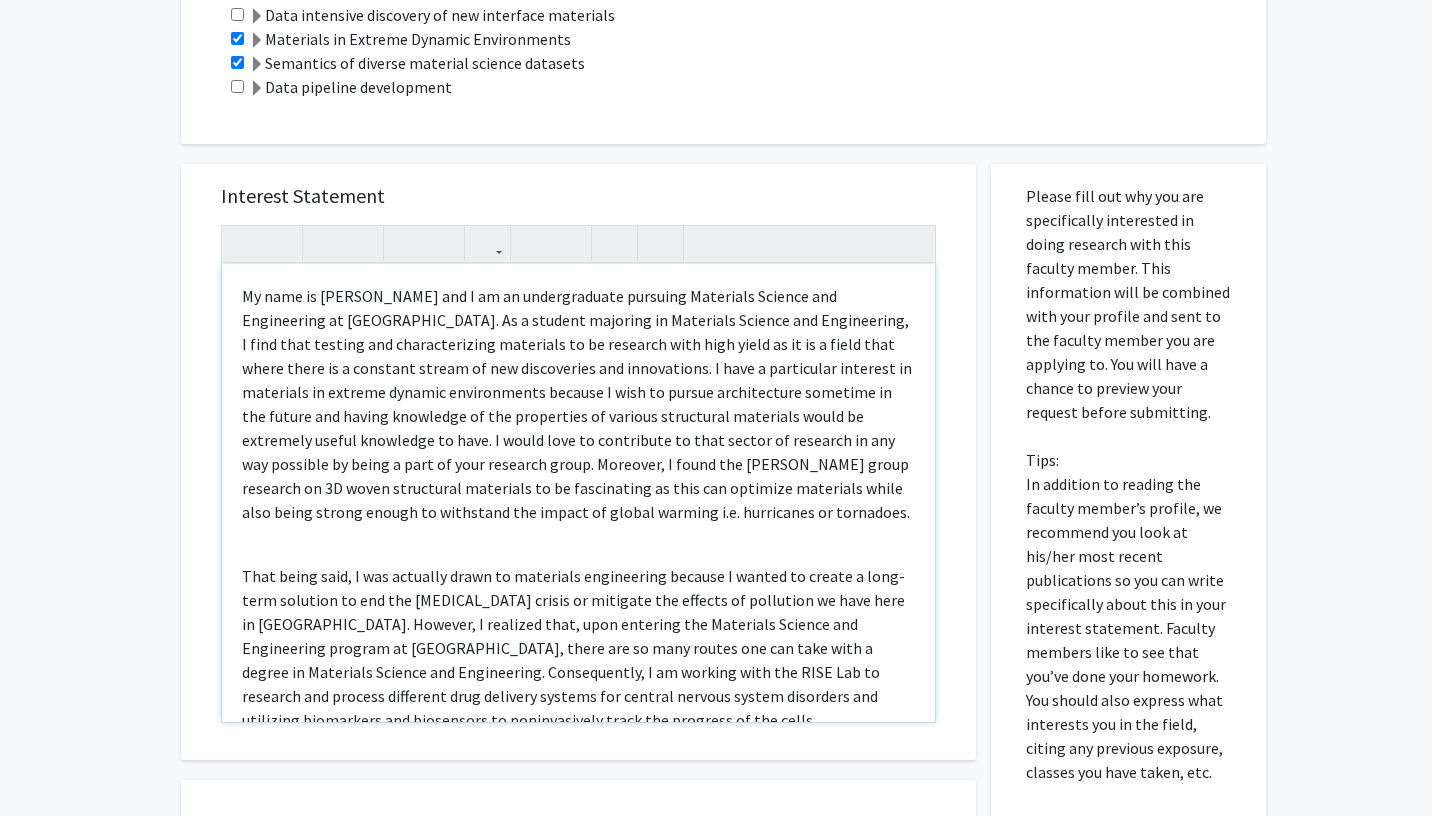 click on "My name is [PERSON_NAME] and I am an undergraduate pursuing Materials Science and Engineering at [GEOGRAPHIC_DATA]. As a student majoring in Materials Science and Engineering, I find that testing and characterizing materials to be research with high yield as it is a field that where there is a constant stream of new discoveries and innovations. I have a particular interest in materials in extreme dynamic environments because I wish to pursue architecture sometime in the future and having knowledge of the properties of various structural materials would be extremely useful knowledge to have. I would love to contribute to that sector of research in any way possible by being a part of your research group. Moreover, I found the [PERSON_NAME] group research on 3D woven structural materials to be fascinating as this can optimize materials while also being strong enough to withstand the impact of global warming i.e. hurricanes or tornadoes." at bounding box center (578, 404) 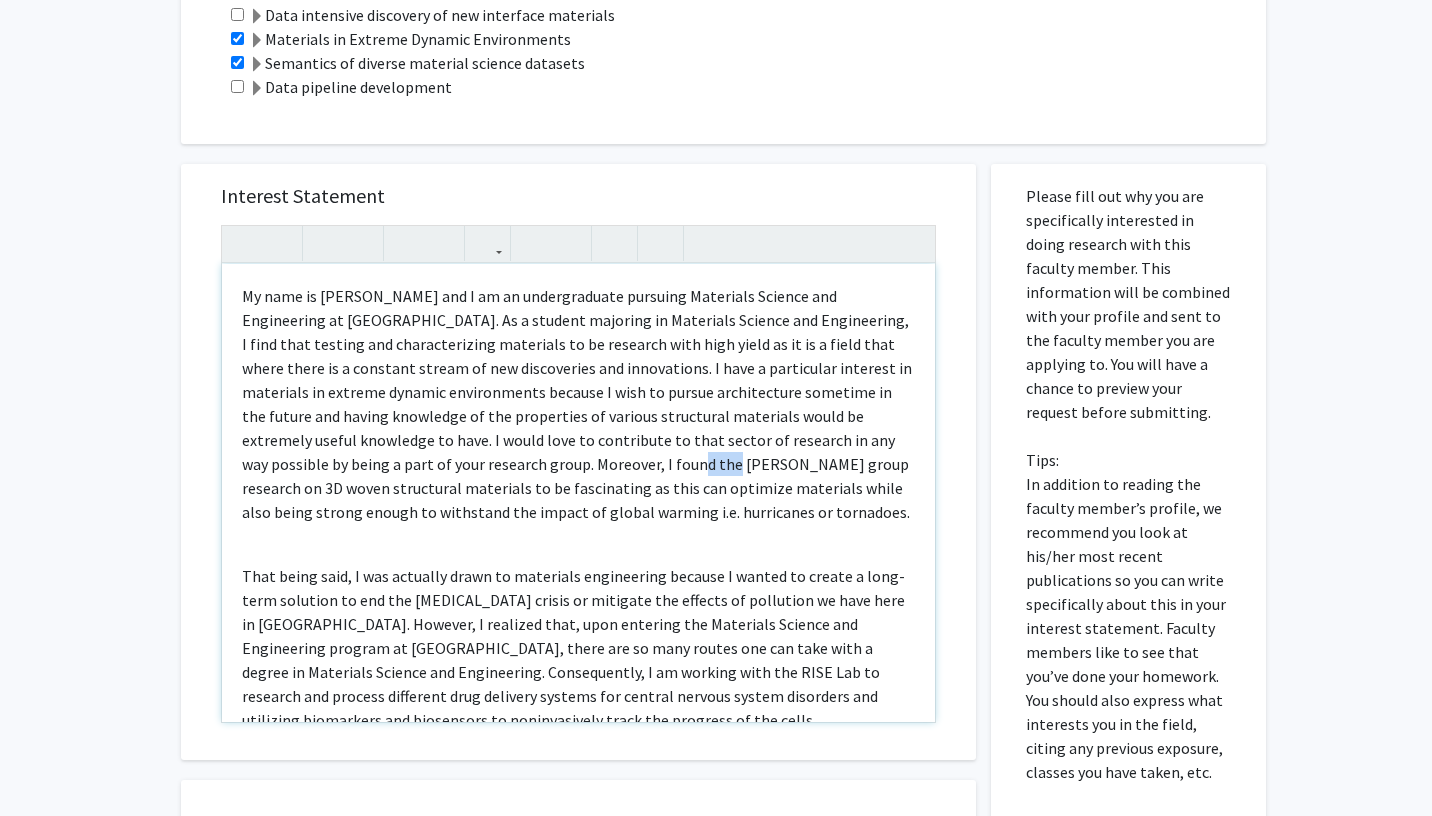 drag, startPoint x: 625, startPoint y: 466, endPoint x: 586, endPoint y: 466, distance: 39 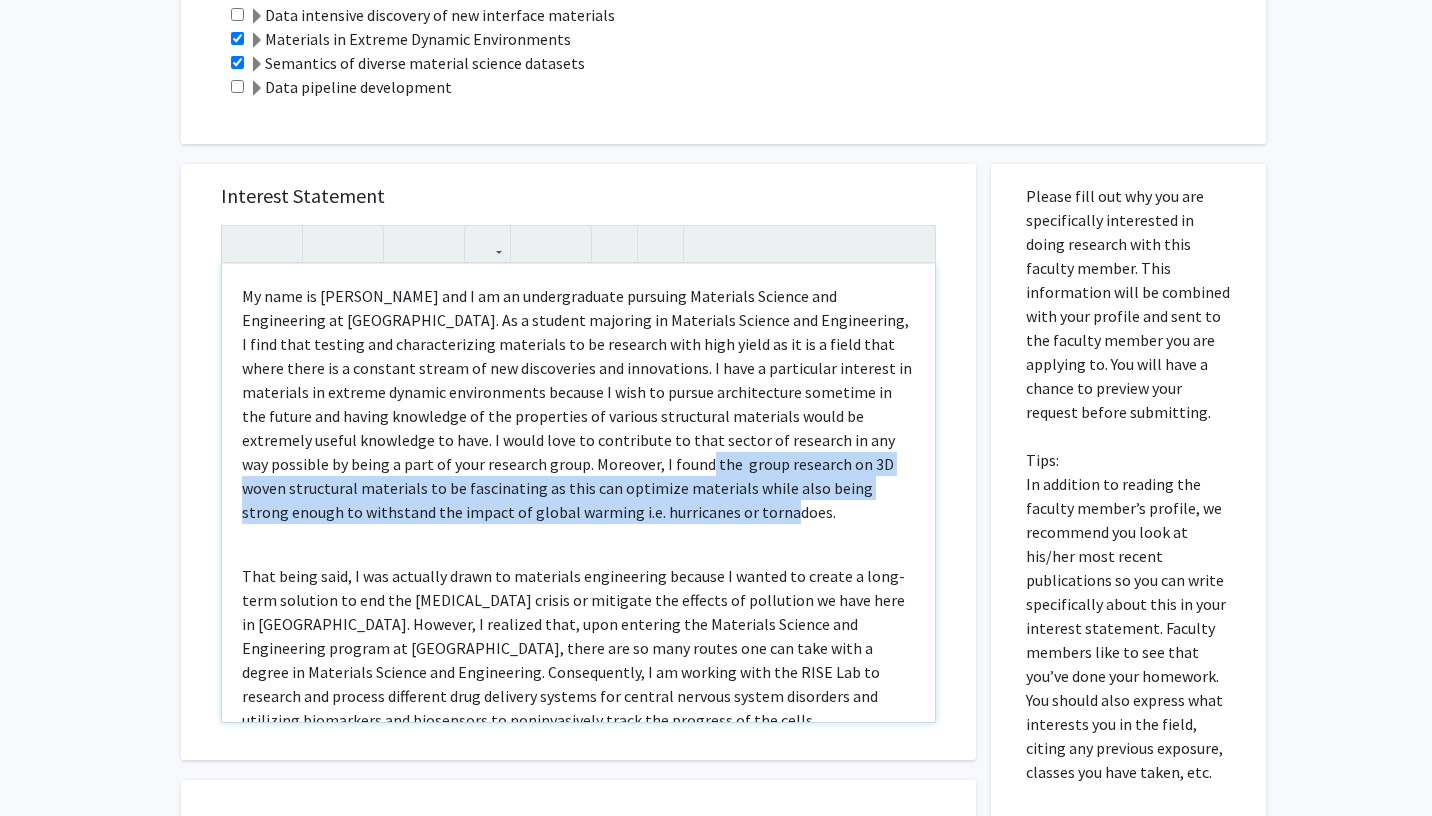 drag, startPoint x: 592, startPoint y: 469, endPoint x: 611, endPoint y: 504, distance: 39.824615 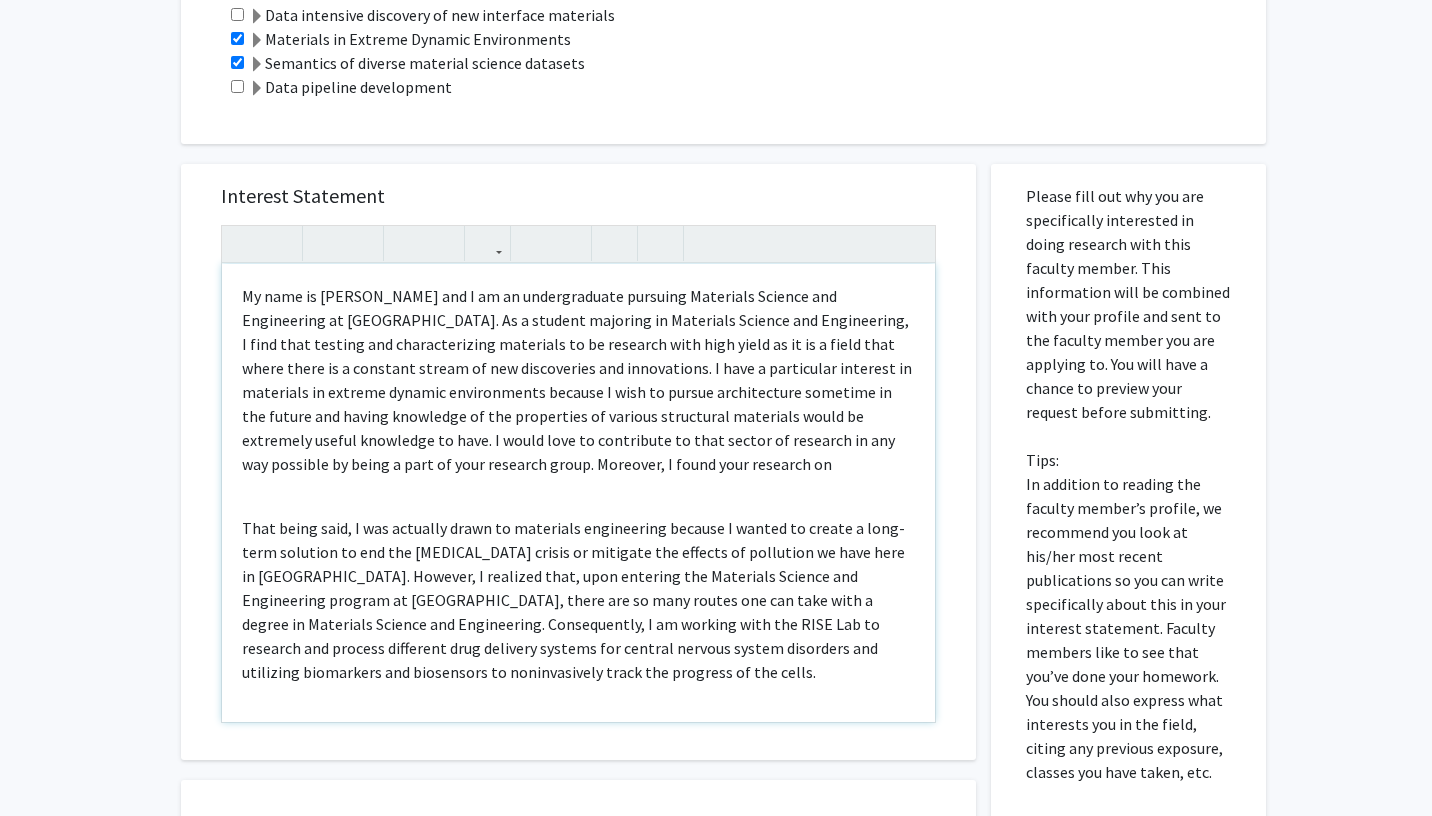 click on "My name is [PERSON_NAME] and I am an undergraduate pursuing Materials Science and Engineering at [GEOGRAPHIC_DATA]. As a student majoring in Materials Science and Engineering, I find that testing and characterizing materials to be research with high yield as it is a field that where there is a constant stream of new discoveries and innovations. I have a particular interest in materials in extreme dynamic environments because I wish to pursue architecture sometime in the future and having knowledge of the properties of various structural materials would be extremely useful knowledge to have. I would love to contribute to that sector of research in any way possible by being a part of your research group. Moreover, I found your research on" at bounding box center [577, 380] 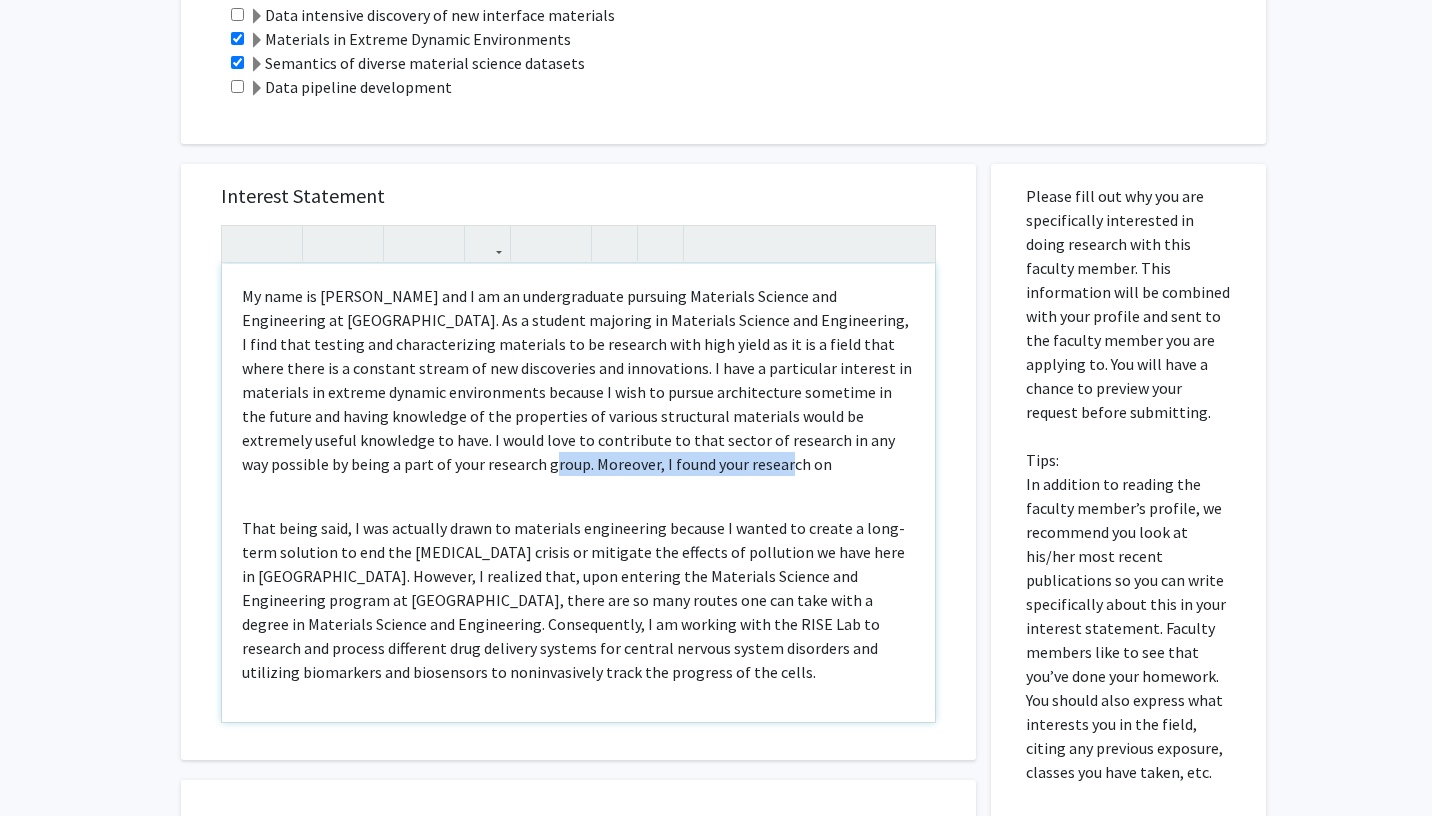 drag, startPoint x: 678, startPoint y: 470, endPoint x: 443, endPoint y: 467, distance: 235.01915 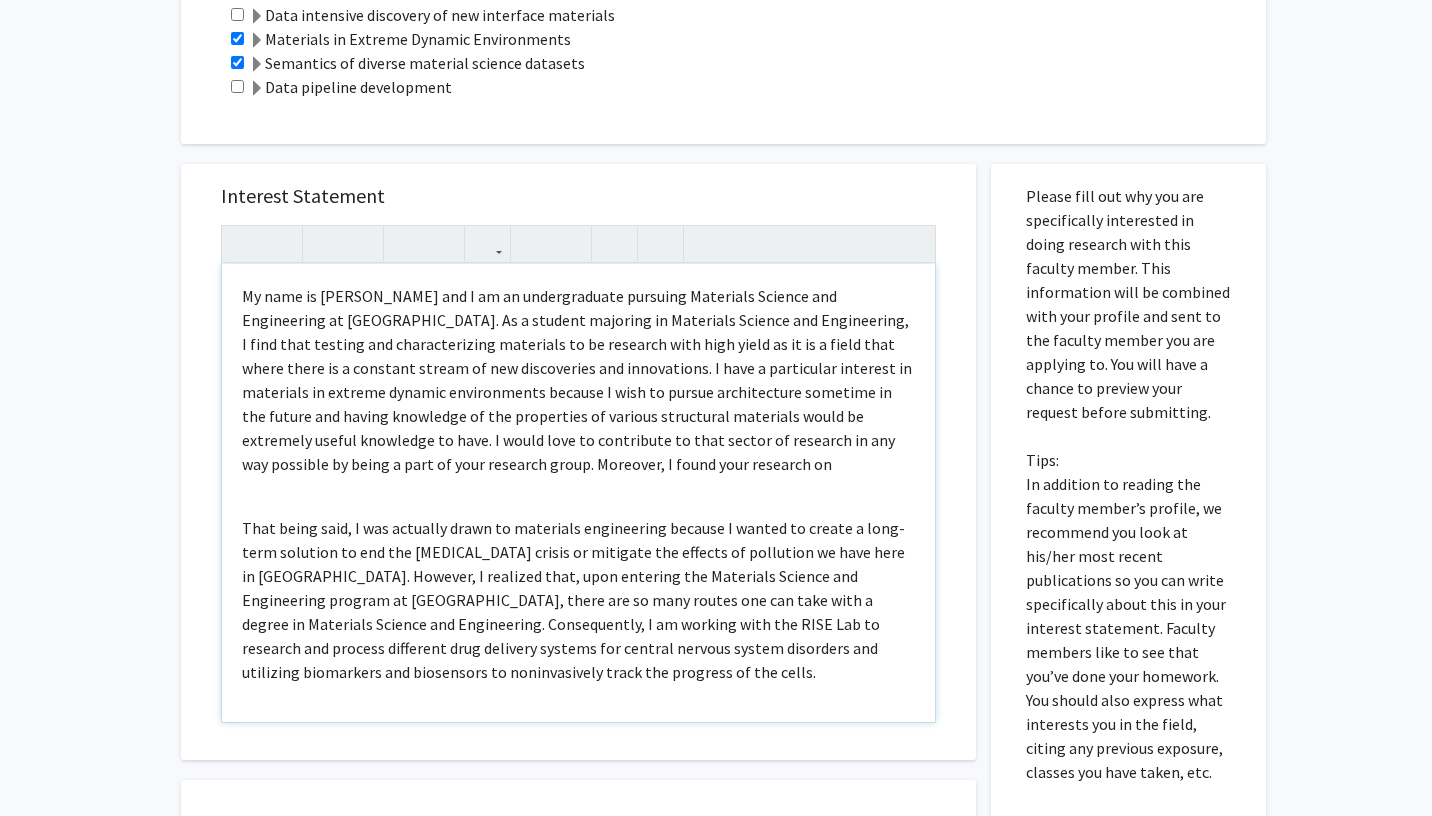 click on "My name is [PERSON_NAME] and I am an undergraduate pursuing Materials Science and Engineering at [GEOGRAPHIC_DATA]. As a student majoring in Materials Science and Engineering, I find that testing and characterizing materials to be research with high yield as it is a field that where there is a constant stream of new discoveries and innovations. I have a particular interest in materials in extreme dynamic environments because I wish to pursue architecture sometime in the future and having knowledge of the properties of various structural materials would be extremely useful knowledge to have. I would love to contribute to that sector of research in any way possible by being a part of your research group. Moreover, I found your research on" at bounding box center [577, 380] 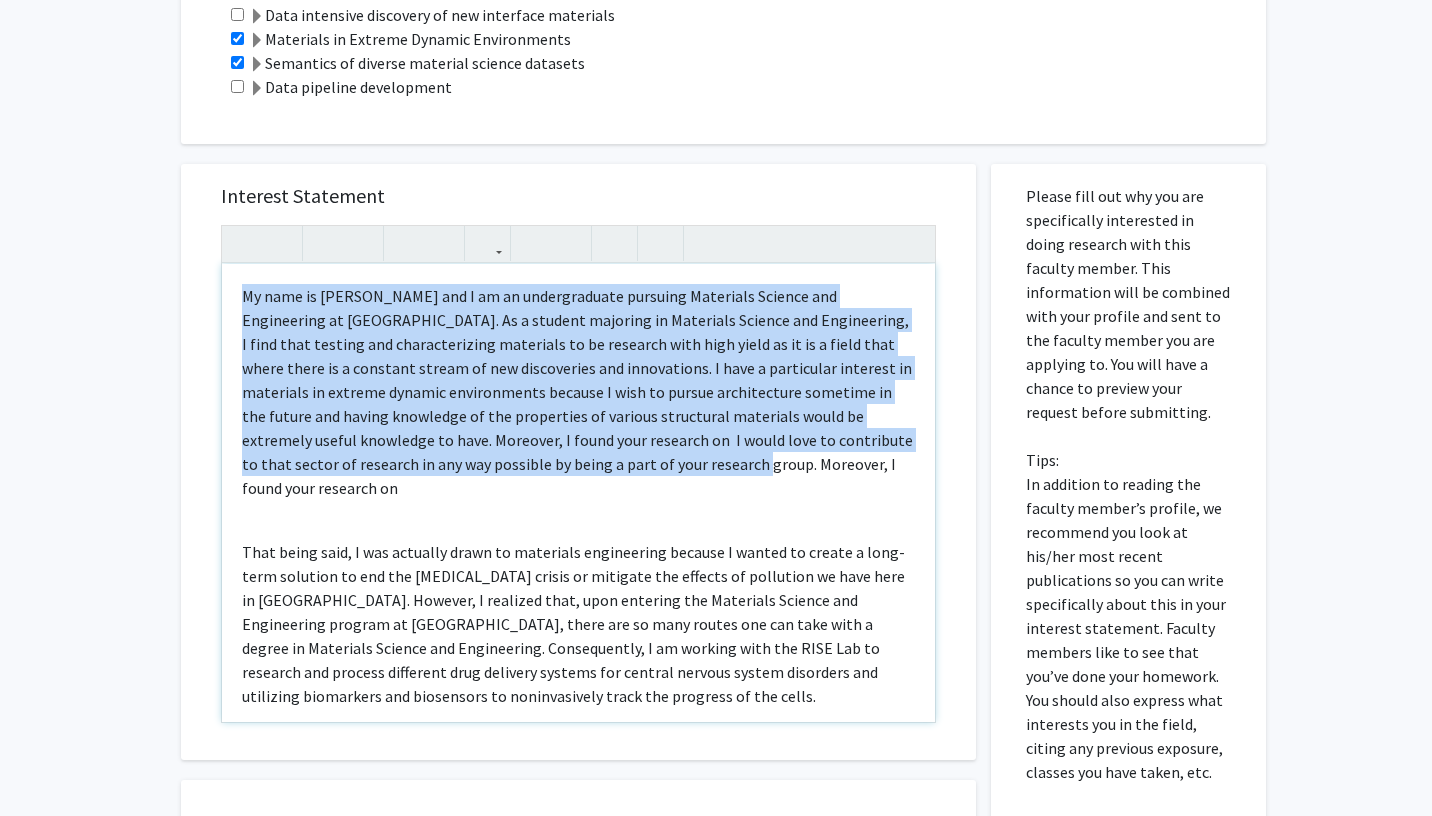 drag, startPoint x: 692, startPoint y: 466, endPoint x: 795, endPoint y: 504, distance: 109.786156 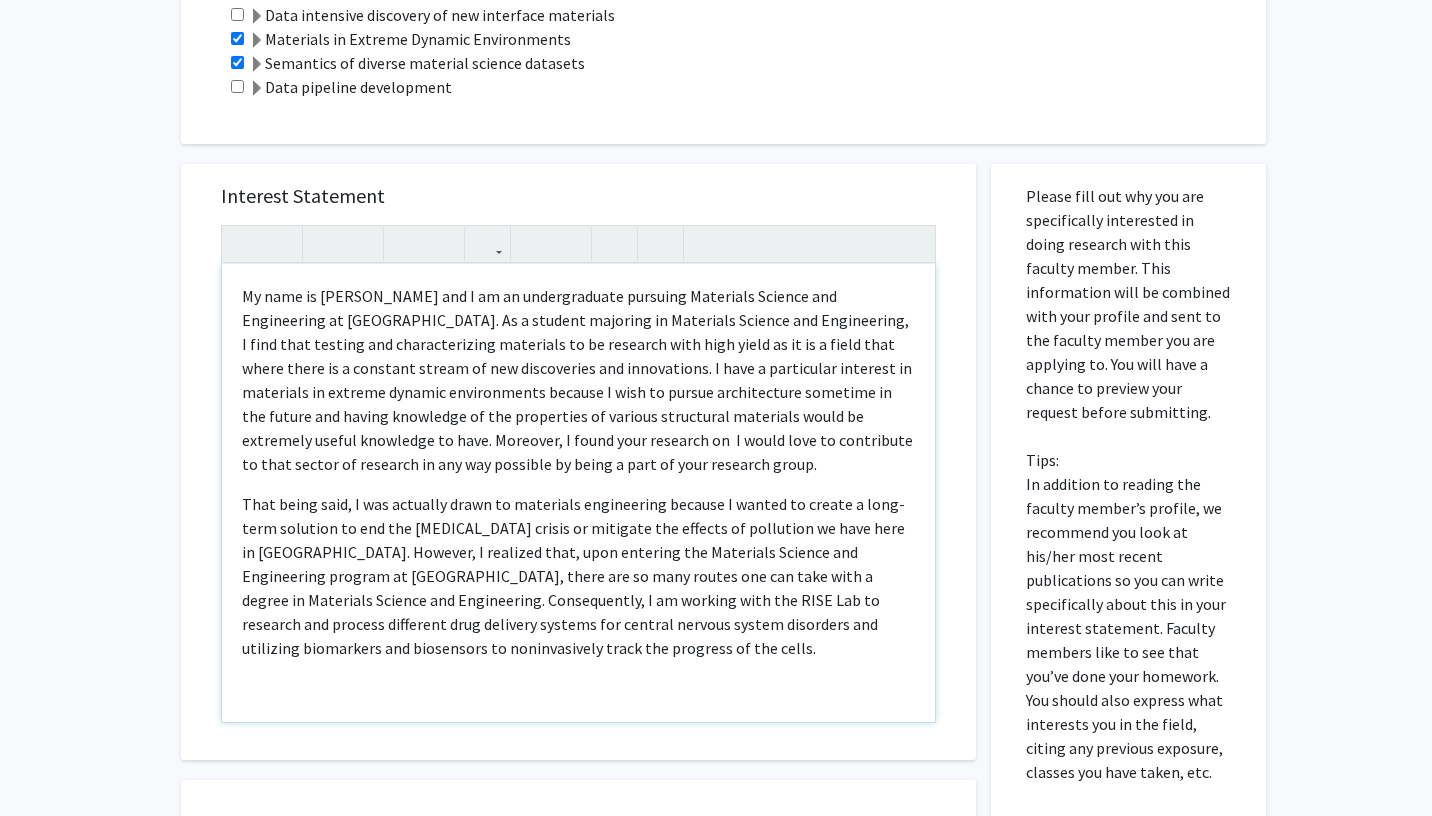 click on "My name is [PERSON_NAME] and I am an undergraduate pursuing Materials Science and Engineering at [GEOGRAPHIC_DATA]. As a student majoring in Materials Science and Engineering, I find that testing and characterizing materials to be research with high yield as it is a field that where there is a constant stream of new discoveries and innovations. I have a particular interest in materials in extreme dynamic environments because I wish to pursue architecture sometime in the future and having knowledge of the properties of various structural materials would be extremely useful knowledge to have. Moreover, I found your research on  I would love to contribute to that sector of research in any way possible by being a part of your research group." at bounding box center (577, 380) 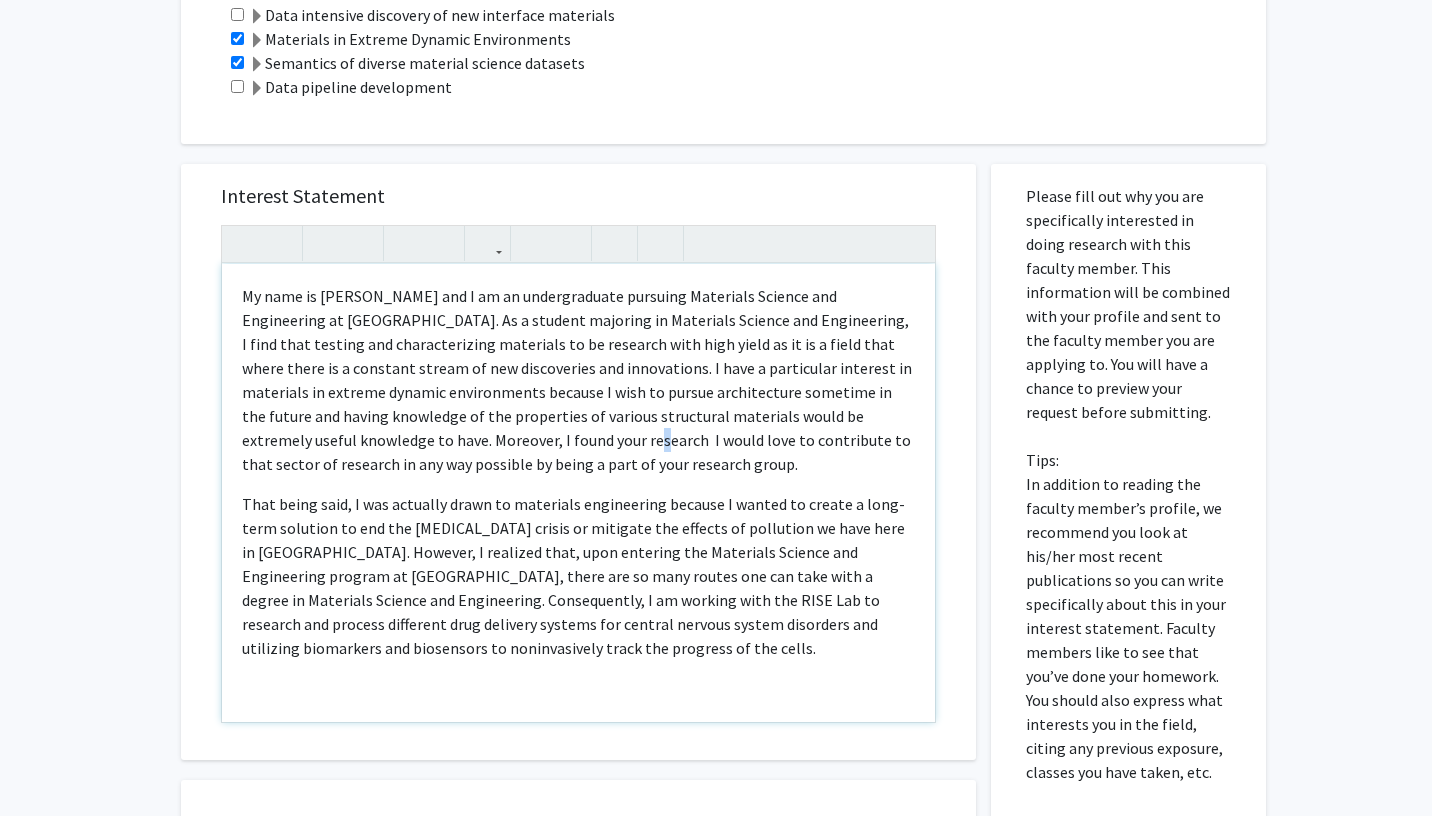 click on "My name is [PERSON_NAME] and I am an undergraduate pursuing Materials Science and Engineering at [GEOGRAPHIC_DATA]. As a student majoring in Materials Science and Engineering, I find that testing and characterizing materials to be research with high yield as it is a field that where there is a constant stream of new discoveries and innovations. I have a particular interest in materials in extreme dynamic environments because I wish to pursue architecture sometime in the future and having knowledge of the properties of various structural materials would be extremely useful knowledge to have. Moreover, I found your research  I would love to contribute to that sector of research in any way possible by being a part of your research group." at bounding box center [577, 380] 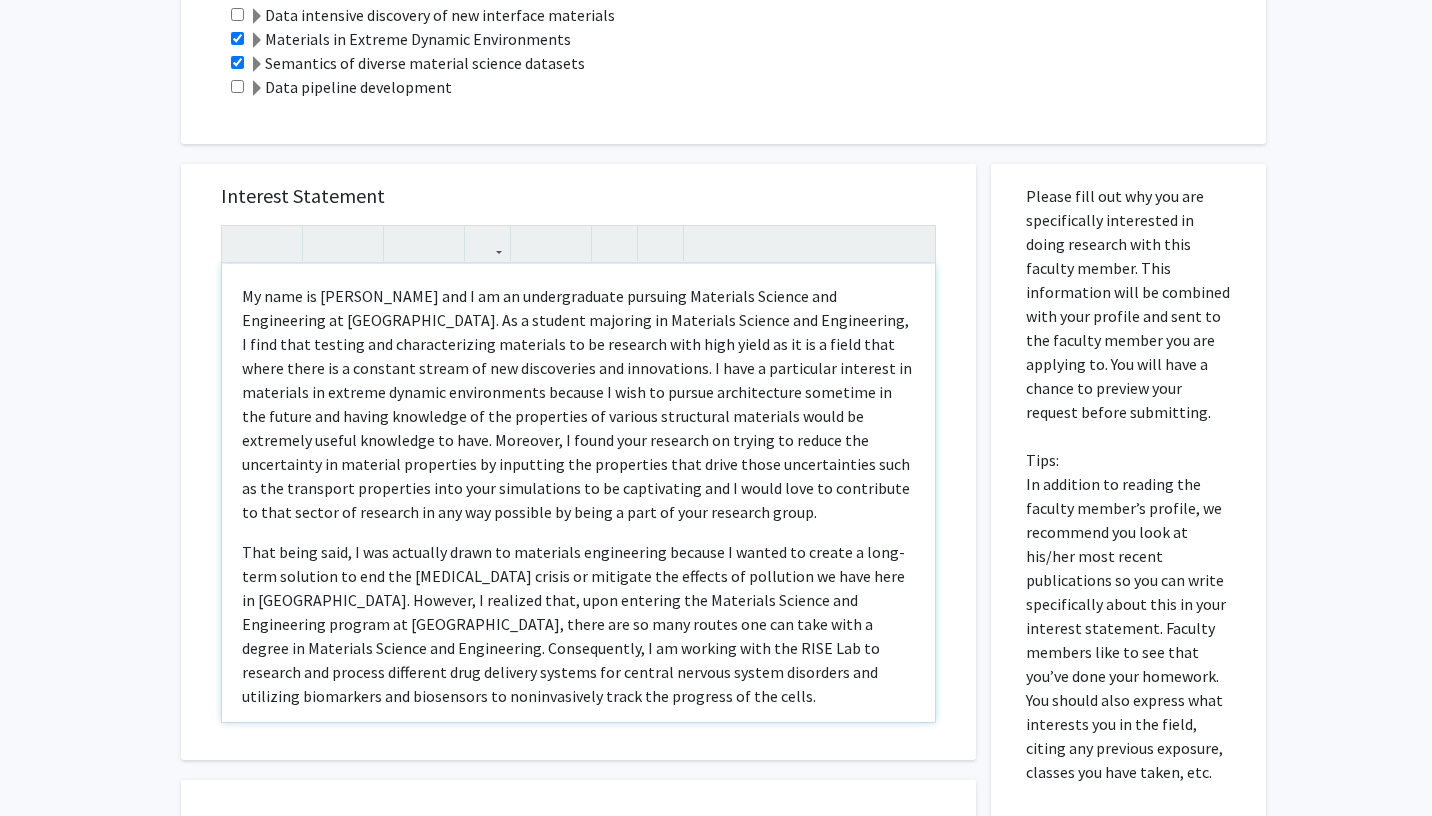click on "My name is [PERSON_NAME] and I am an undergraduate pursuing Materials Science and Engineering at [GEOGRAPHIC_DATA]. As a student majoring in Materials Science and Engineering, I find that testing and characterizing materials to be research with high yield as it is a field that where there is a constant stream of new discoveries and innovations. I have a particular interest in materials in extreme dynamic environments because I wish to pursue architecture sometime in the future and having knowledge of the properties of various structural materials would be extremely useful knowledge to have. Moreover, I found your research on trying to reduce the uncertainty in material properties by inputting the properties that drive those uncertainties such as the transport properties into your simulations to be captivating and I would love to contribute to that sector of research in any way possible by being a part of your research group." at bounding box center (578, 404) 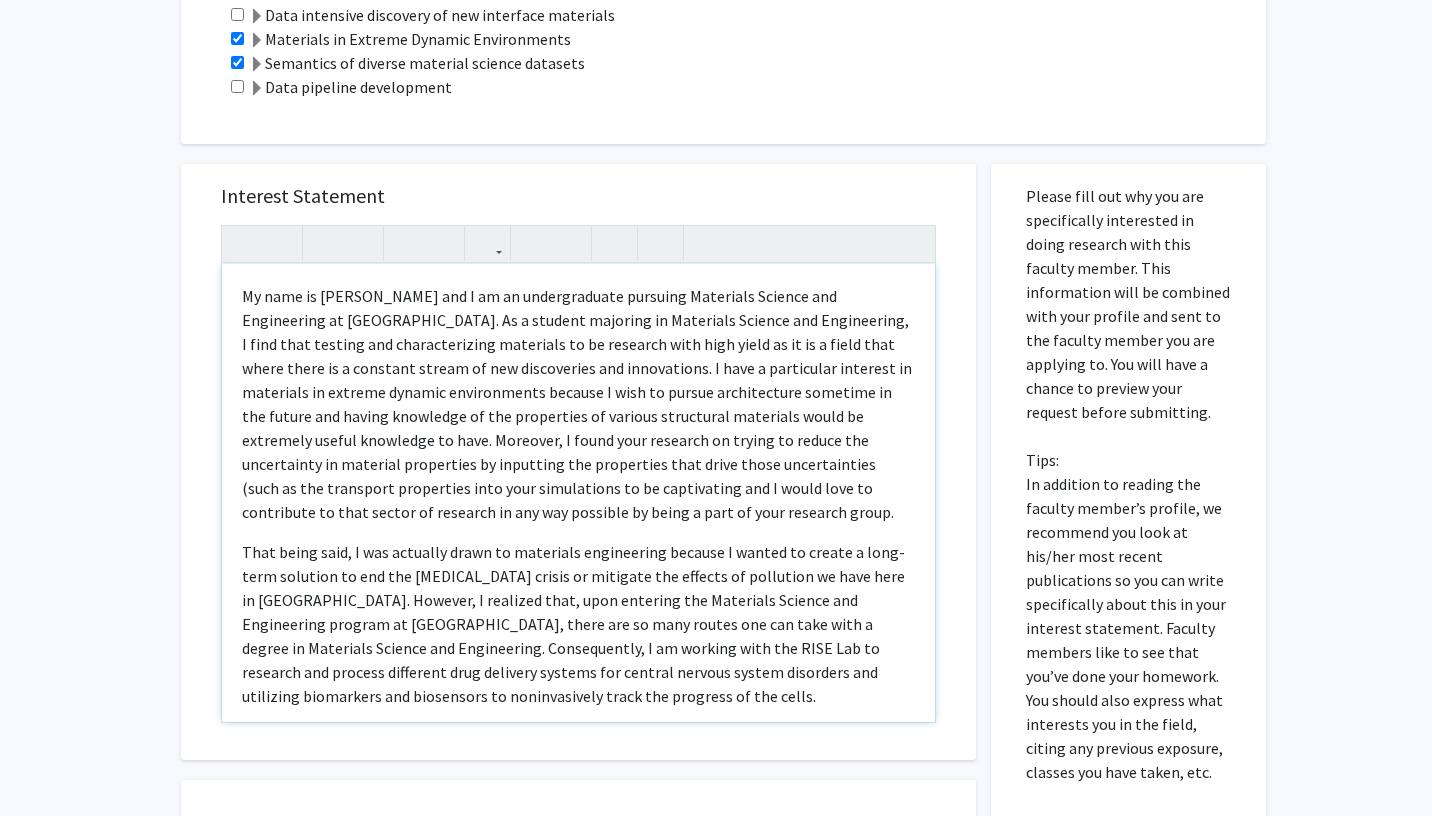 click on "My name is [PERSON_NAME] and I am an undergraduate pursuing Materials Science and Engineering at [GEOGRAPHIC_DATA]. As a student majoring in Materials Science and Engineering, I find that testing and characterizing materials to be research with high yield as it is a field that where there is a constant stream of new discoveries and innovations. I have a particular interest in materials in extreme dynamic environments because I wish to pursue architecture sometime in the future and having knowledge of the properties of various structural materials would be extremely useful knowledge to have. Moreover, I found your research on trying to reduce the uncertainty in material properties by inputting the properties that drive those uncertainties (such as the transport properties into your simulations to be captivating and I would love to contribute to that sector of research in any way possible by being a part of your research group. Best, [PERSON_NAME]" at bounding box center [578, 493] 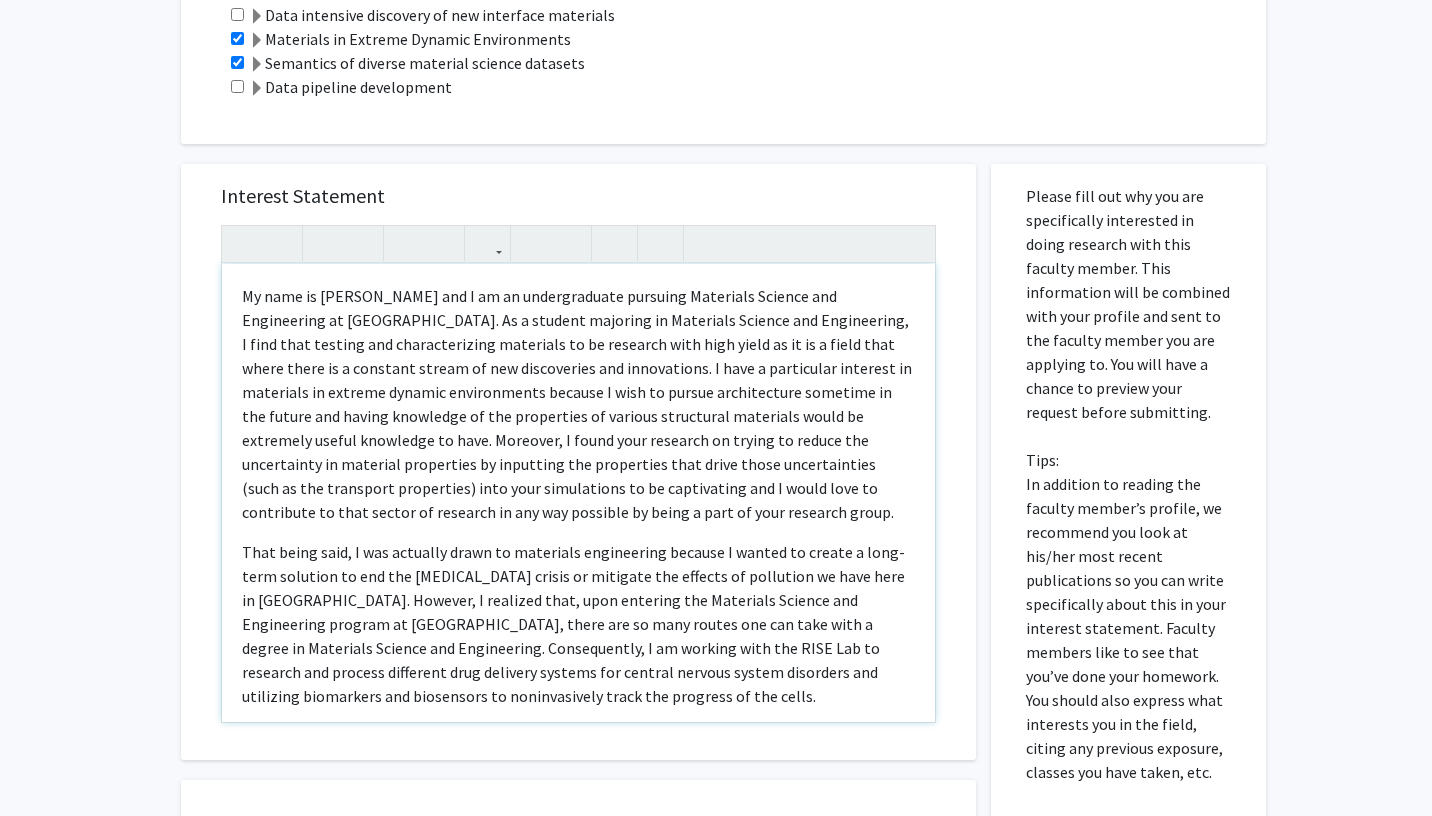 click on "My name is [PERSON_NAME] and I am an undergraduate pursuing Materials Science and Engineering at [GEOGRAPHIC_DATA]. As a student majoring in Materials Science and Engineering, I find that testing and characterizing materials to be research with high yield as it is a field that where there is a constant stream of new discoveries and innovations. I have a particular interest in materials in extreme dynamic environments because I wish to pursue architecture sometime in the future and having knowledge of the properties of various structural materials would be extremely useful knowledge to have. Moreover, I found your research on trying to reduce the uncertainty in material properties by inputting the properties that drive those uncertainties (such as the transport properties) into your simulations to be captivating and I would love to contribute to that sector of research in any way possible by being a part of your research group." at bounding box center [578, 404] 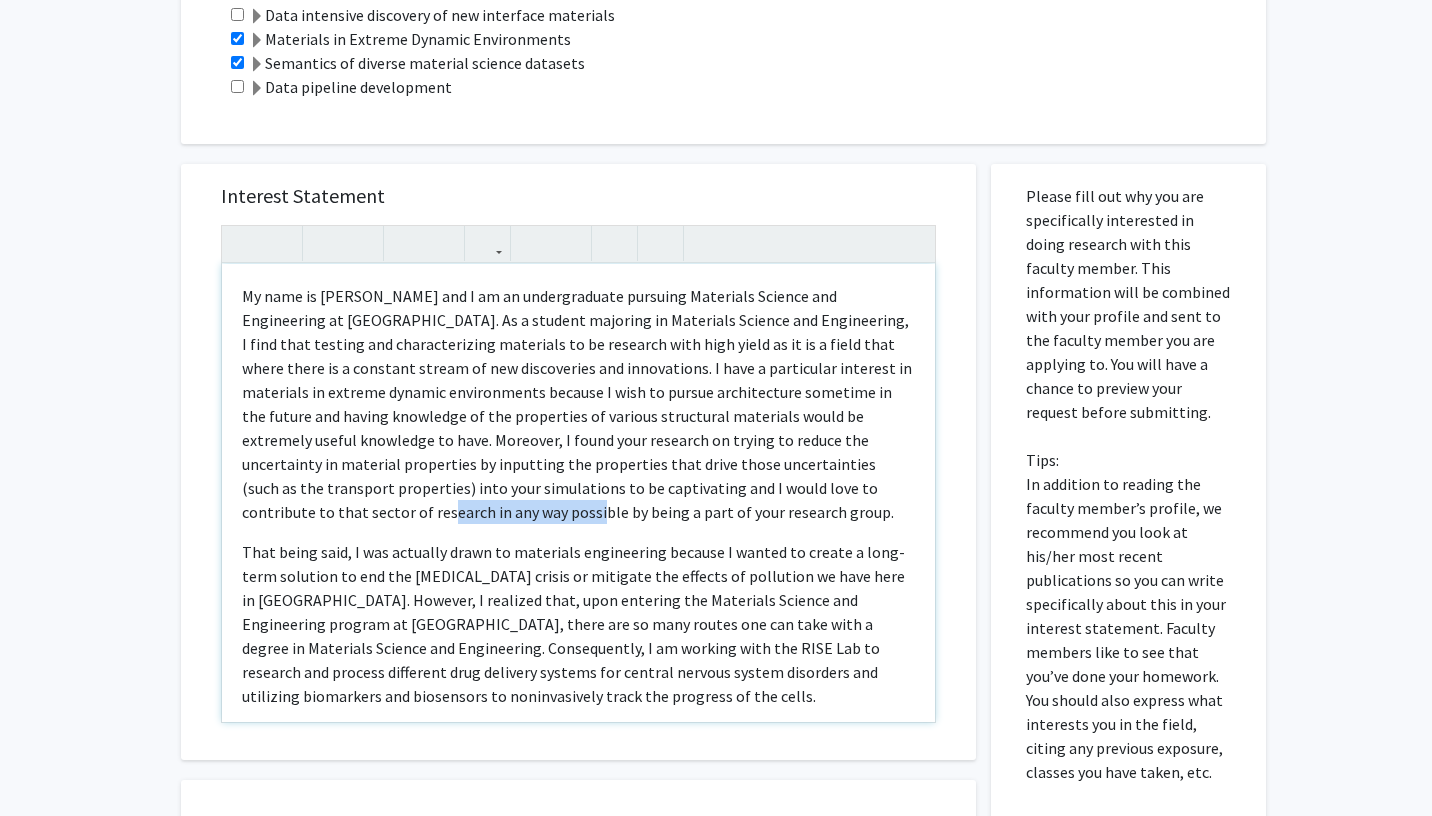 drag, startPoint x: 451, startPoint y: 515, endPoint x: 303, endPoint y: 514, distance: 148.00337 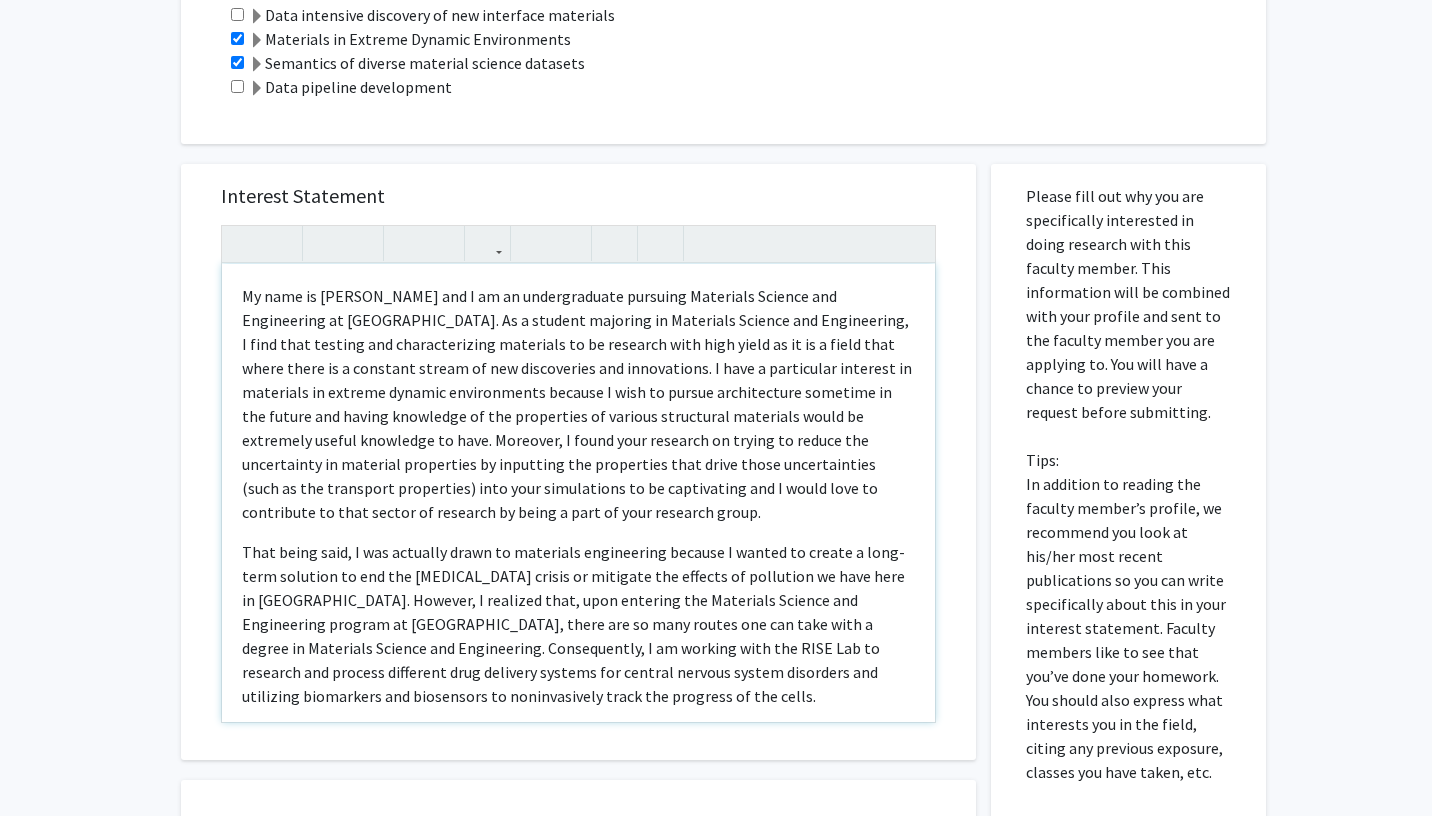 click on "My name is [PERSON_NAME] and I am an undergraduate pursuing Materials Science and Engineering at [GEOGRAPHIC_DATA]. As a student majoring in Materials Science and Engineering, I find that testing and characterizing materials to be research with high yield as it is a field that where there is a constant stream of new discoveries and innovations. I have a particular interest in materials in extreme dynamic environments because I wish to pursue architecture sometime in the future and having knowledge of the properties of various structural materials would be extremely useful knowledge to have. Moreover, I found your research on trying to reduce the uncertainty in material properties by inputting the properties that drive those uncertainties (such as the transport properties) into your simulations to be captivating and I would love to contribute to that sector of research by being a part of your research group." at bounding box center (578, 404) 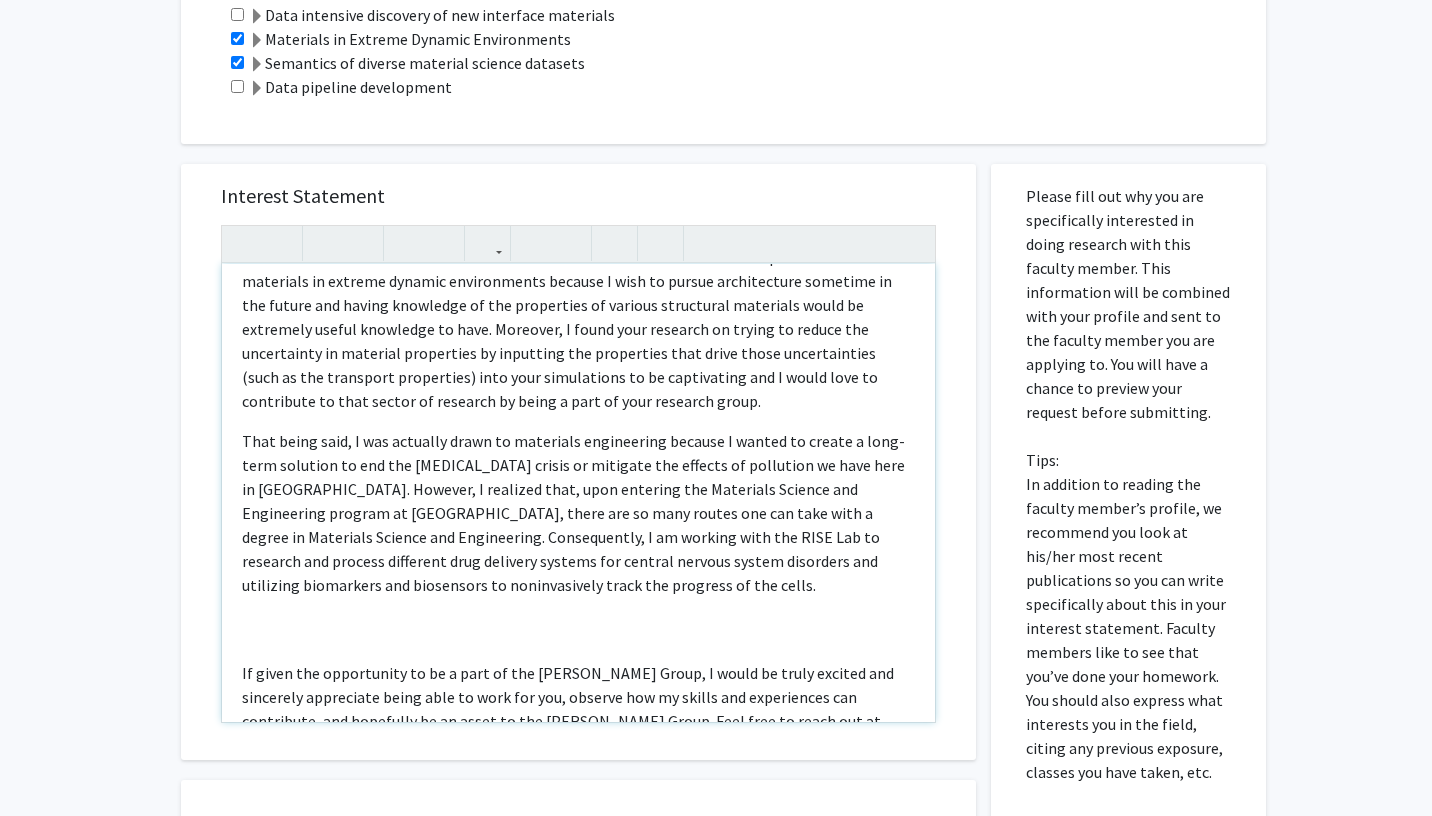scroll, scrollTop: 117, scrollLeft: 0, axis: vertical 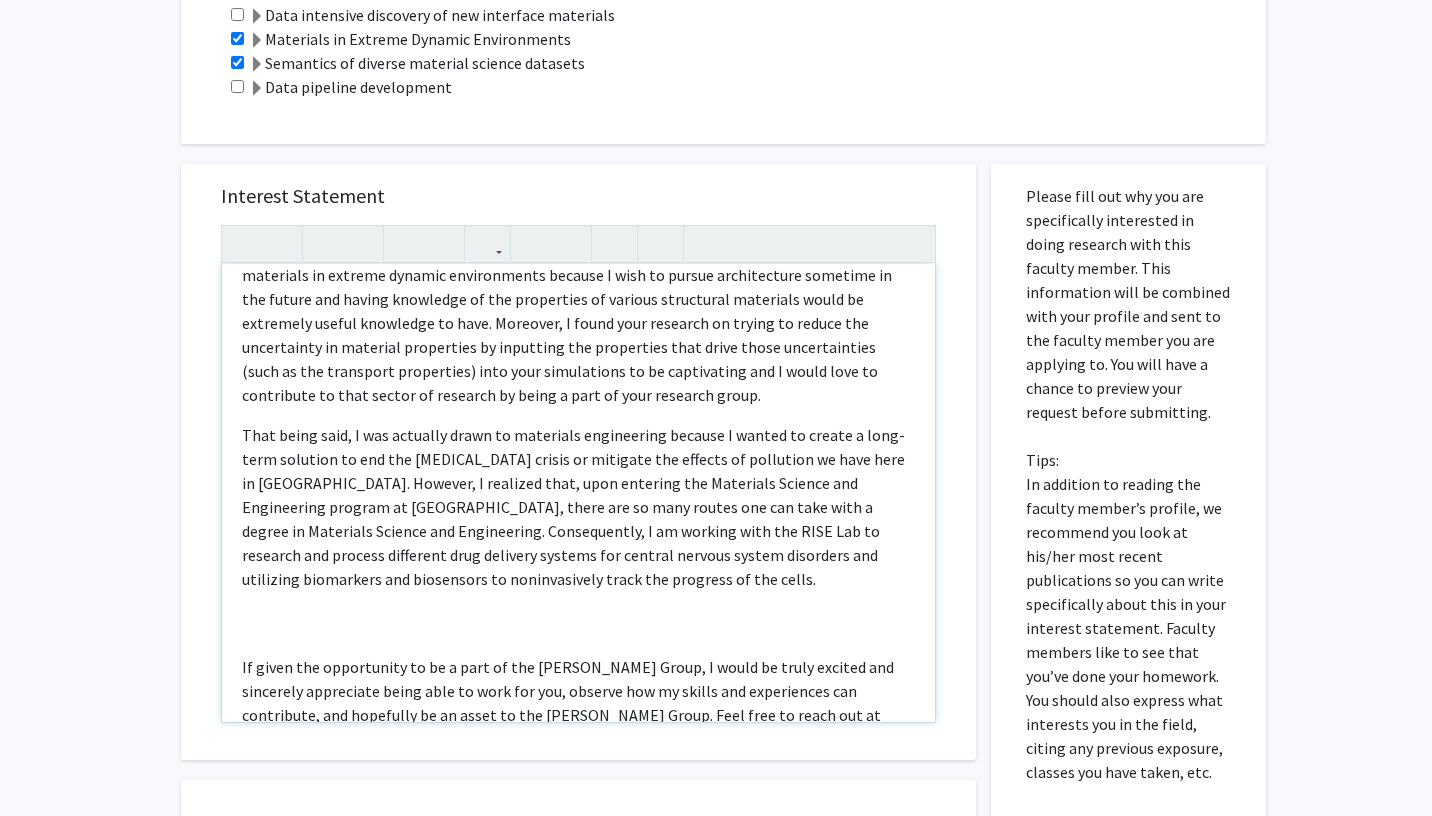 click on "That being said, I was actually drawn to materials engineering because I wanted to create a long-term solution to end the [MEDICAL_DATA] crisis or mitigate the effects of pollution we have here in [GEOGRAPHIC_DATA]. However, I realized that, upon entering the Materials Science and Engineering program at [GEOGRAPHIC_DATA], there are so many routes one can take with a degree in Materials Science and Engineering. Consequently, I am working with the RISE Lab to research and process different drug delivery systems for central nervous system disorders and utilizing biomarkers and biosensors to noninvasively track the progress of the cells." at bounding box center (578, 507) 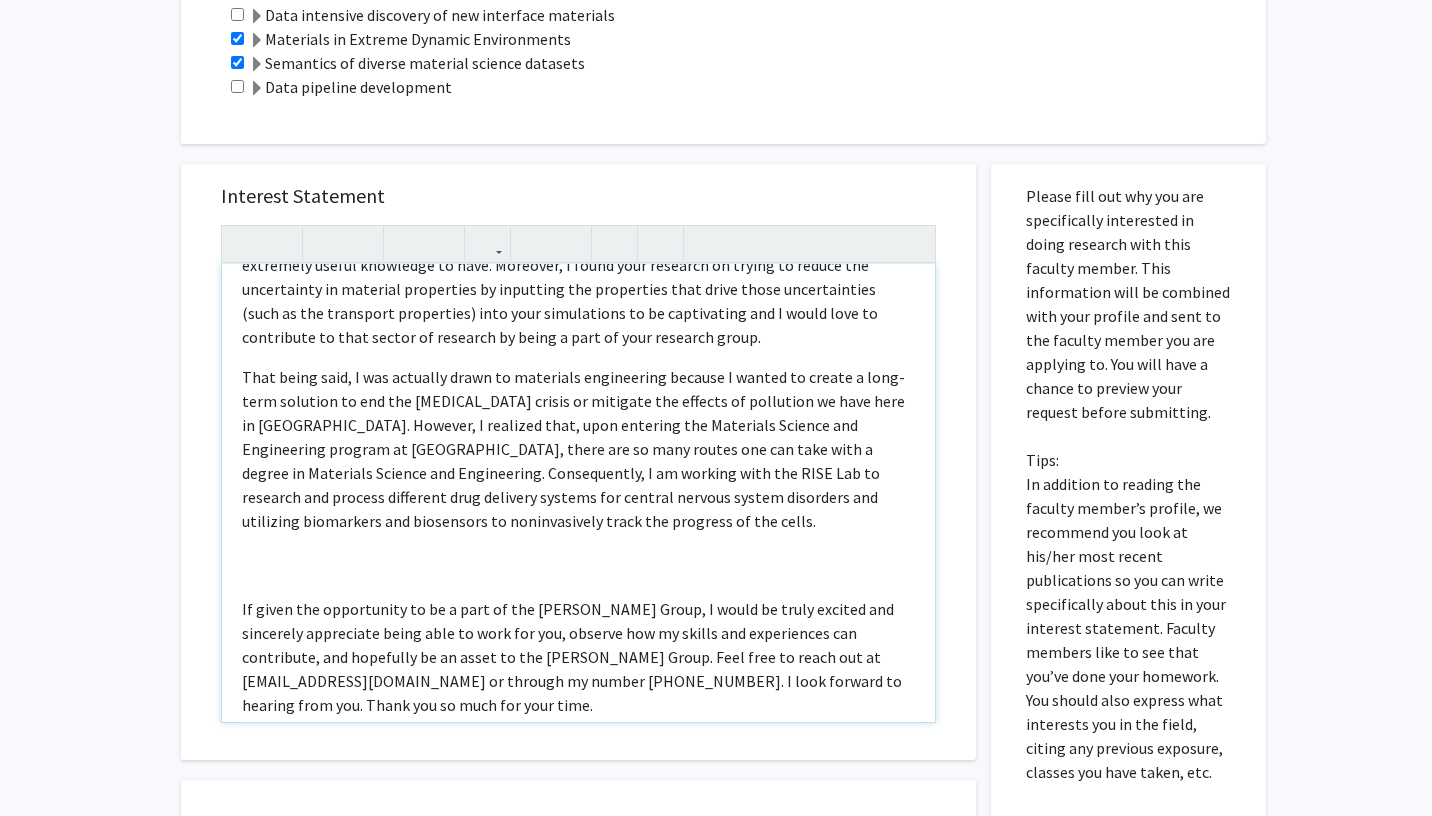 scroll, scrollTop: 189, scrollLeft: 0, axis: vertical 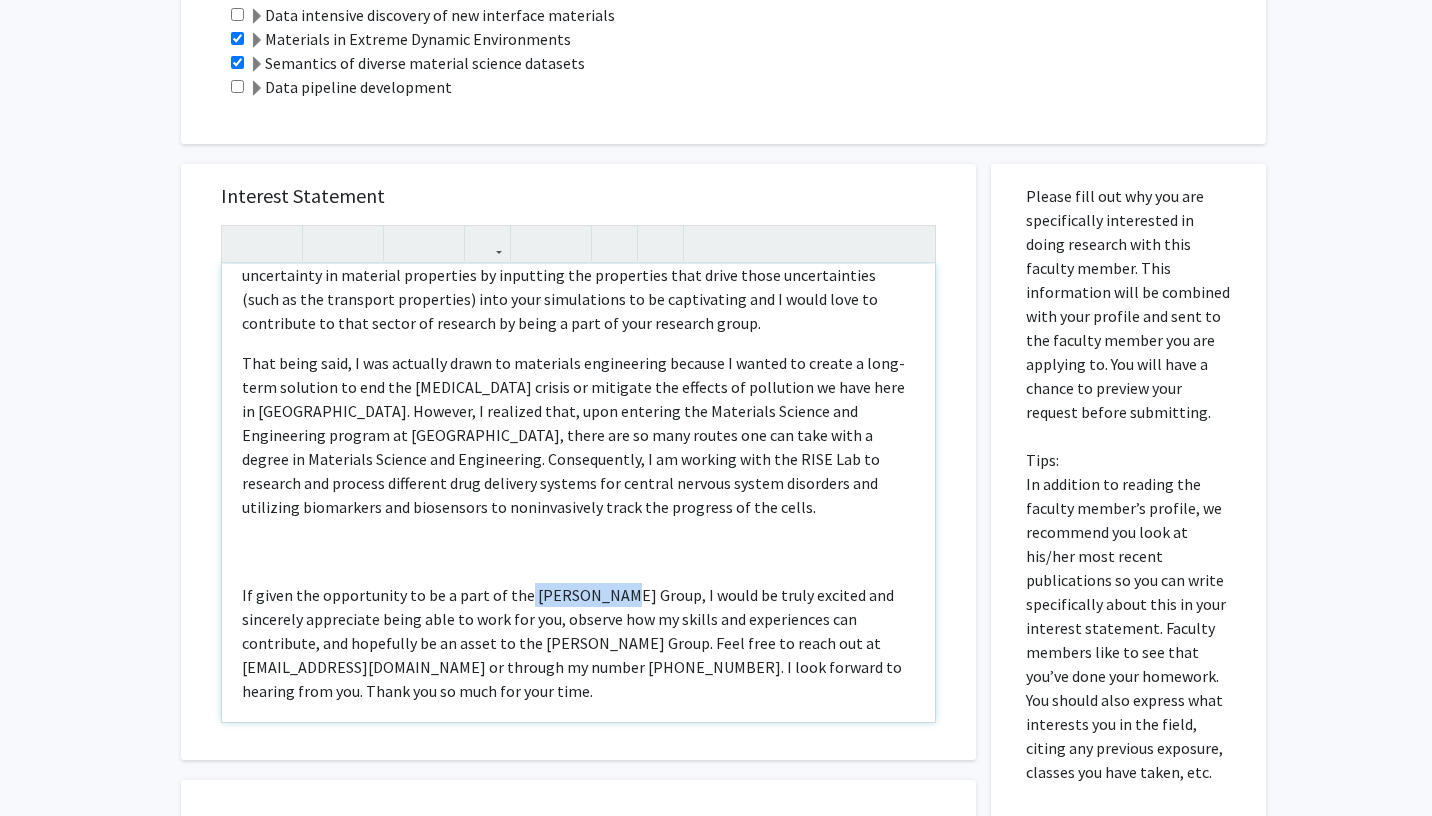 drag, startPoint x: 607, startPoint y: 598, endPoint x: 522, endPoint y: 590, distance: 85.37564 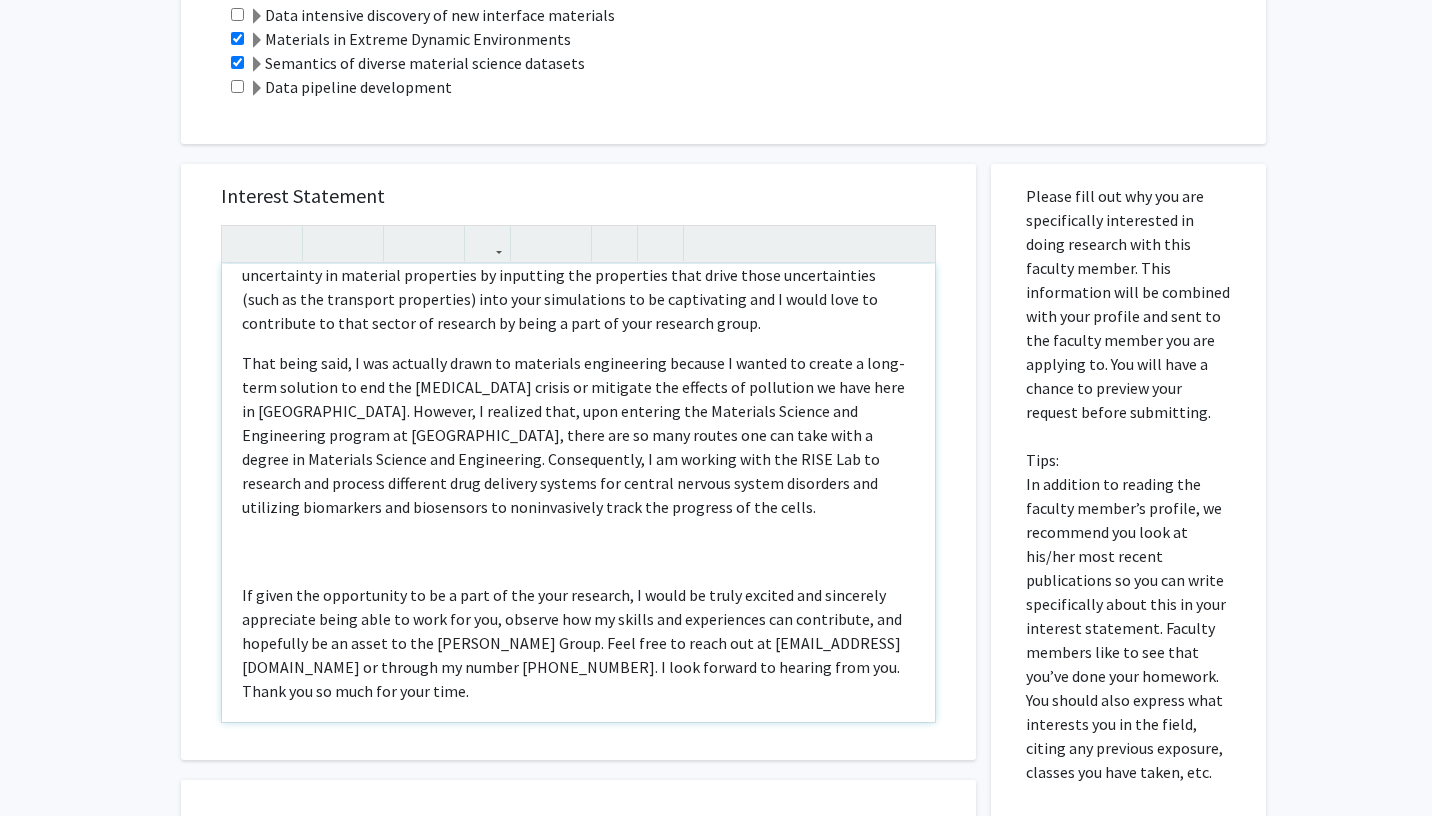 click on "If given the opportunity to be a part of the your research, I would be truly excited and sincerely appreciate being able to work for you, observe how my skills and experiences can contribute, and hopefully be an asset to the [PERSON_NAME] Group. Feel free to reach out at [EMAIL_ADDRESS][DOMAIN_NAME] or through my number [PHONE_NUMBER]. I look forward to hearing from you. Thank you so much for your time." at bounding box center (578, 643) 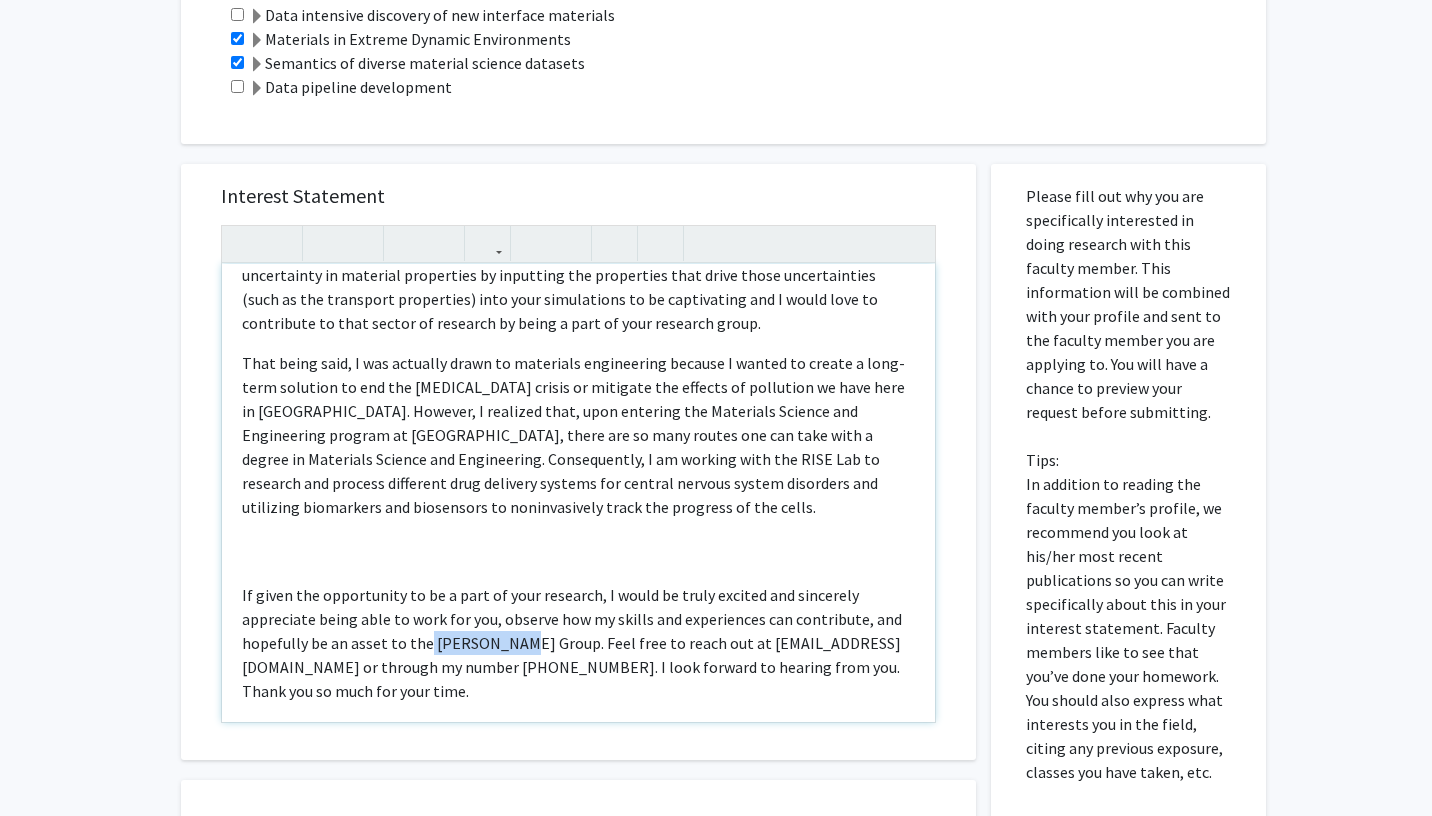 drag, startPoint x: 511, startPoint y: 641, endPoint x: 426, endPoint y: 646, distance: 85.146935 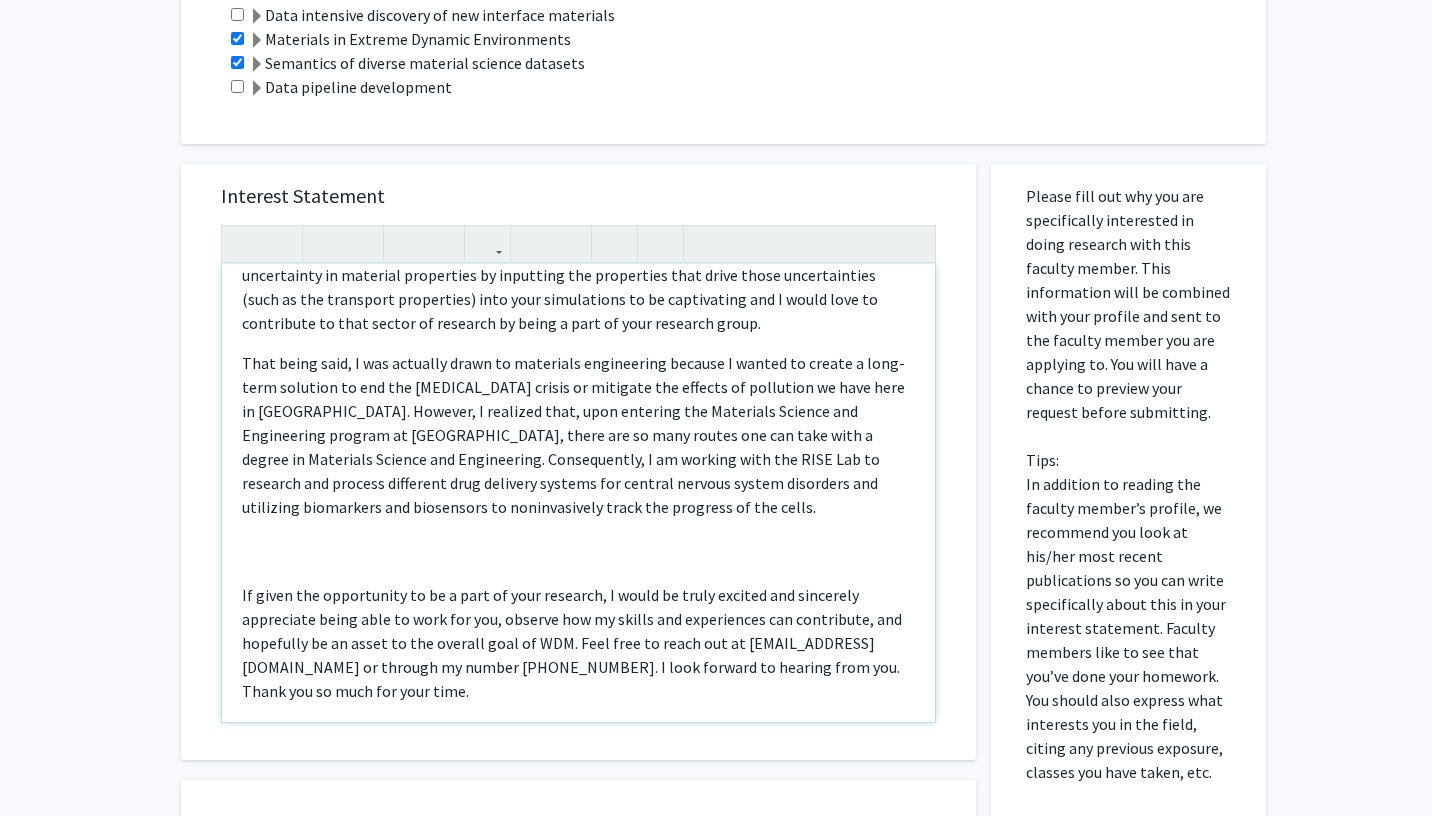 click on "If given the opportunity to be a part of your research, I would be truly excited and sincerely appreciate being able to work for you, observe how my skills and experiences can contribute, and hopefully be an asset to the overall goal of WDM. Feel free to reach out at [EMAIL_ADDRESS][DOMAIN_NAME] or through my number [PHONE_NUMBER]. I look forward to hearing from you. Thank you so much for your time." at bounding box center [578, 643] 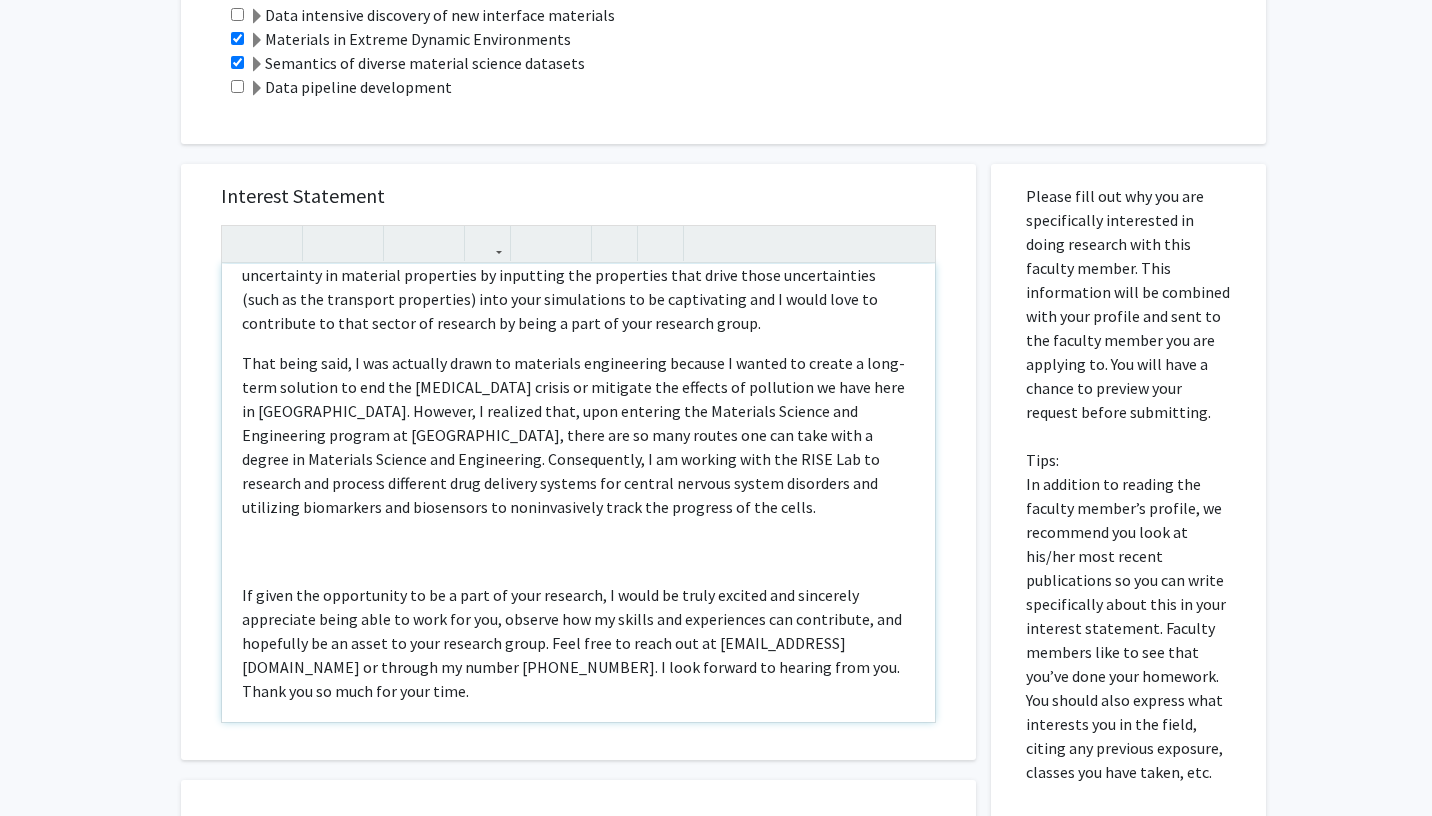 click on "My name is [PERSON_NAME] and I am an undergraduate pursuing Materials Science and Engineering at [GEOGRAPHIC_DATA]. As a student majoring in Materials Science and Engineering, I find that testing and characterizing materials to be research with high yield as it is a field that where there is a constant stream of new discoveries and innovations. I have a particular interest in materials in extreme dynamic environments because I wish to pursue architecture sometime in the future and having knowledge of the properties of various structural materials would be extremely useful knowledge to have. Moreover, I found your research on trying to reduce the uncertainty in material properties by inputting the properties that drive those uncertainties (such as the transport properties) into your simulations to be captivating and I would love to contribute to that sector of research by being a part of your research group. Best, [PERSON_NAME]" at bounding box center (578, 493) 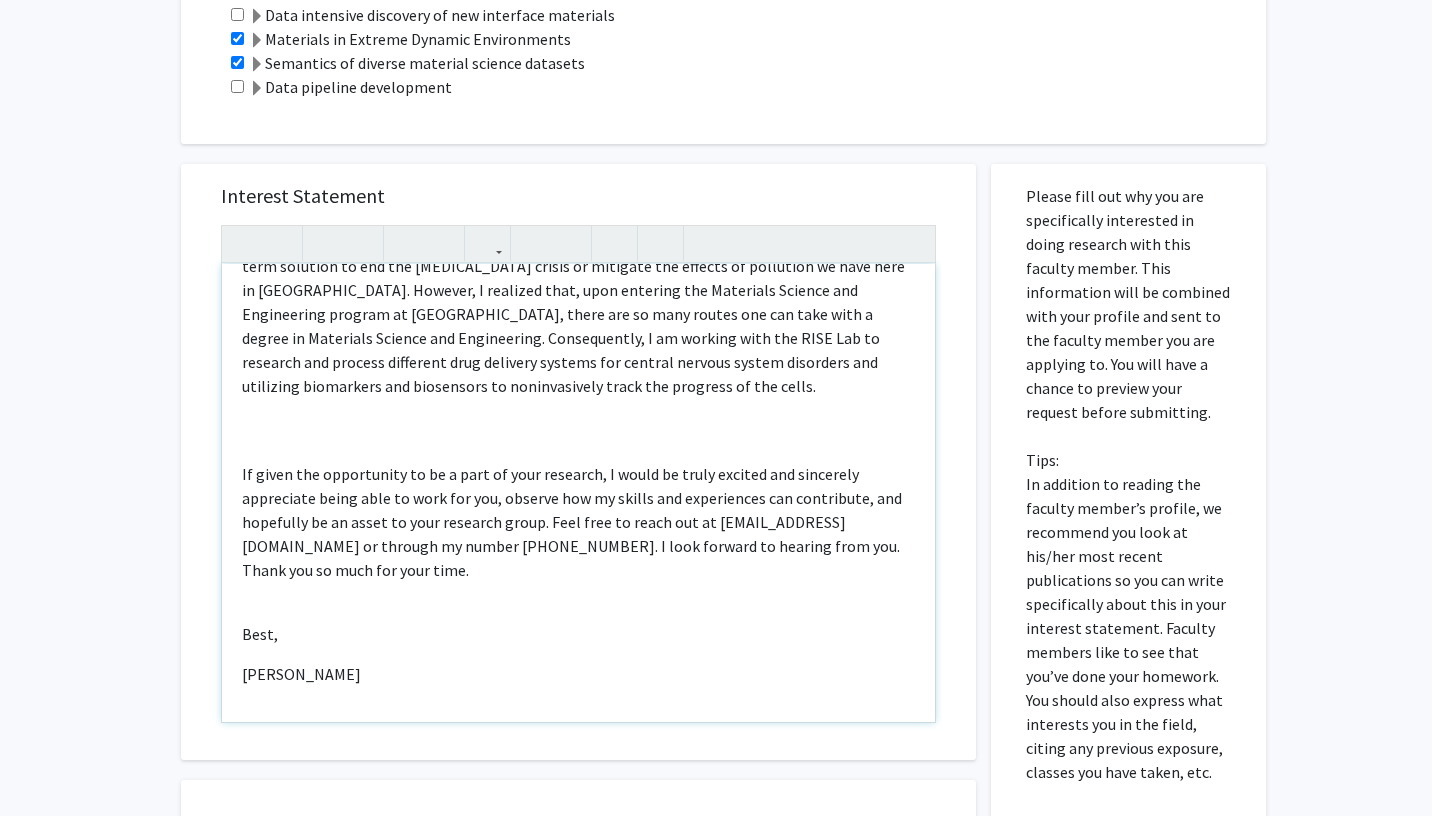 click on "My name is [PERSON_NAME] and I am an undergraduate pursuing Materials Science and Engineering at [GEOGRAPHIC_DATA]. As a student majoring in Materials Science and Engineering, I find that testing and characterizing materials to be research with high yield as it is a field that where there is a constant stream of new discoveries and innovations. I have a particular interest in materials in extreme dynamic environments because I wish to pursue architecture sometime in the future and having knowledge of the properties of various structural materials would be extremely useful knowledge to have. Moreover, I found your research on trying to reduce the uncertainty in material properties by inputting the properties that drive those uncertainties (such as the transport properties) into your simulations to be captivating and I would love to contribute to that sector of research by being a part of your research group. Best, [PERSON_NAME]" at bounding box center (578, 493) 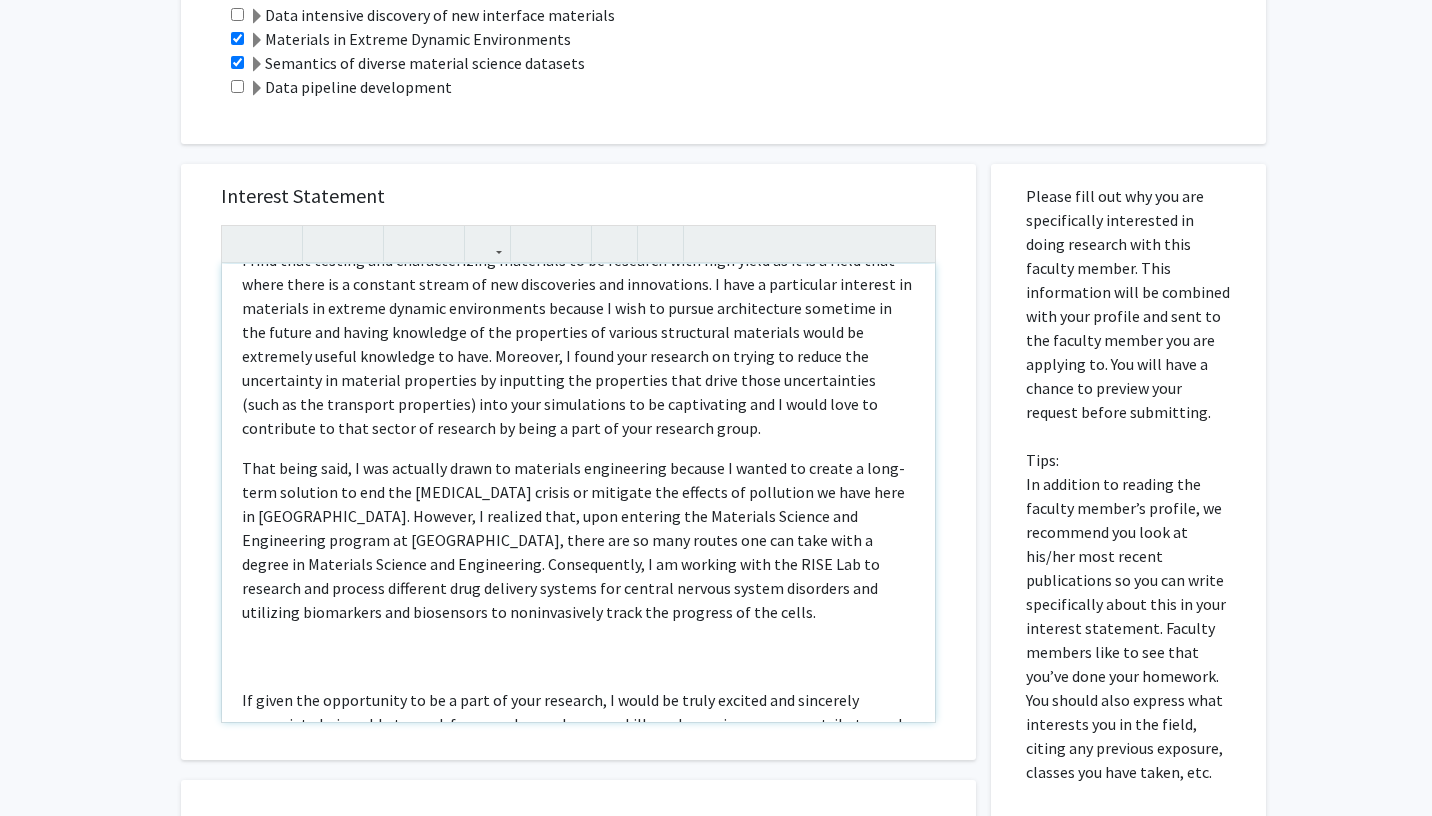 scroll, scrollTop: 89, scrollLeft: 0, axis: vertical 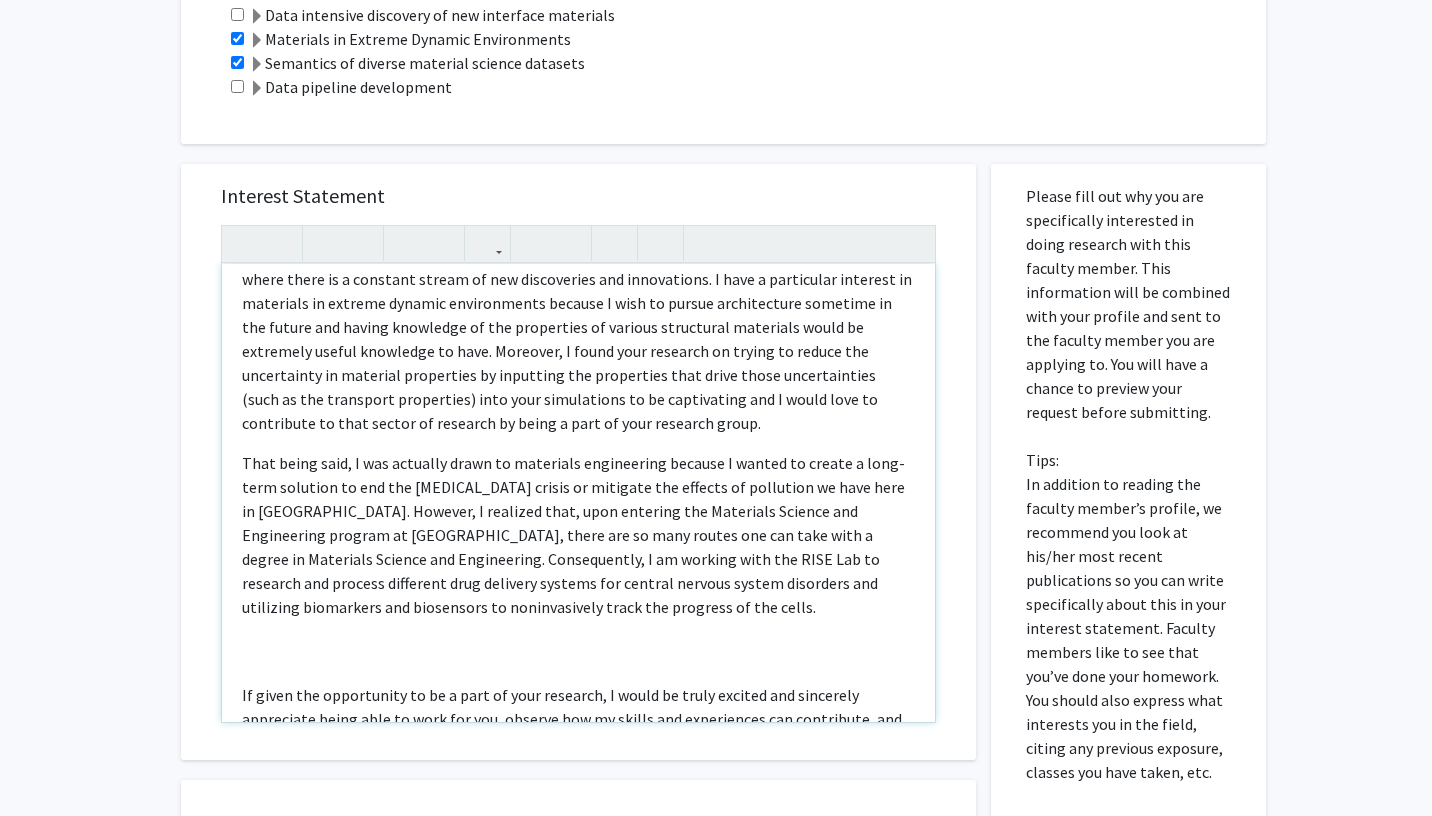 click on "My name is [PERSON_NAME] and I am an undergraduate pursuing Materials Science and Engineering at [GEOGRAPHIC_DATA]. As a student majoring in Materials Science and Engineering, I find that testing and characterizing materials to be research with high yield as it is a field that where there is a constant stream of new discoveries and innovations. I have a particular interest in materials in extreme dynamic environments because I wish to pursue architecture sometime in the future and having knowledge of the properties of various structural materials would be extremely useful knowledge to have. Moreover, I found your research on trying to reduce the uncertainty in material properties by inputting the properties that drive those uncertainties (such as the transport properties) into your simulations to be captivating and I would love to contribute to that sector of research by being a part of your research group. Best, [PERSON_NAME]" at bounding box center (578, 493) 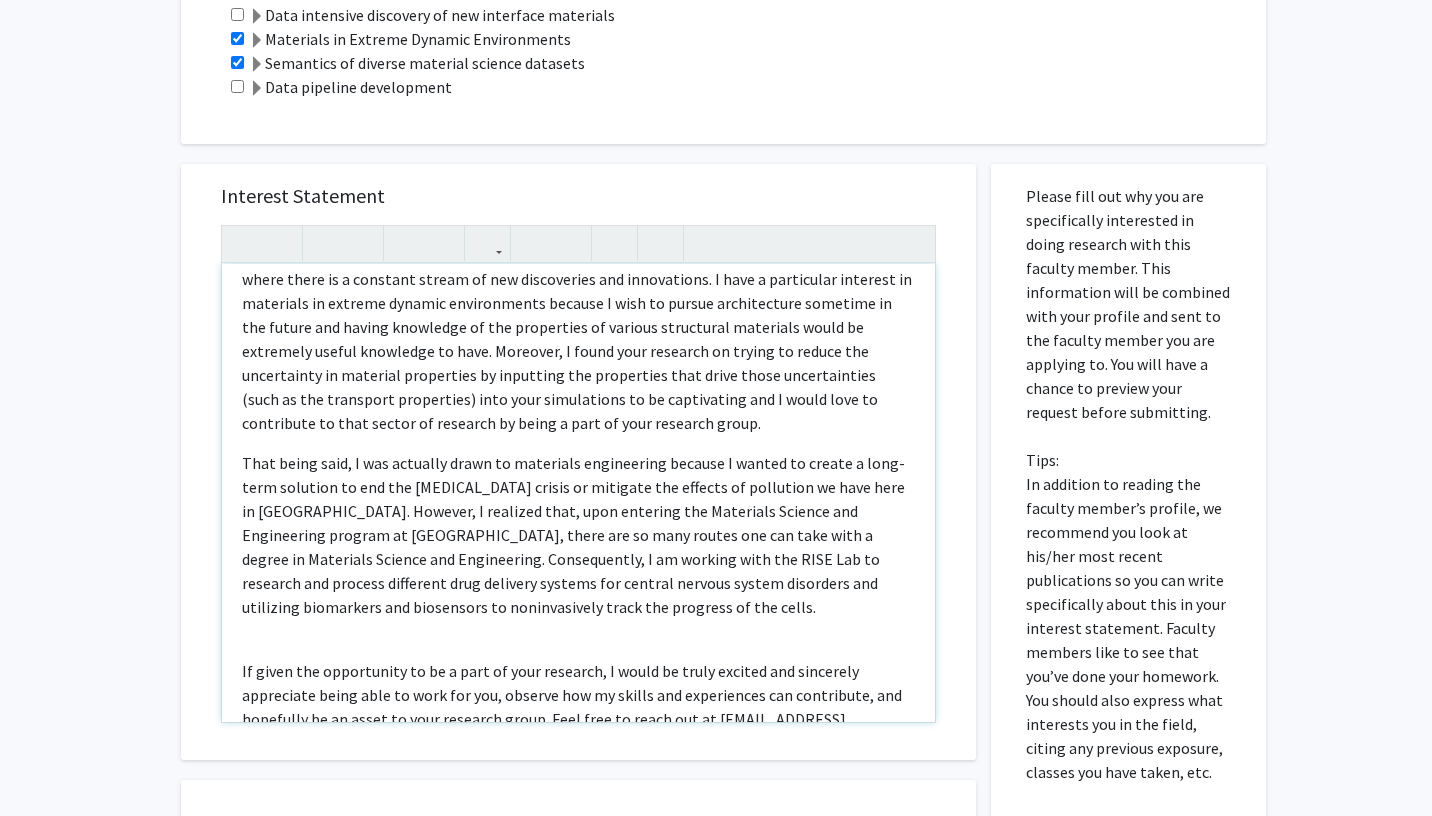 click on "My name is [PERSON_NAME] and I am an undergraduate pursuing Materials Science and Engineering at [GEOGRAPHIC_DATA]. As a student majoring in Materials Science and Engineering, I find that testing and characterizing materials to be research with high yield as it is a field that where there is a constant stream of new discoveries and innovations. I have a particular interest in materials in extreme dynamic environments because I wish to pursue architecture sometime in the future and having knowledge of the properties of various structural materials would be extremely useful knowledge to have. Moreover, I found your research on trying to reduce the uncertainty in material properties by inputting the properties that drive those uncertainties (such as the transport properties) into your simulations to be captivating and I would love to contribute to that sector of research by being a part of your research group. Best, [PERSON_NAME]" at bounding box center (578, 493) 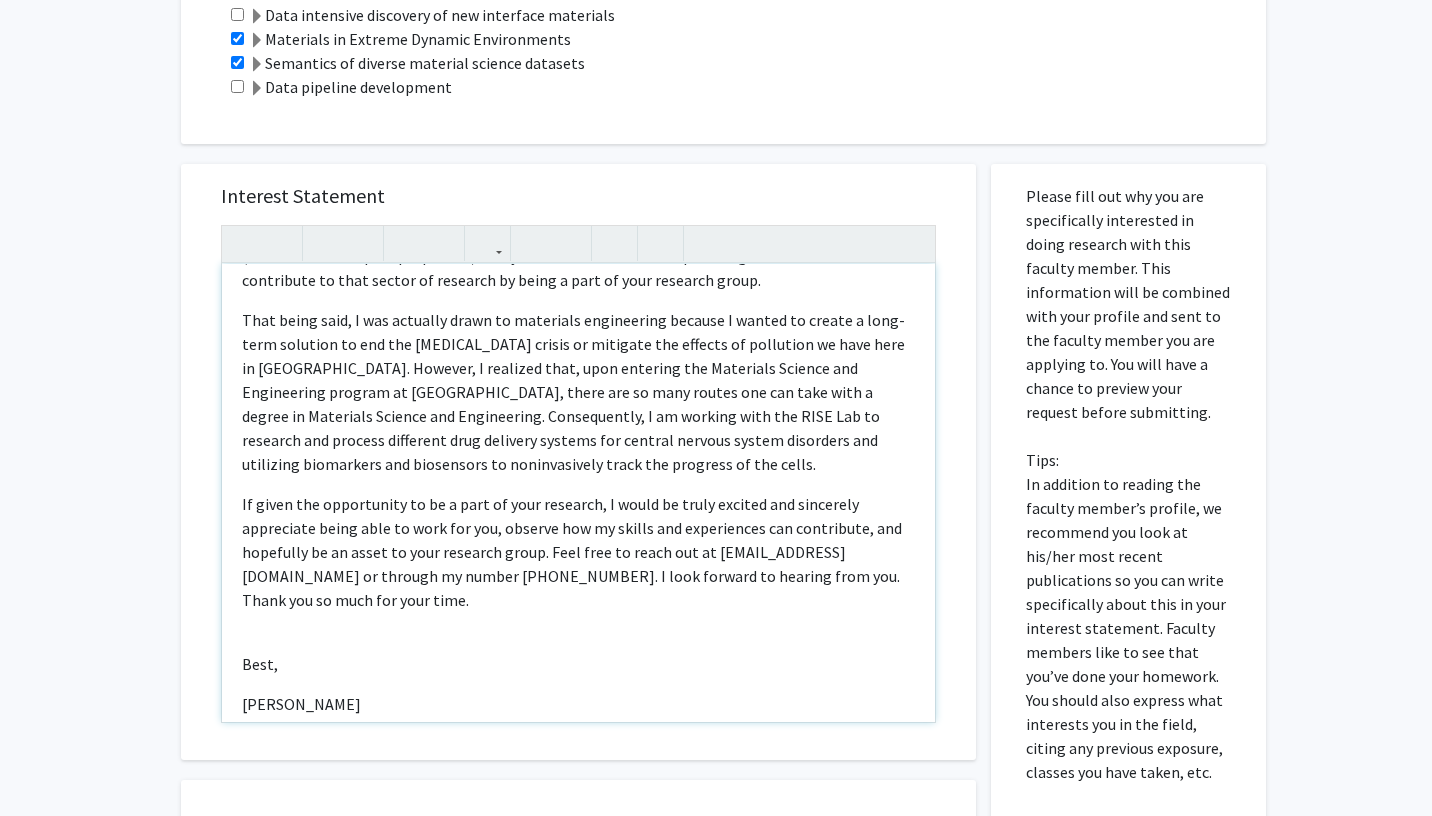 scroll, scrollTop: 231, scrollLeft: 0, axis: vertical 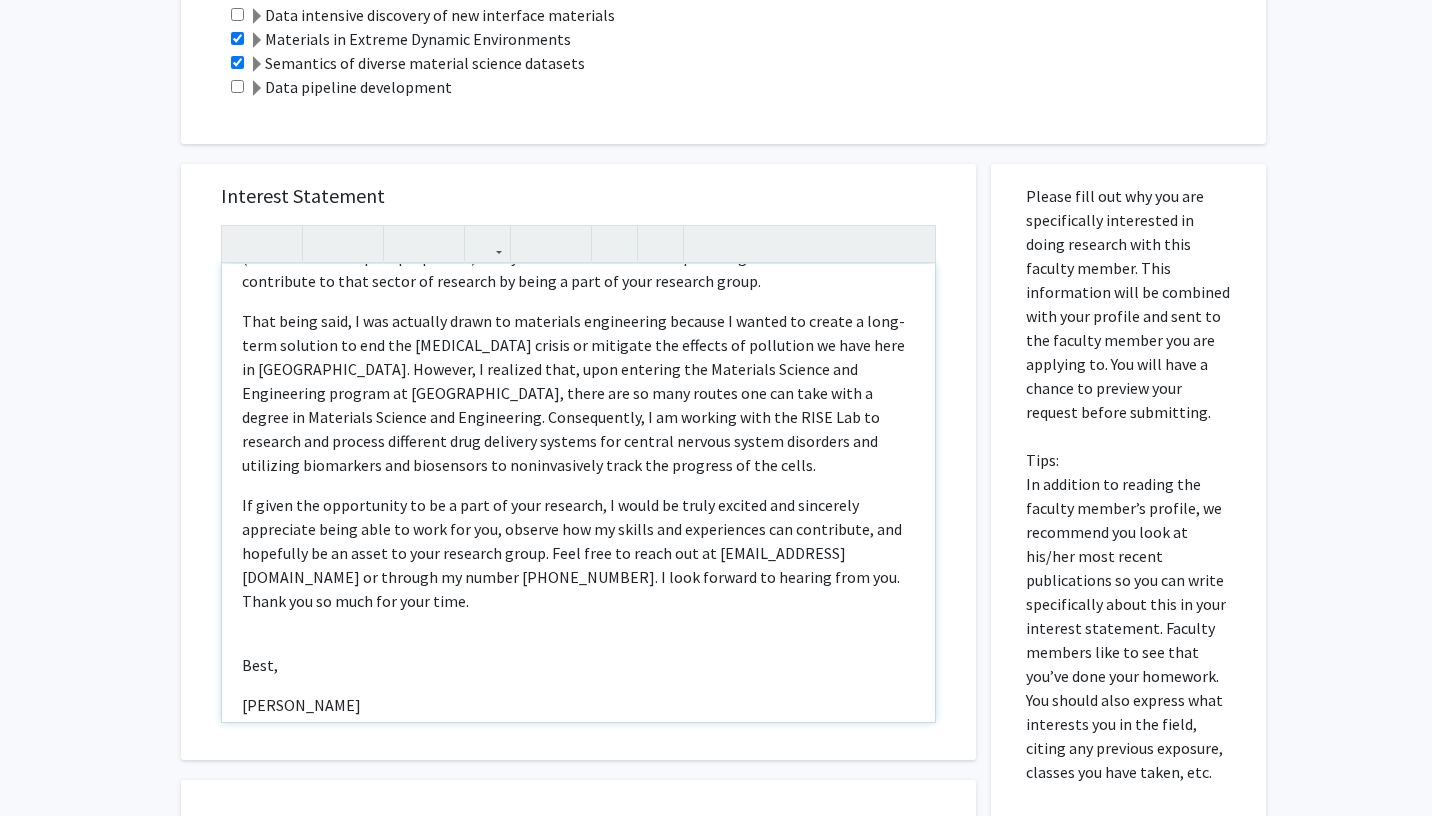 click on "My name is [PERSON_NAME] and I am an undergraduate pursuing Materials Science and Engineering at [GEOGRAPHIC_DATA]. As a student majoring in Materials Science and Engineering, I find that testing and characterizing materials to be research with high yield as it is a field that where there is a constant stream of new discoveries and innovations. I have a particular interest in materials in extreme dynamic environments because I wish to pursue architecture sometime in the future and having knowledge of the properties of various structural materials would be extremely useful knowledge to have. Moreover, I found your research on trying to reduce the uncertainty in material properties by inputting the properties that drive those uncertainties (such as the transport properties) into your simulations to be captivating and I would love to contribute to that sector of research by being a part of your research group. Best, [PERSON_NAME]" at bounding box center [578, 493] 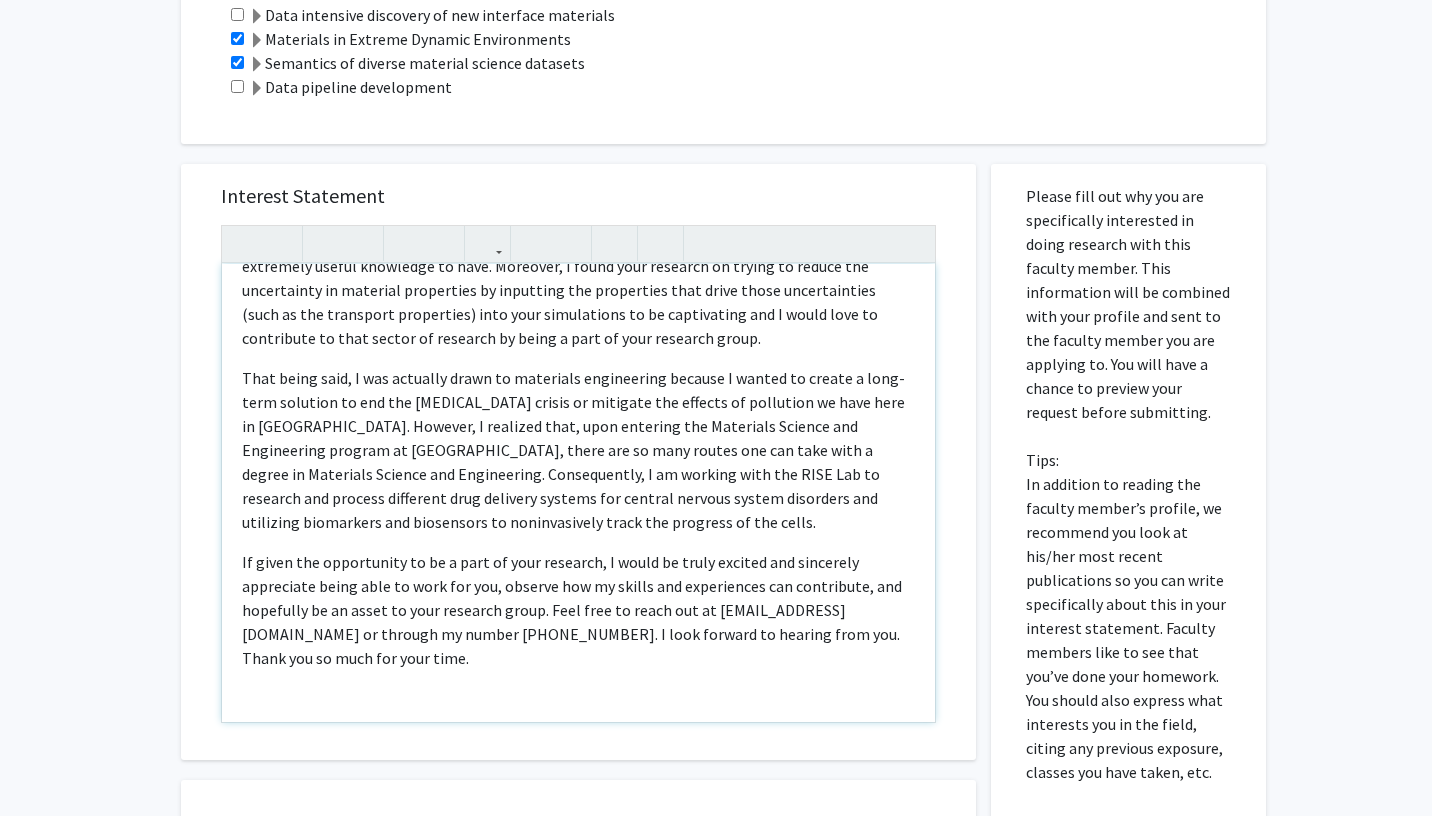 scroll, scrollTop: 170, scrollLeft: 0, axis: vertical 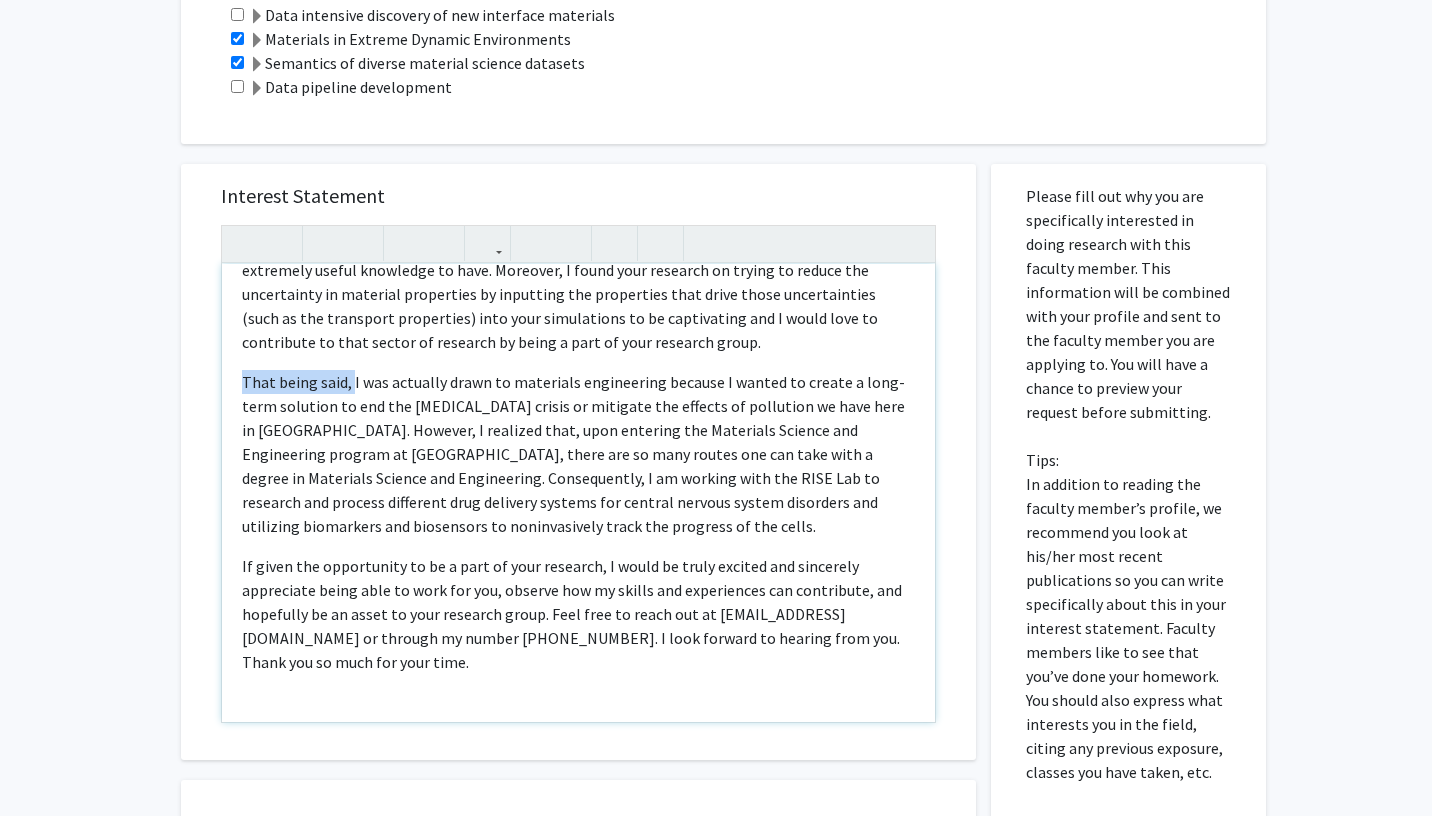 drag, startPoint x: 352, startPoint y: 381, endPoint x: 242, endPoint y: 379, distance: 110.01818 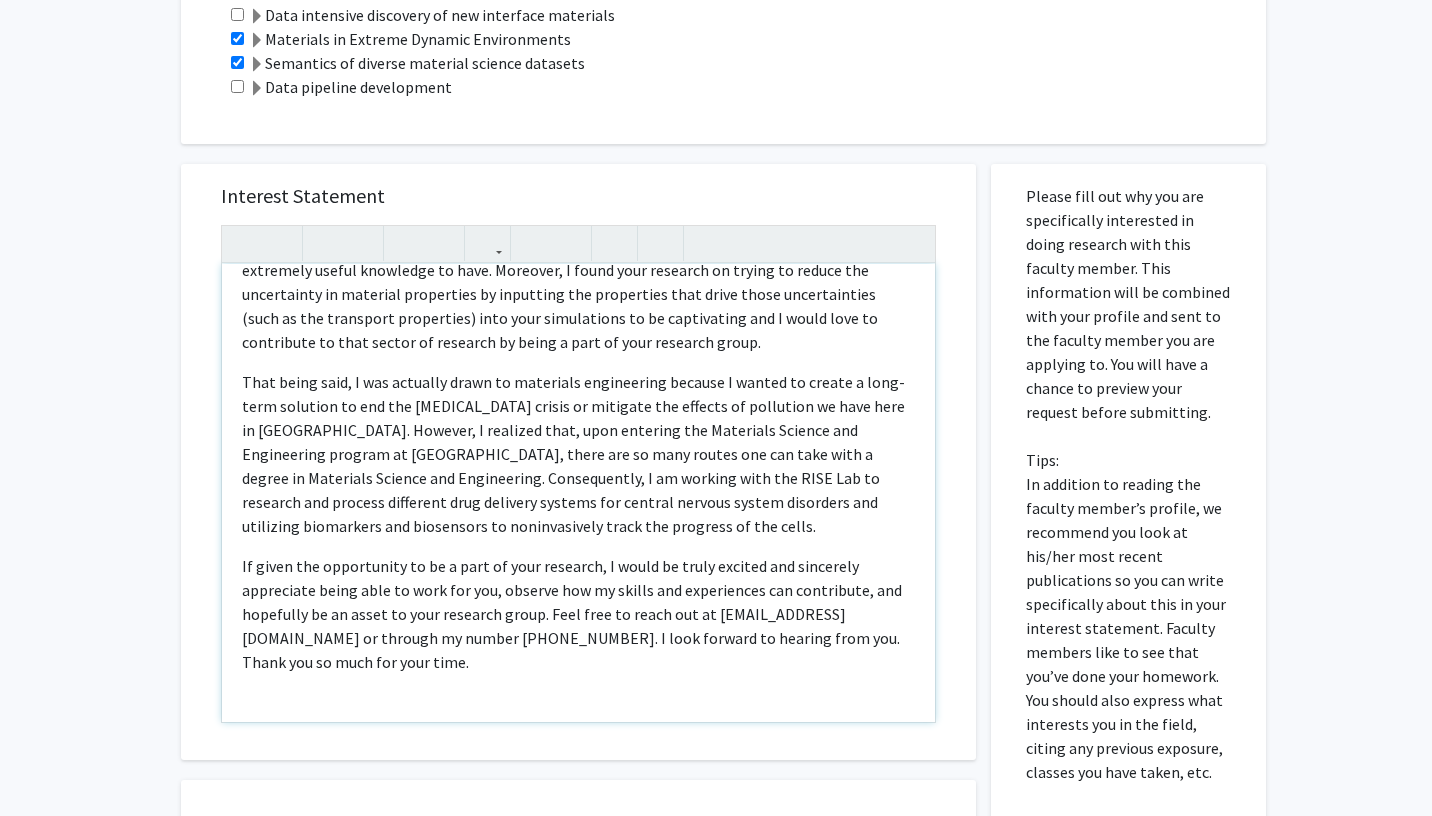 click on "That being said, I was actually drawn to materials engineering because I wanted to create a long-term solution to end the [MEDICAL_DATA] crisis or mitigate the effects of pollution we have here in [GEOGRAPHIC_DATA]. However, I realized that, upon entering the Materials Science and Engineering program at [GEOGRAPHIC_DATA], there are so many routes one can take with a degree in Materials Science and Engineering. Consequently, I am working with the RISE Lab to research and process different drug delivery systems for central nervous system disorders and utilizing biomarkers and biosensors to noninvasively track the progress of the cells." at bounding box center [578, 454] 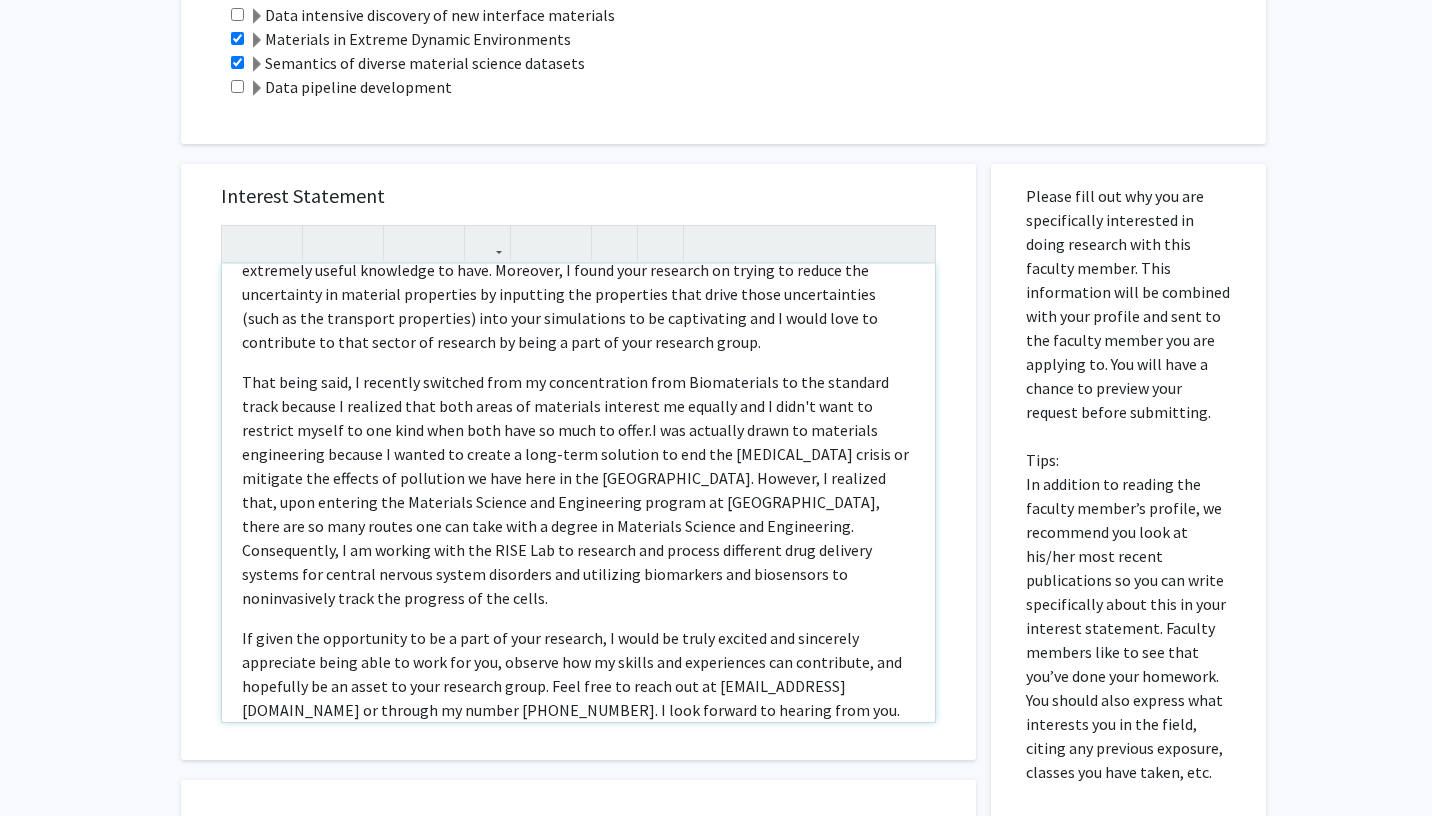 click on "That being said, I recently switched from my concentration from Biomaterials to the standard track because I realized that both areas of materials interest me equally and I didn't want to restrict myself to one kind when both have so much to offer.I was actually drawn to materials engineering because I wanted to create a long-term solution to end the [MEDICAL_DATA] crisis or mitigate the effects of pollution we have here in the [GEOGRAPHIC_DATA]. However, I realized that, upon entering the Materials Science and Engineering program at [GEOGRAPHIC_DATA], there are so many routes one can take with a degree in Materials Science and Engineering. Consequently, I am working with the RISE Lab to research and process different drug delivery systems for central nervous system disorders and utilizing biomarkers and biosensors to noninvasively track the progress of the cells." at bounding box center [578, 490] 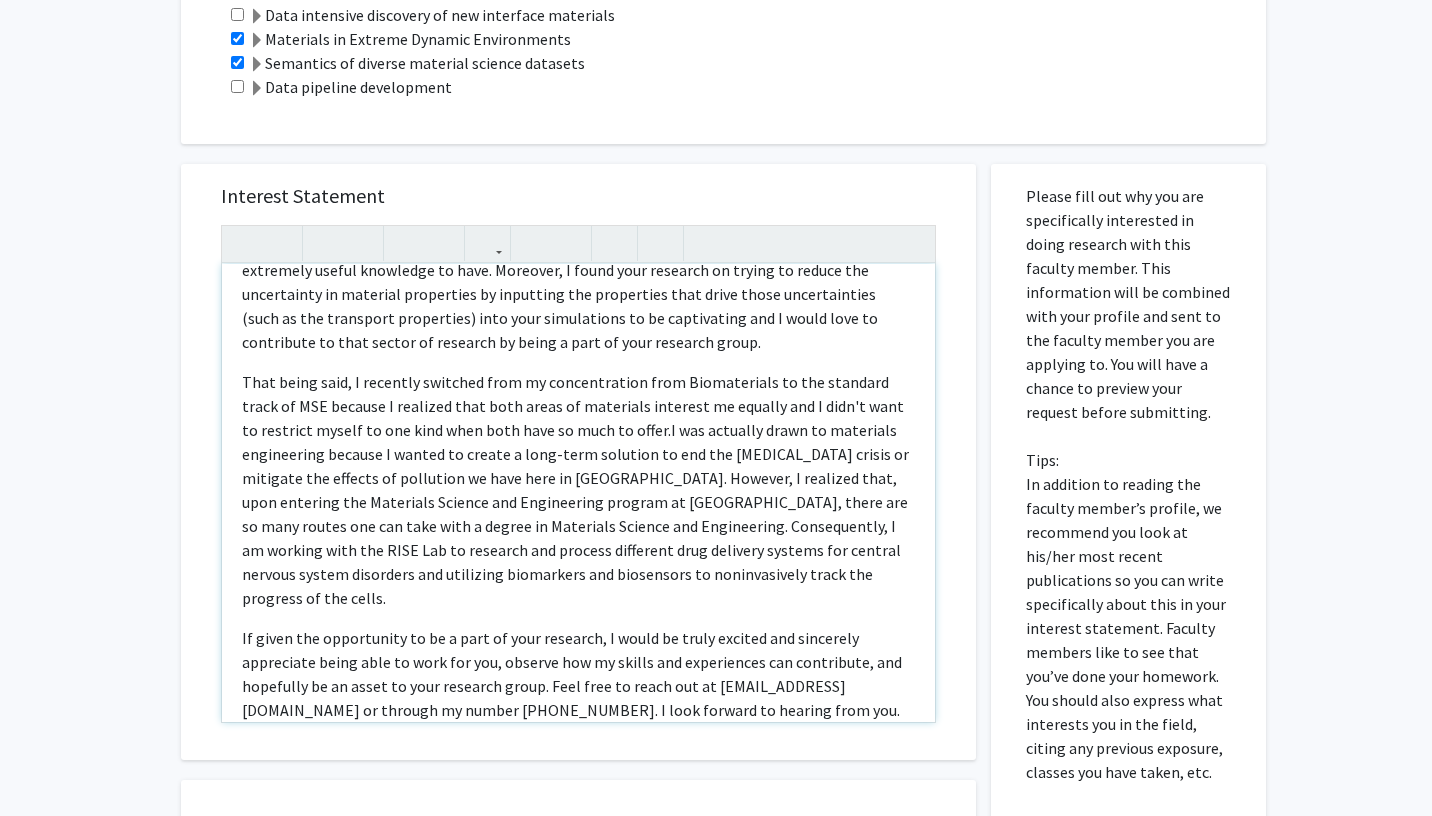 click on "That being said, I recently switched from my concentration from Biomaterials to the standard track of MSE because I realized that both areas of materials interest me equally and I didn't want to restrict myself to one kind when both have so much to offer.I was actually drawn to materials engineering because I wanted to create a long-term solution to end the [MEDICAL_DATA] crisis or mitigate the effects of pollution we have here in [GEOGRAPHIC_DATA]. However, I realized that, upon entering the Materials Science and Engineering program at [GEOGRAPHIC_DATA], there are so many routes one can take with a degree in Materials Science and Engineering. Consequently, I am working with the RISE Lab to research and process different drug delivery systems for central nervous system disorders and utilizing biomarkers and biosensors to noninvasively track the progress of the cells." at bounding box center (578, 490) 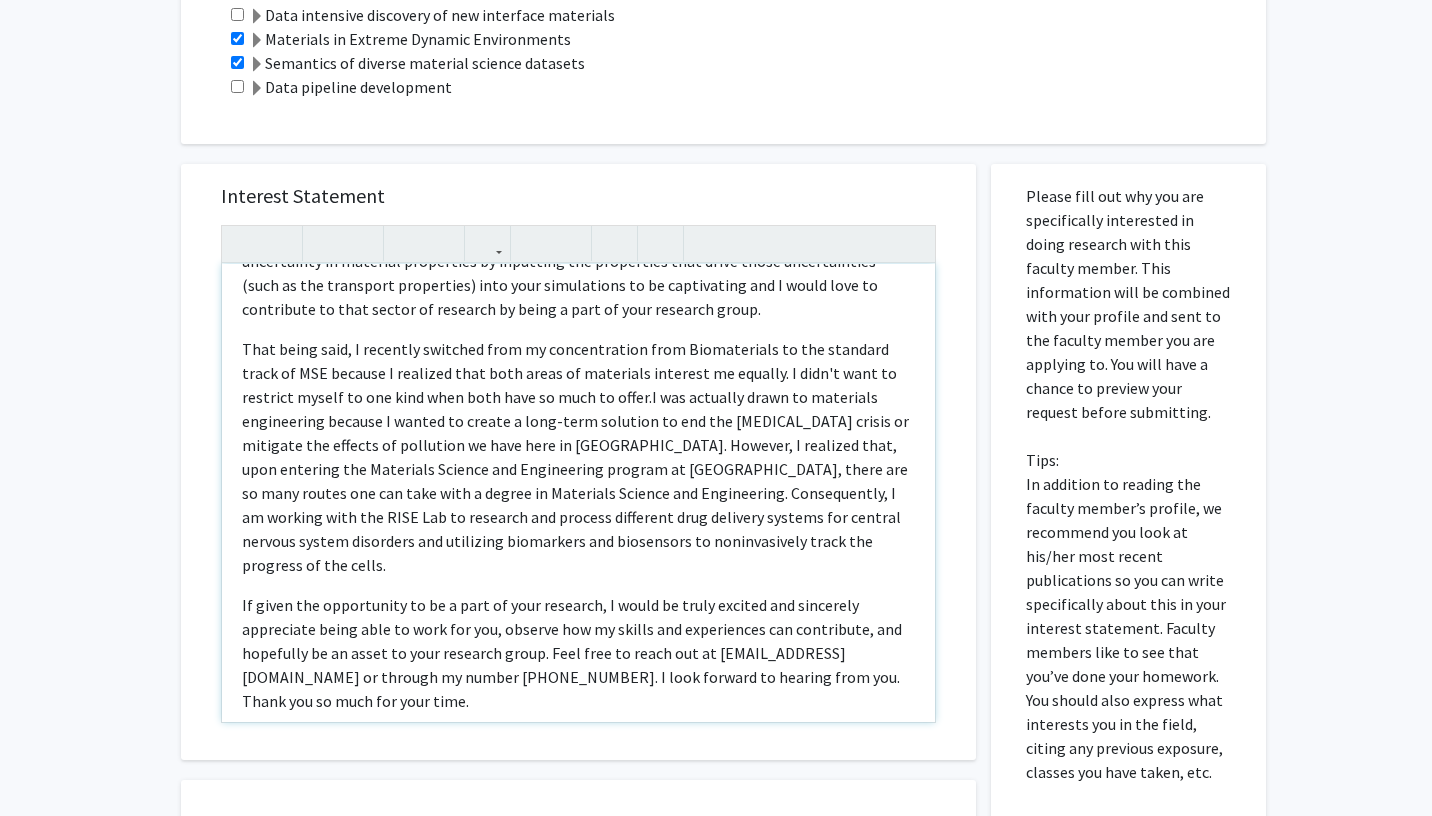 scroll, scrollTop: 213, scrollLeft: 0, axis: vertical 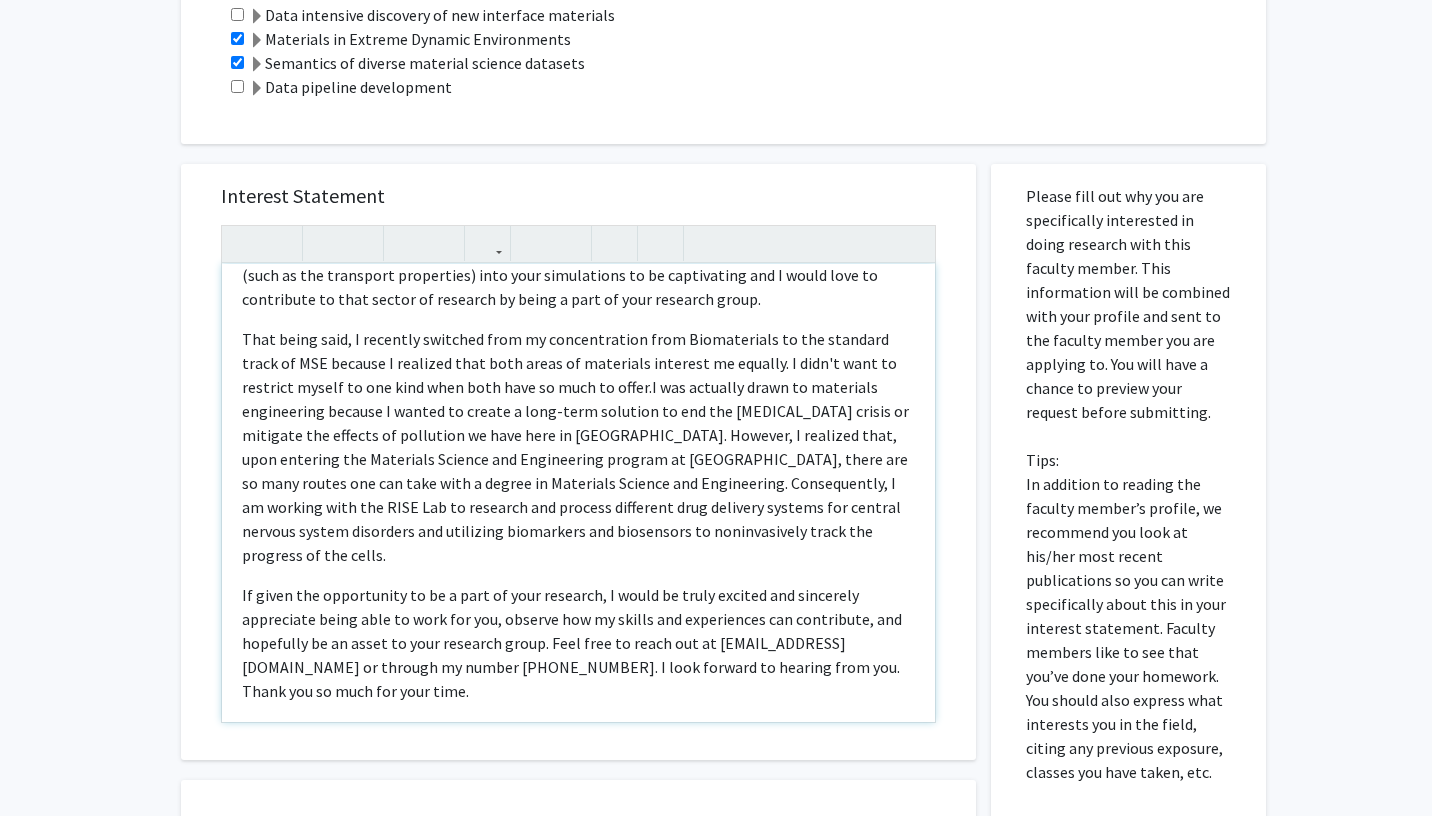 click on "That being said, I recently switched from my concentration from Biomaterials to the standard track of MSE because I realized that both areas of materials interest me equally. I didn't want to restrict myself to one kind when both have so much to offer.I was actually drawn to materials engineering because I wanted to create a long-term solution to end the [MEDICAL_DATA] crisis or mitigate the effects of pollution we have here in [GEOGRAPHIC_DATA]. However, I realized that, upon entering the Materials Science and Engineering program at [GEOGRAPHIC_DATA], there are so many routes one can take with a degree in Materials Science and Engineering. Consequently, I am working with the RISE Lab to research and process different drug delivery systems for central nervous system disorders and utilizing biomarkers and biosensors to noninvasively track the progress of the cells." at bounding box center [578, 447] 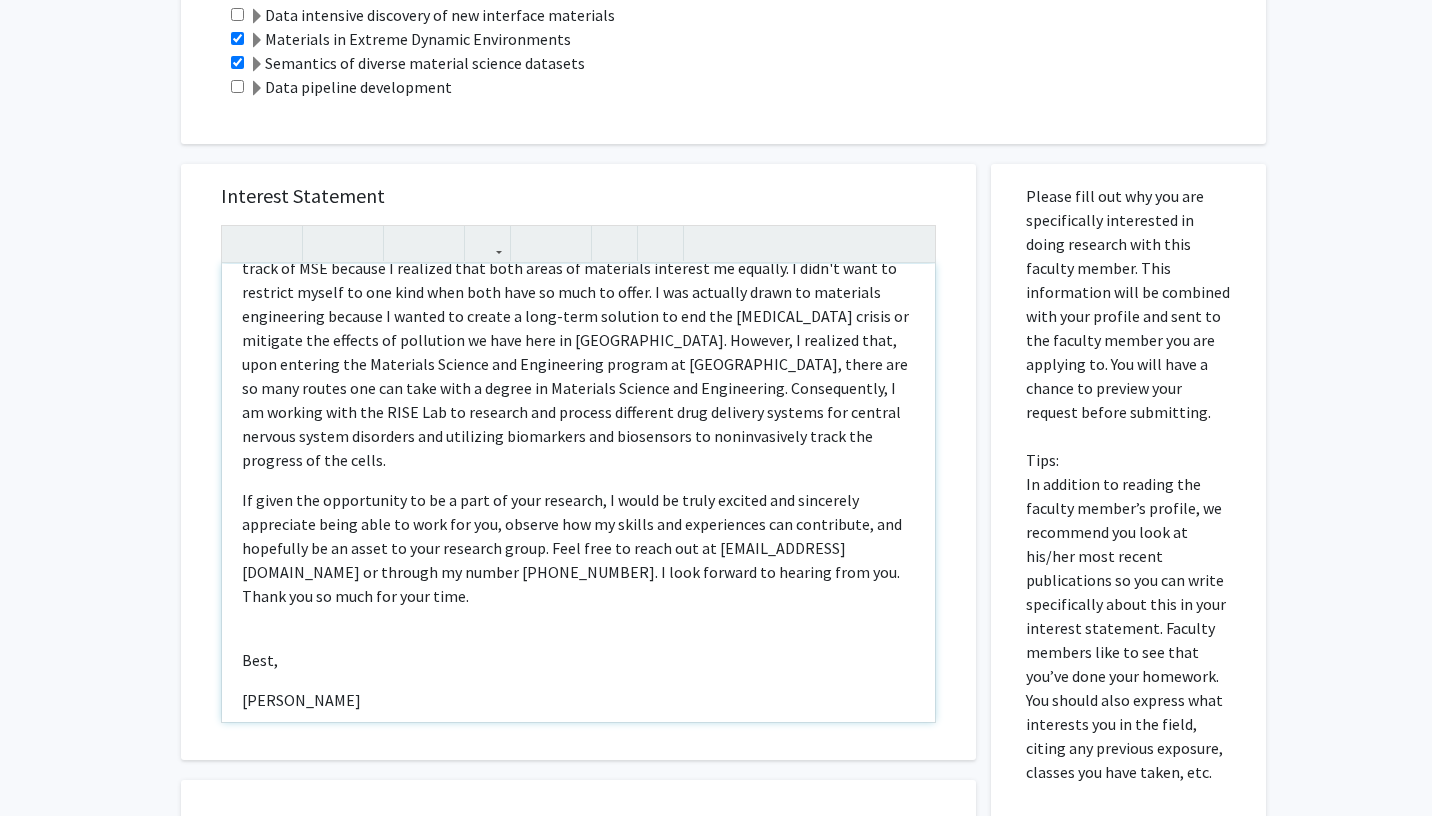 scroll, scrollTop: 310, scrollLeft: 0, axis: vertical 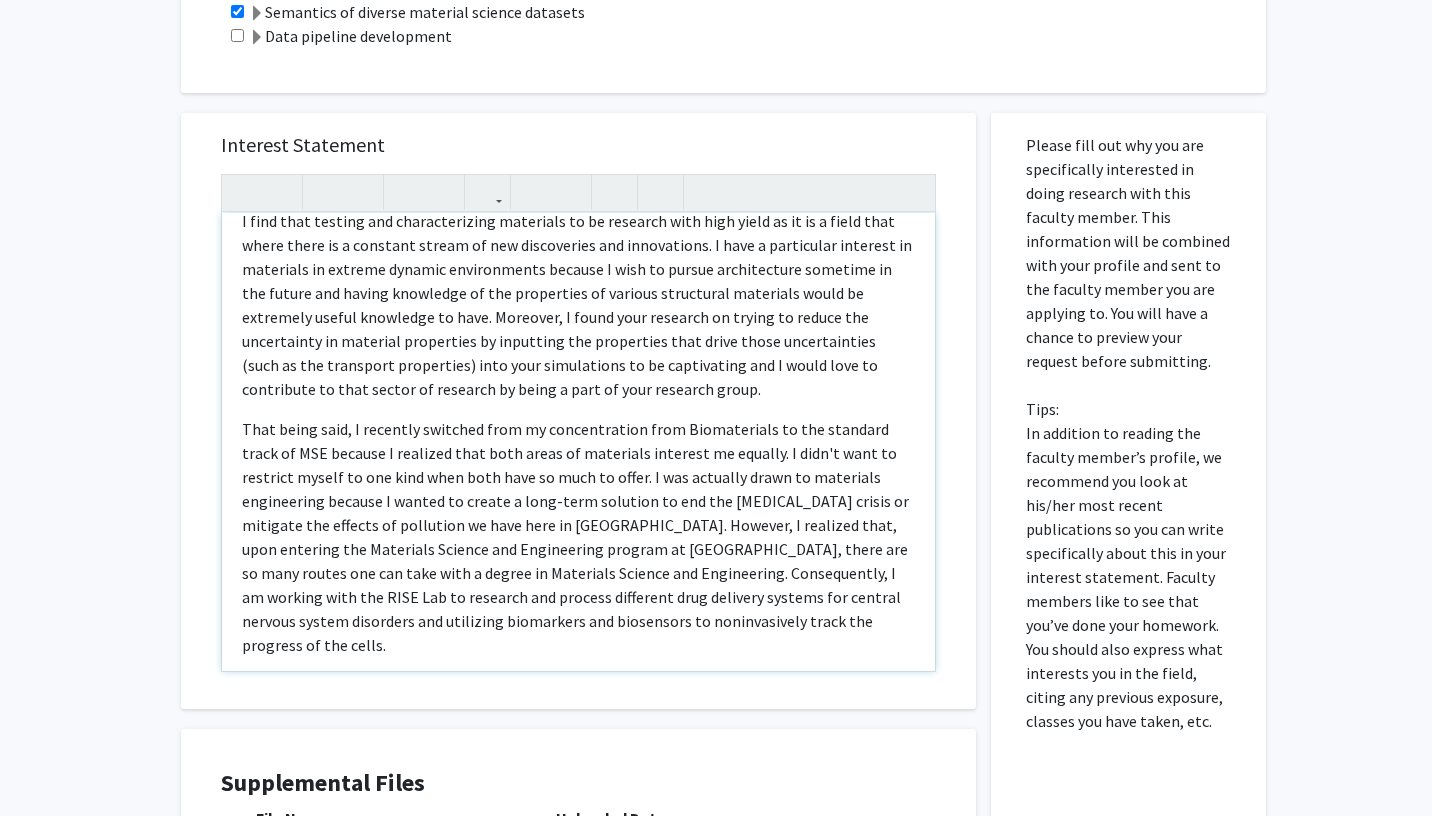 click on "My name is [PERSON_NAME] and I am an undergraduate pursuing Materials Science and Engineering at [GEOGRAPHIC_DATA]. As a student majoring in Materials Science and Engineering, I find that testing and characterizing materials to be research with high yield as it is a field that where there is a constant stream of new discoveries and innovations. I have a particular interest in materials in extreme dynamic environments because I wish to pursue architecture sometime in the future and having knowledge of the properties of various structural materials would be extremely useful knowledge to have. Moreover, I found your research on trying to reduce the uncertainty in material properties by inputting the properties that drive those uncertainties (such as the transport properties) into your simulations to be captivating and I would love to contribute to that sector of research by being a part of your research group. Best, [PERSON_NAME]" at bounding box center (578, 442) 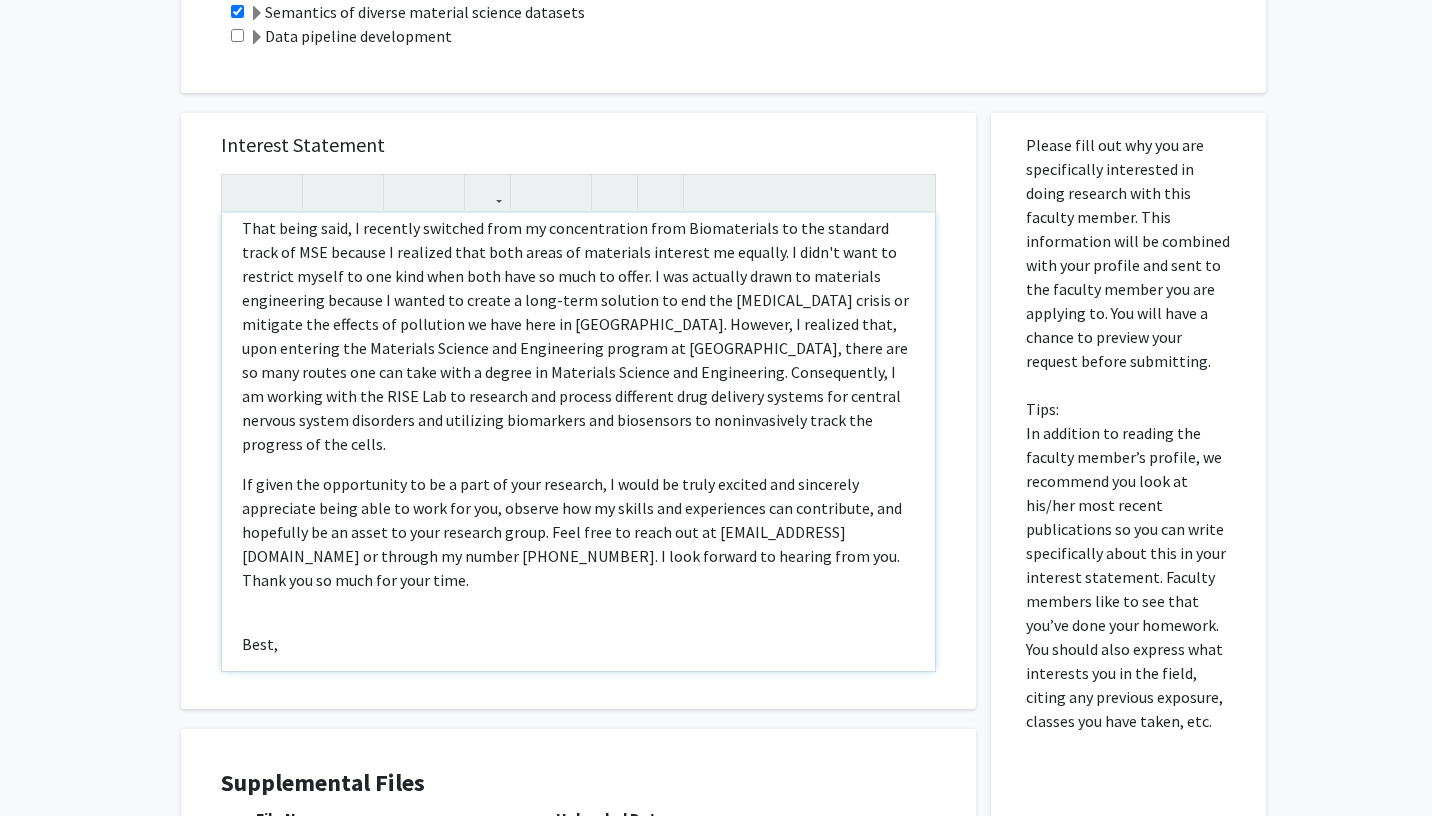 scroll, scrollTop: 271, scrollLeft: 0, axis: vertical 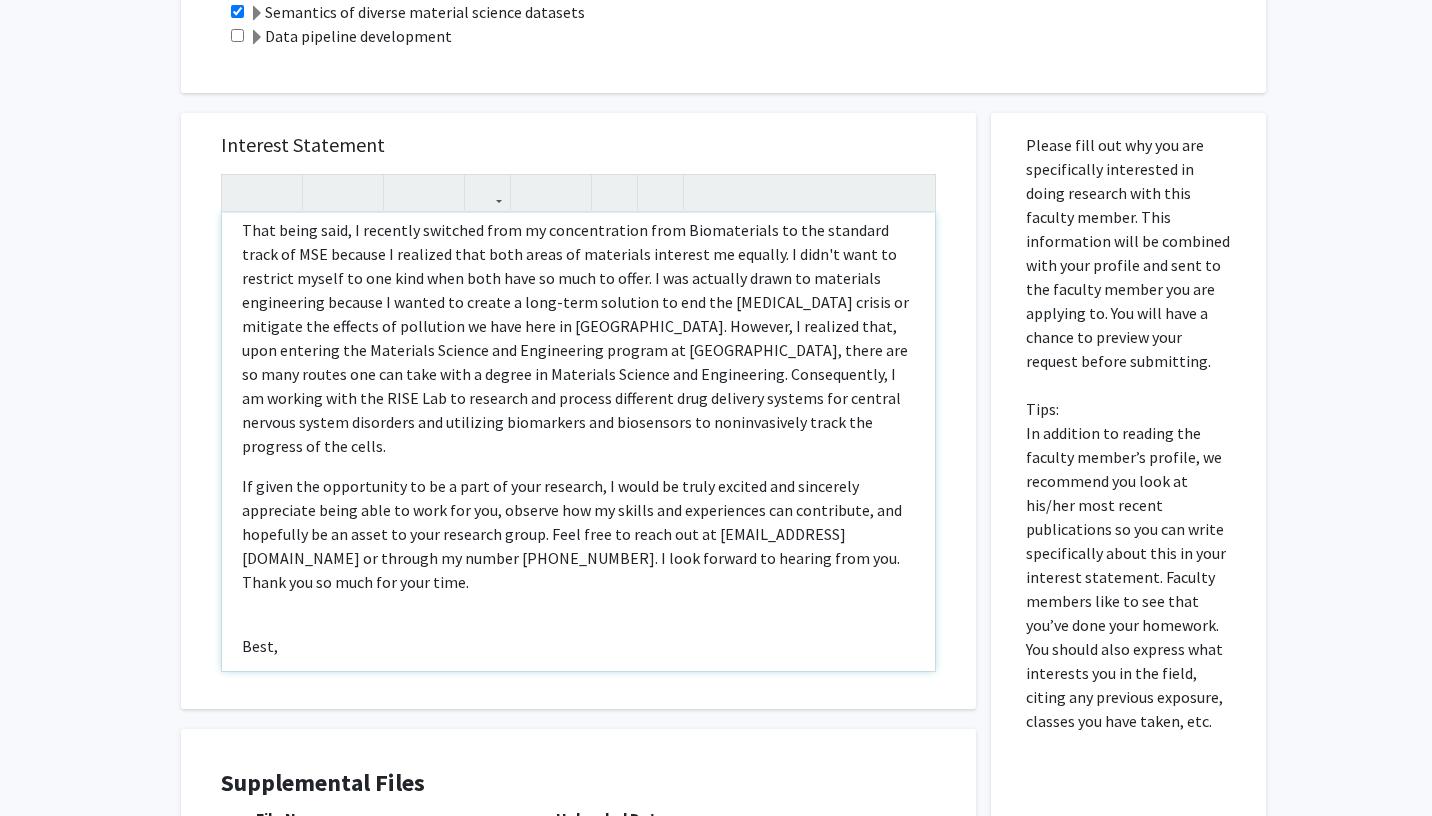 click on "That being said, I recently switched from my concentration from Biomaterials to the standard track of MSE because I realized that both areas of materials interest me equally. I didn't want to restrict myself to one kind when both have so much to offer. I was actually drawn to materials engineering because I wanted to create a long-term solution to end the [MEDICAL_DATA] crisis or mitigate the effects of pollution we have here in [GEOGRAPHIC_DATA]. However, I realized that, upon entering the Materials Science and Engineering program at [GEOGRAPHIC_DATA], there are so many routes one can take with a degree in Materials Science and Engineering. Consequently, I am working with the RISE Lab to research and process different drug delivery systems for central nervous system disorders and utilizing biomarkers and biosensors to noninvasively track the progress of the cells." at bounding box center [578, 338] 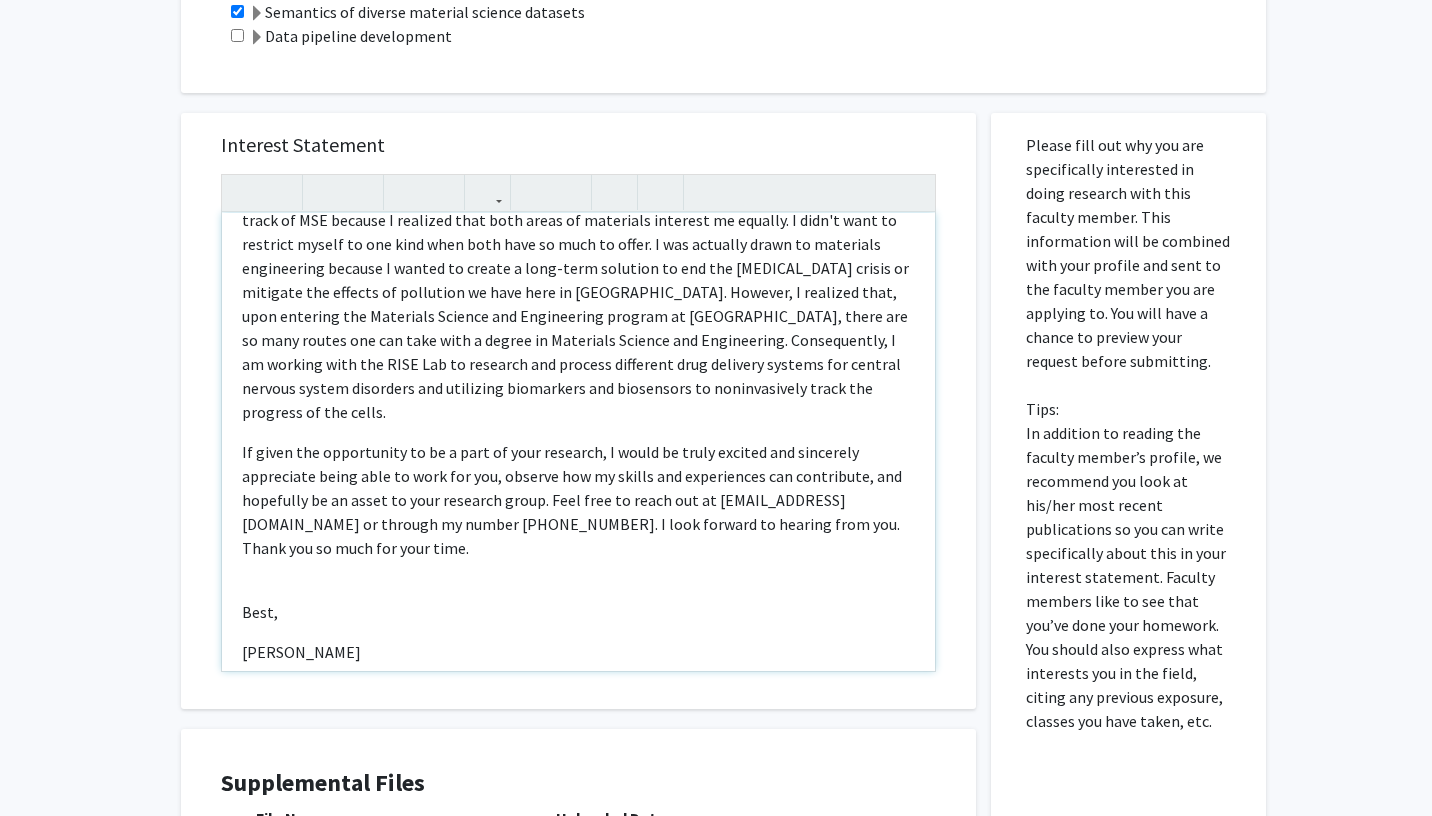 scroll, scrollTop: 306, scrollLeft: 0, axis: vertical 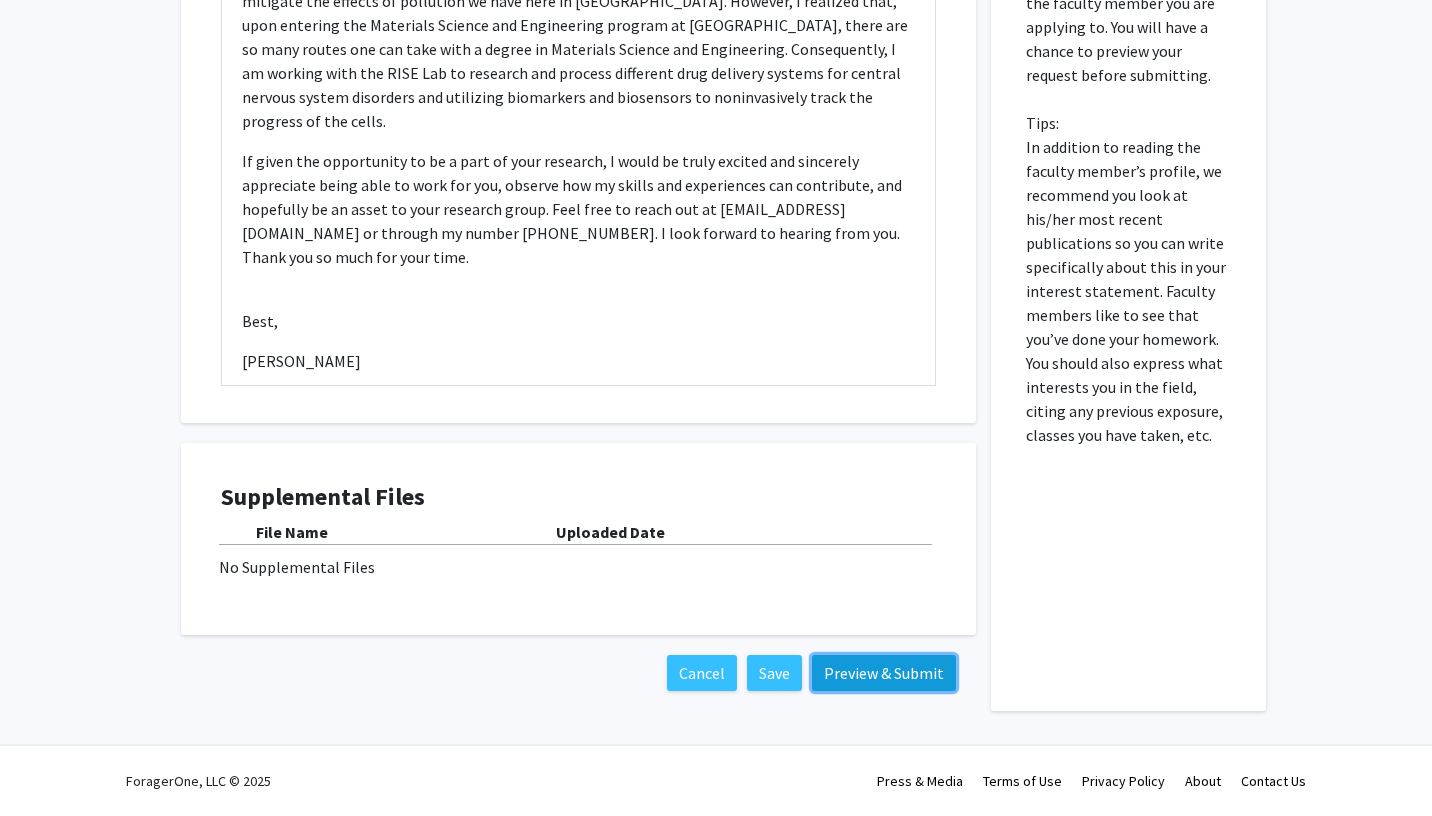 click on "Preview & Submit" at bounding box center (884, 673) 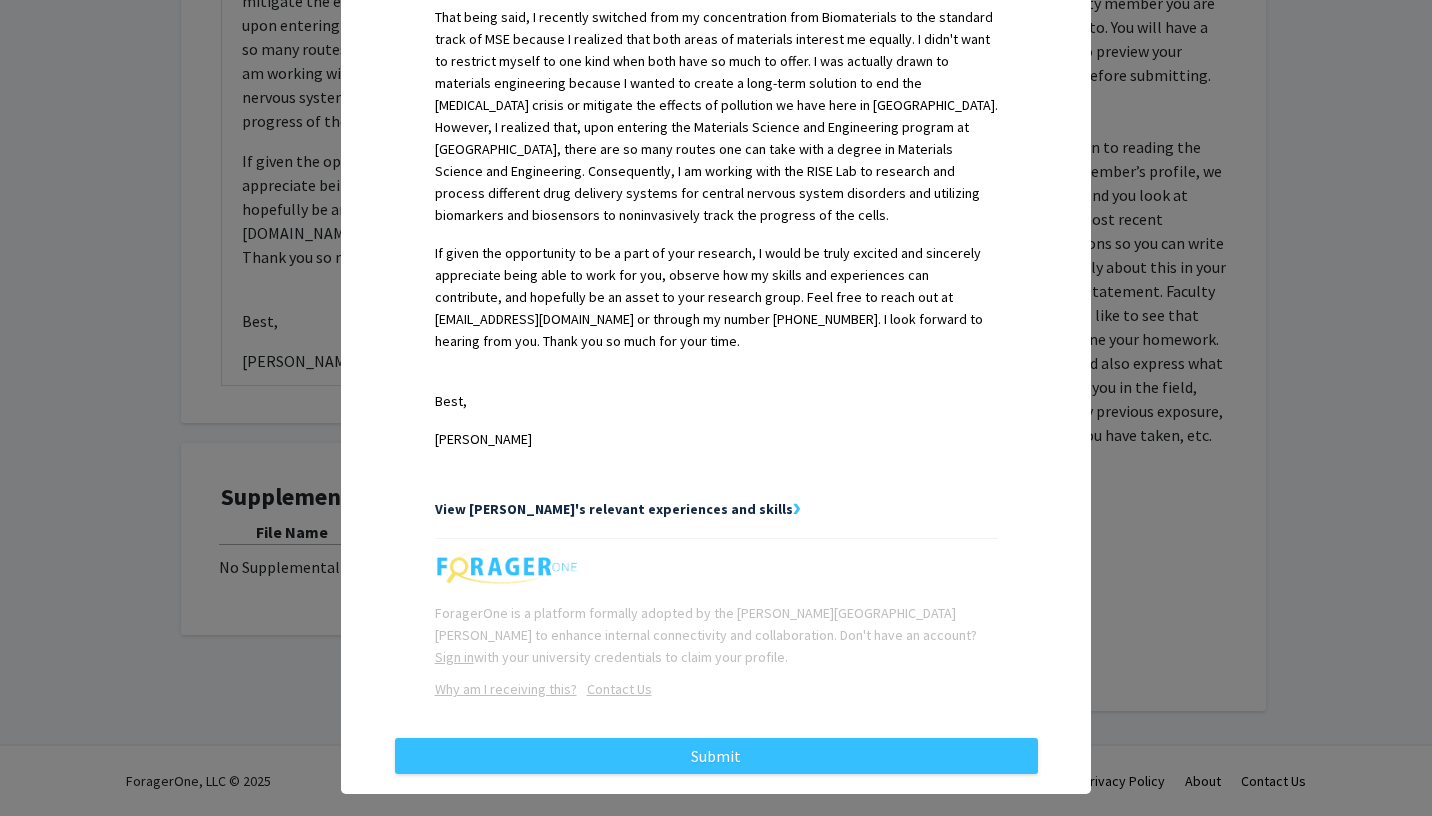 scroll, scrollTop: 832, scrollLeft: 0, axis: vertical 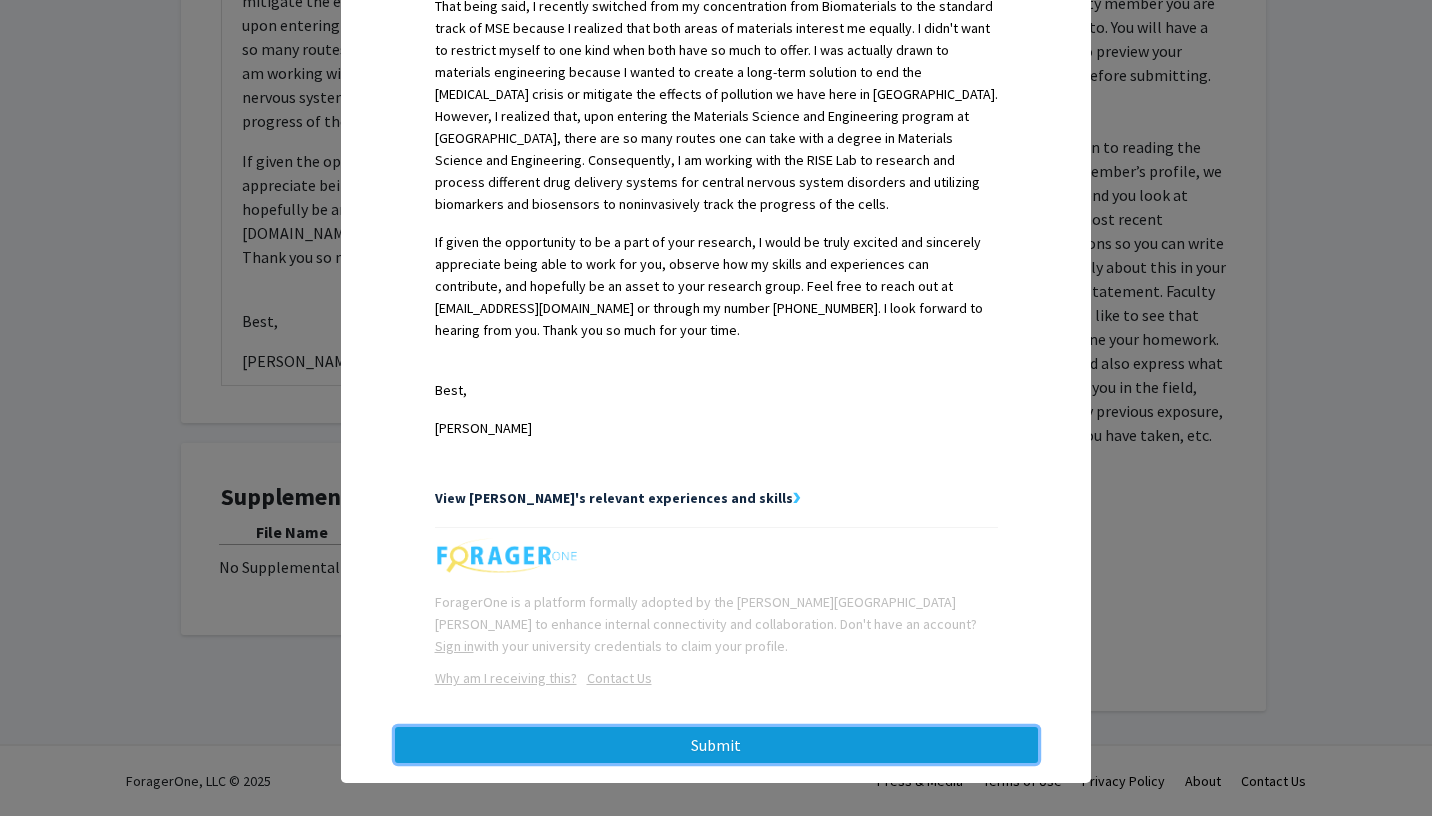 click on "Submit" at bounding box center (716, 745) 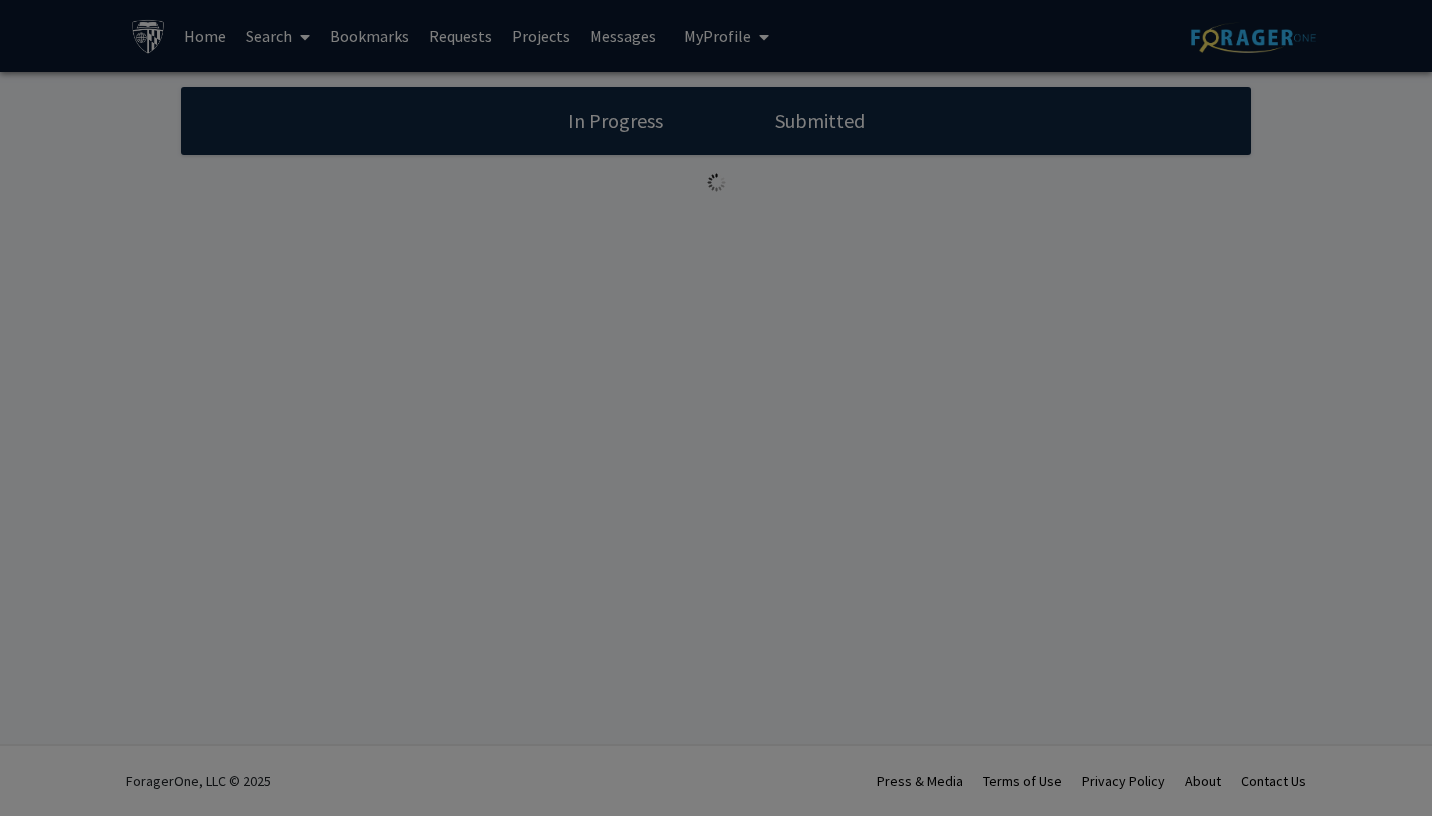 scroll, scrollTop: 0, scrollLeft: 0, axis: both 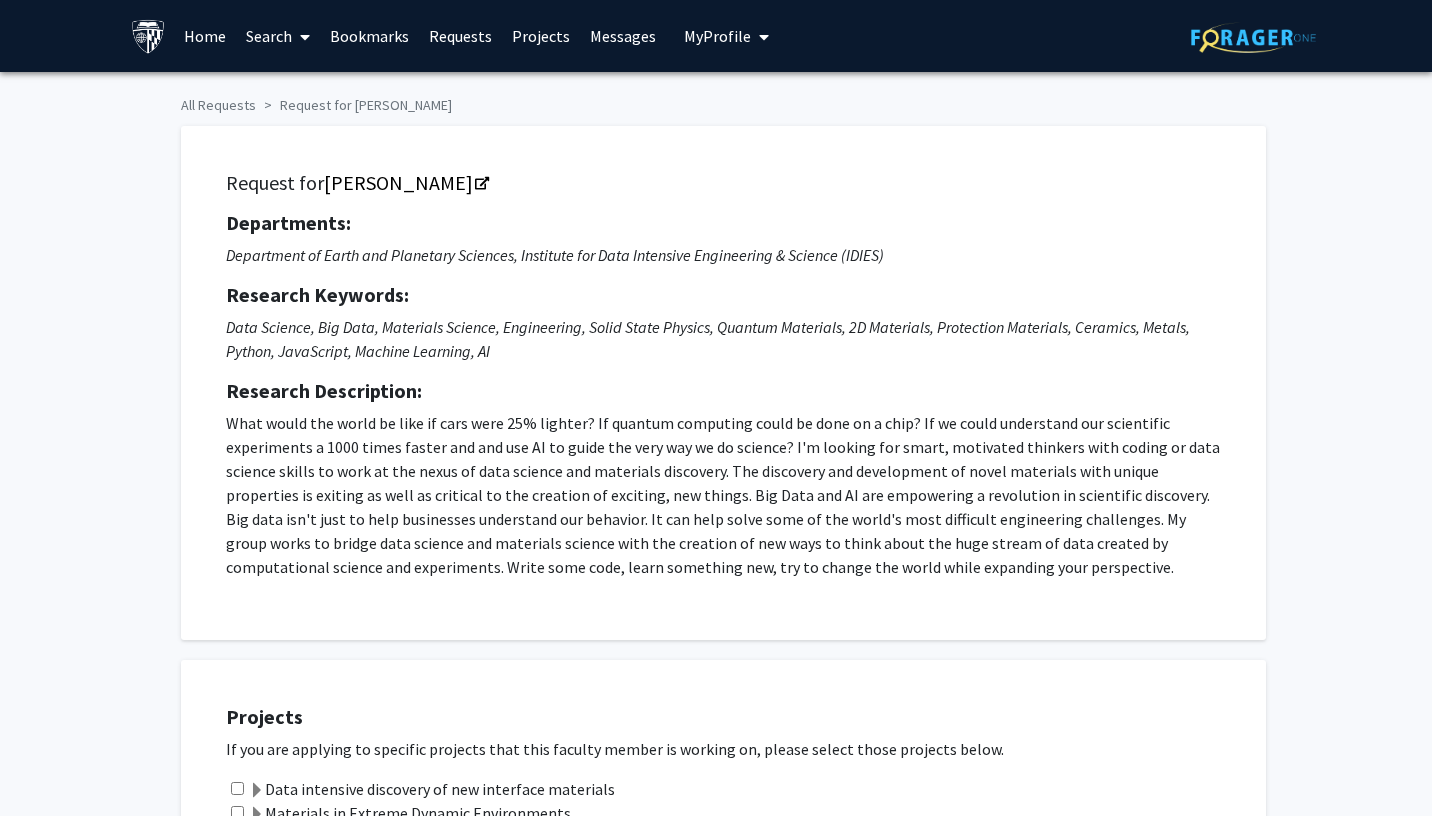 click at bounding box center (305, 37) 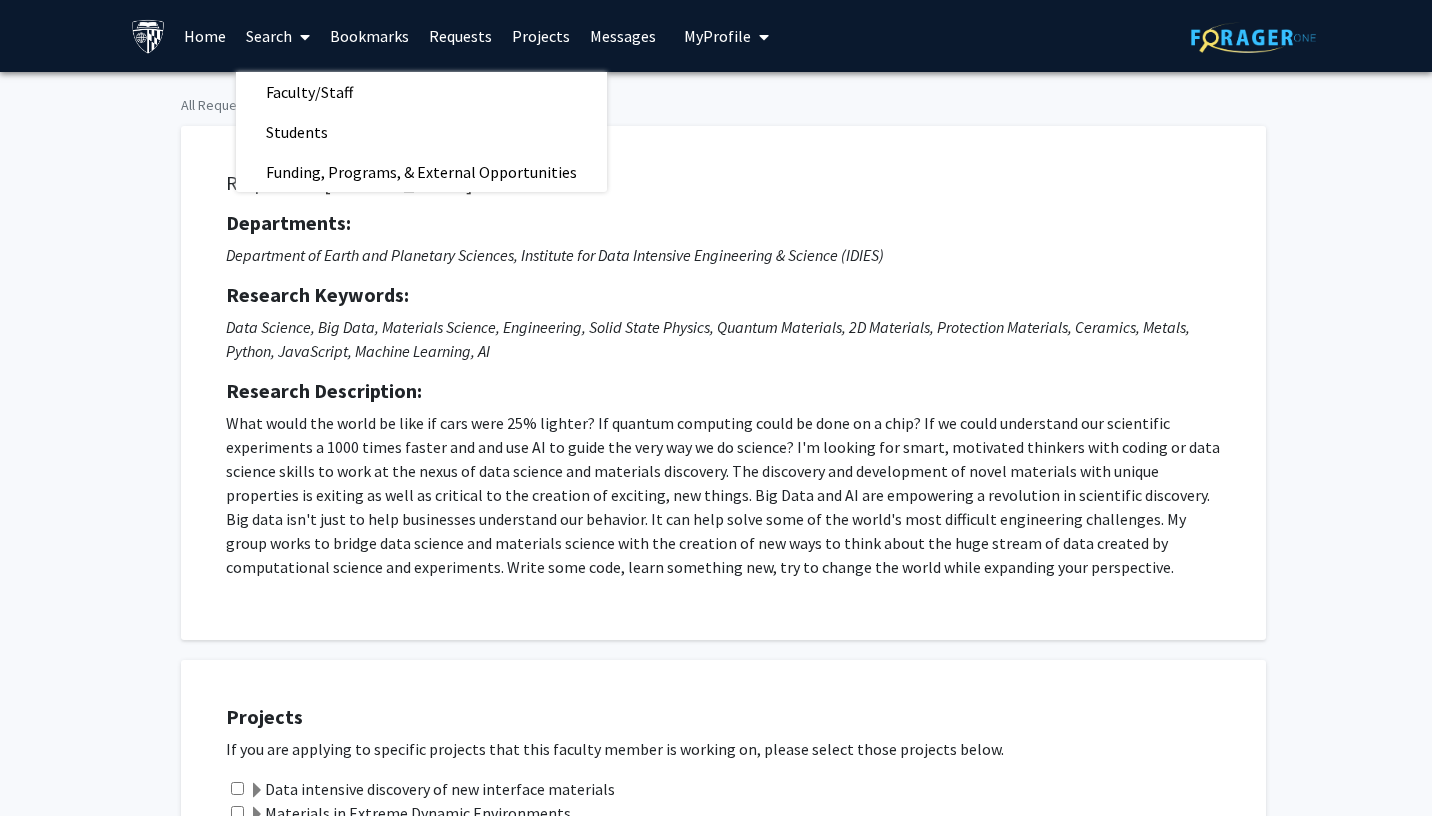 click on "Requests" at bounding box center [460, 36] 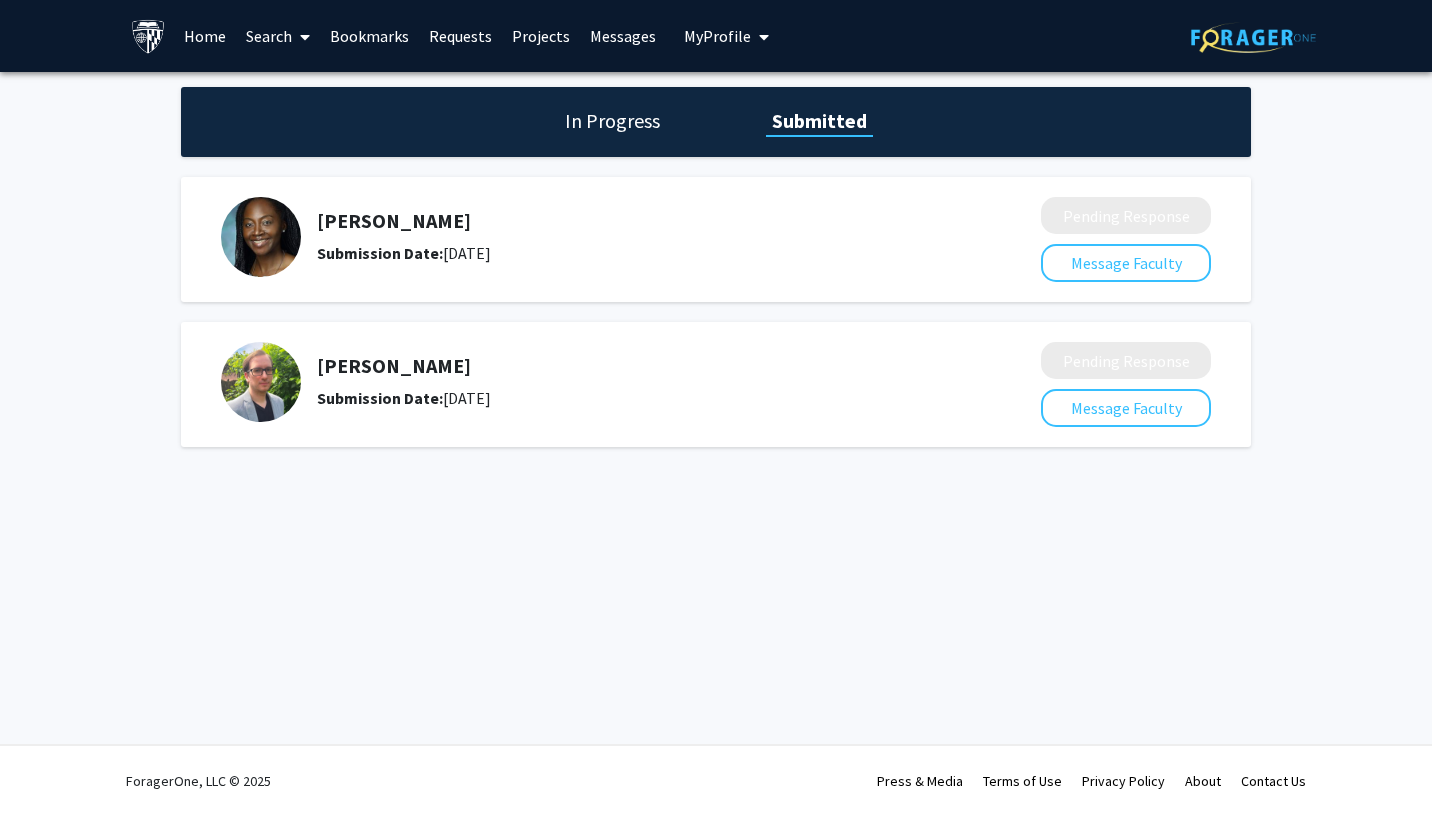 click on "Ethel Ngen  Submission Date:  January 17, 2025" 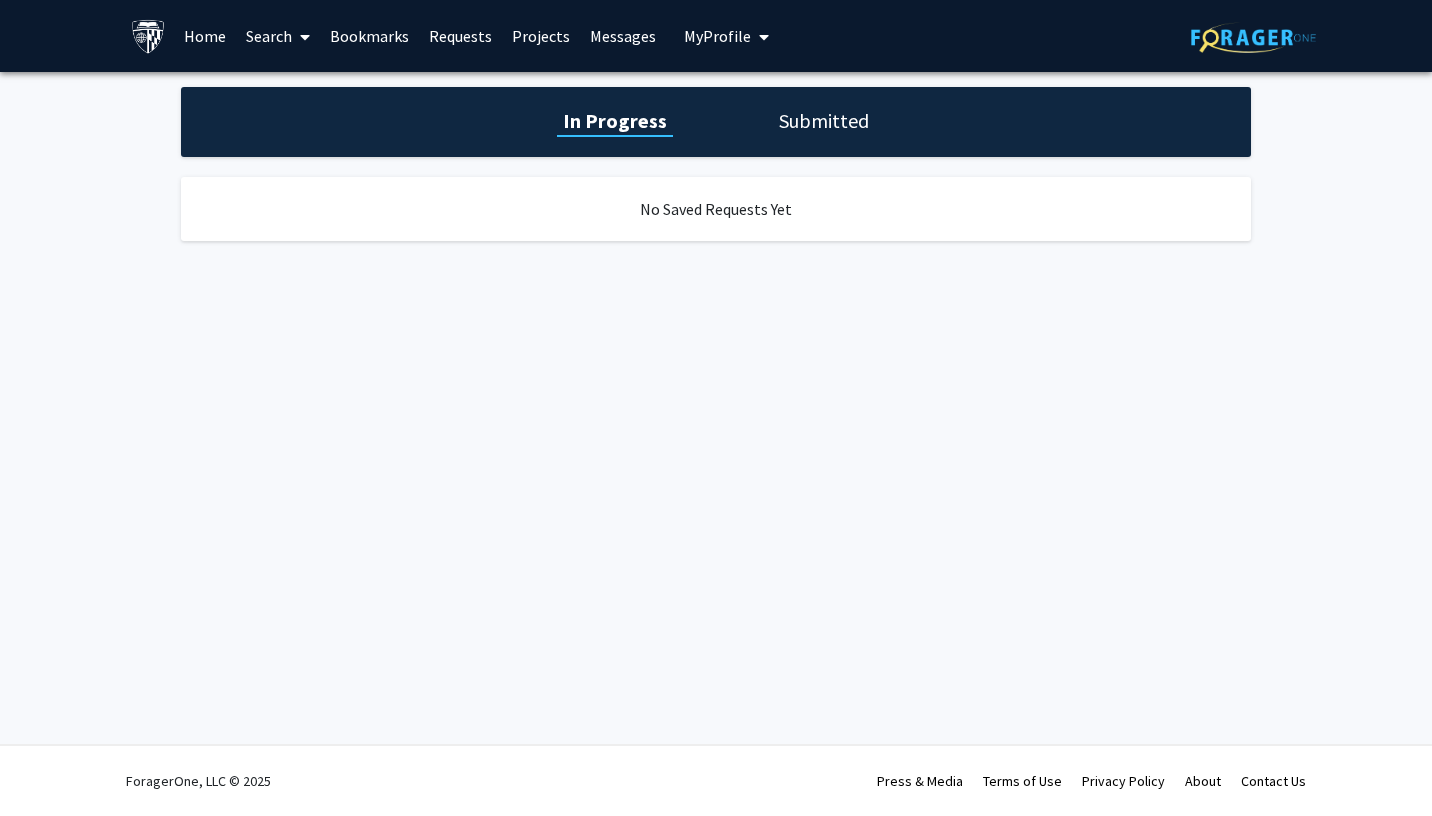 click on "Submitted" 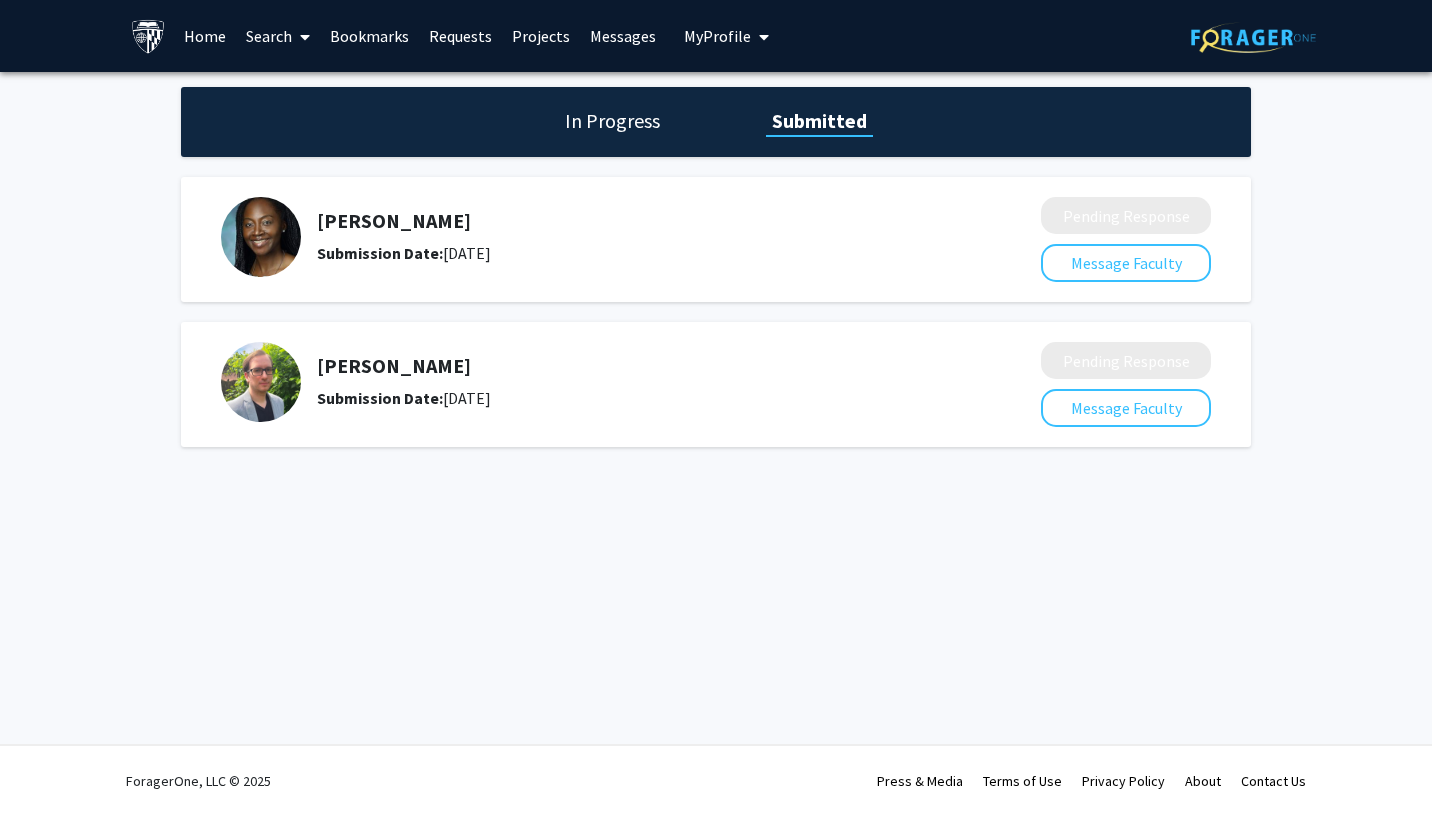 click on "Messages" at bounding box center [623, 36] 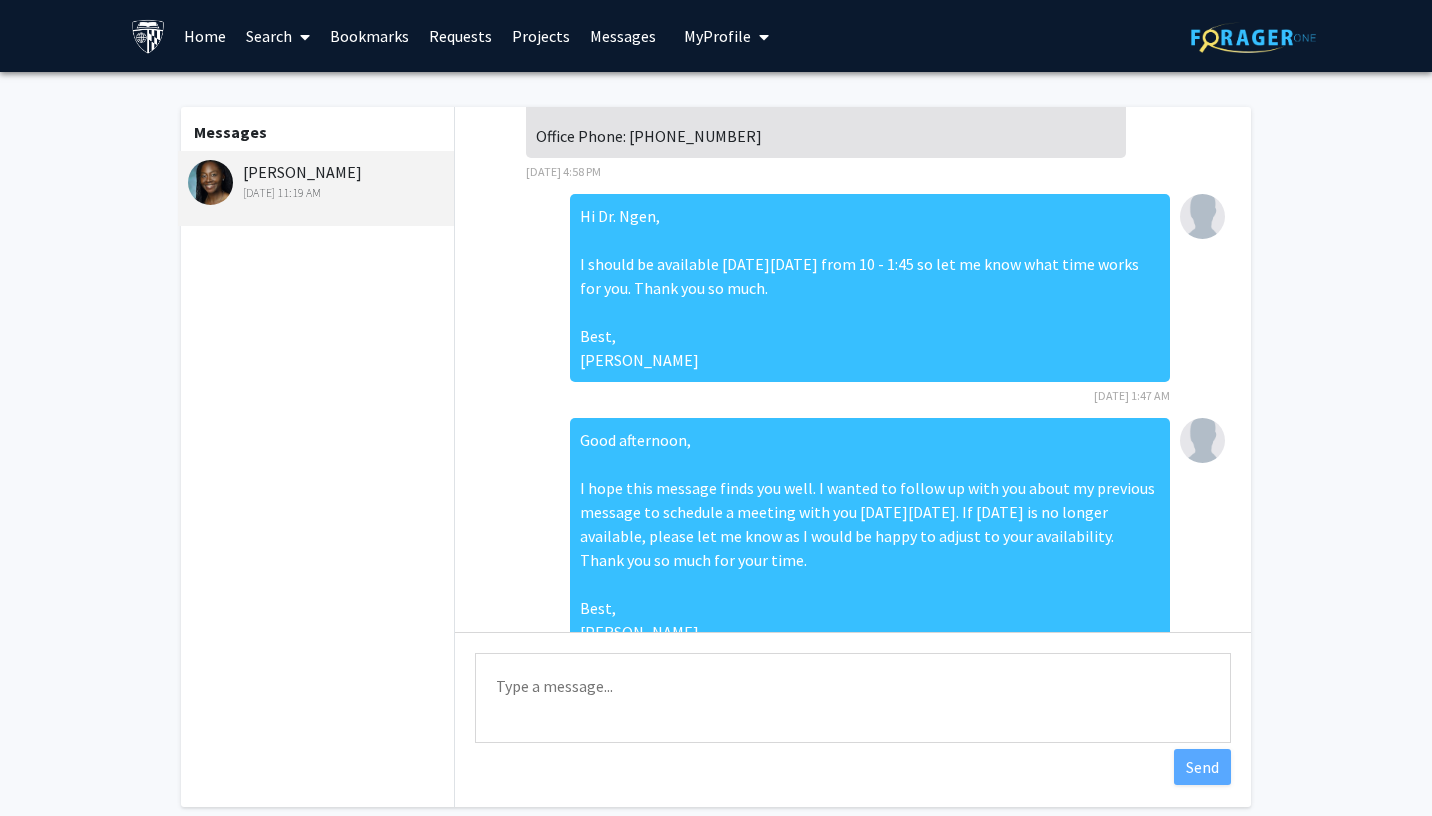 scroll, scrollTop: 0, scrollLeft: 0, axis: both 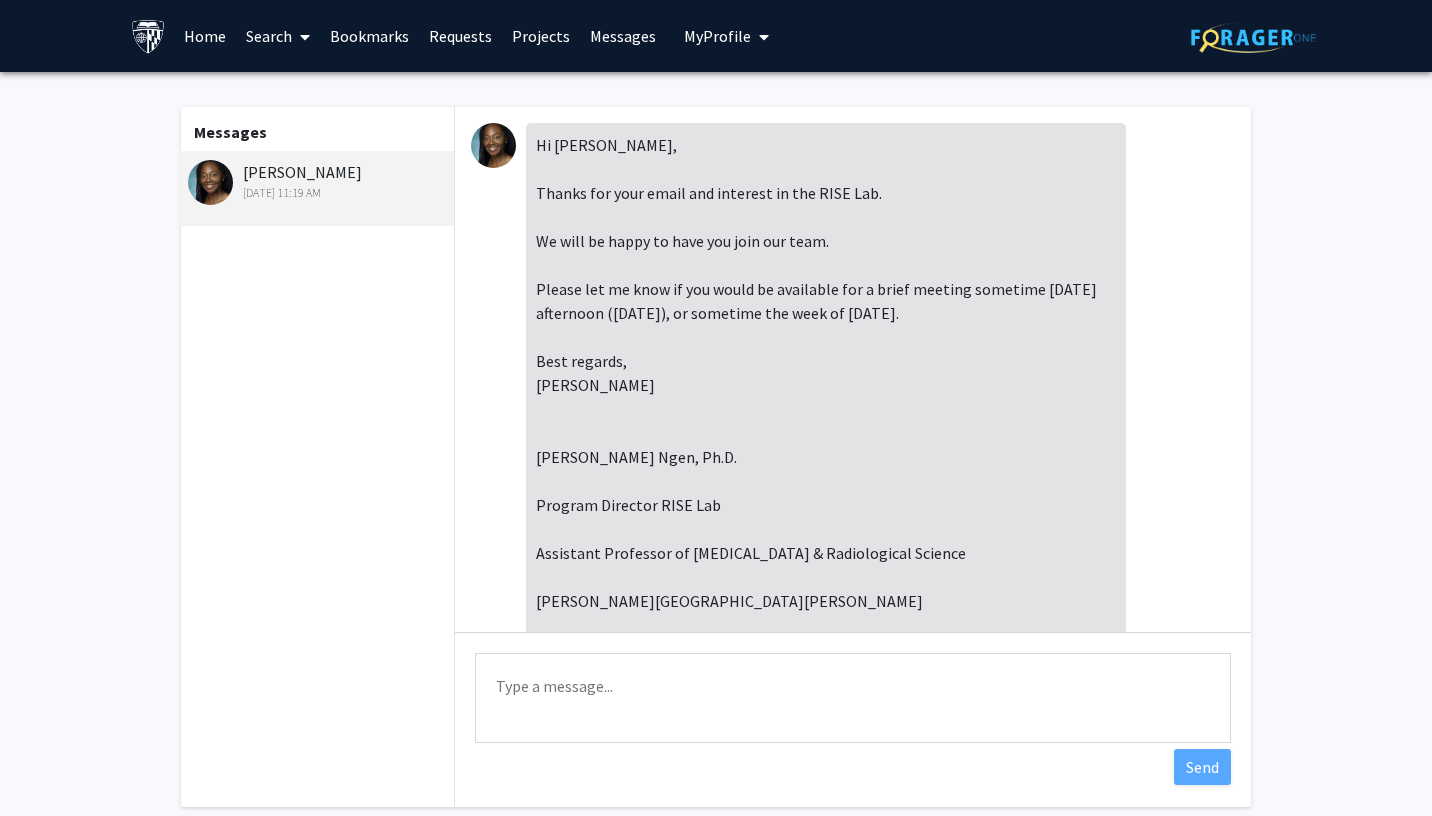 click on "Requests" at bounding box center (460, 36) 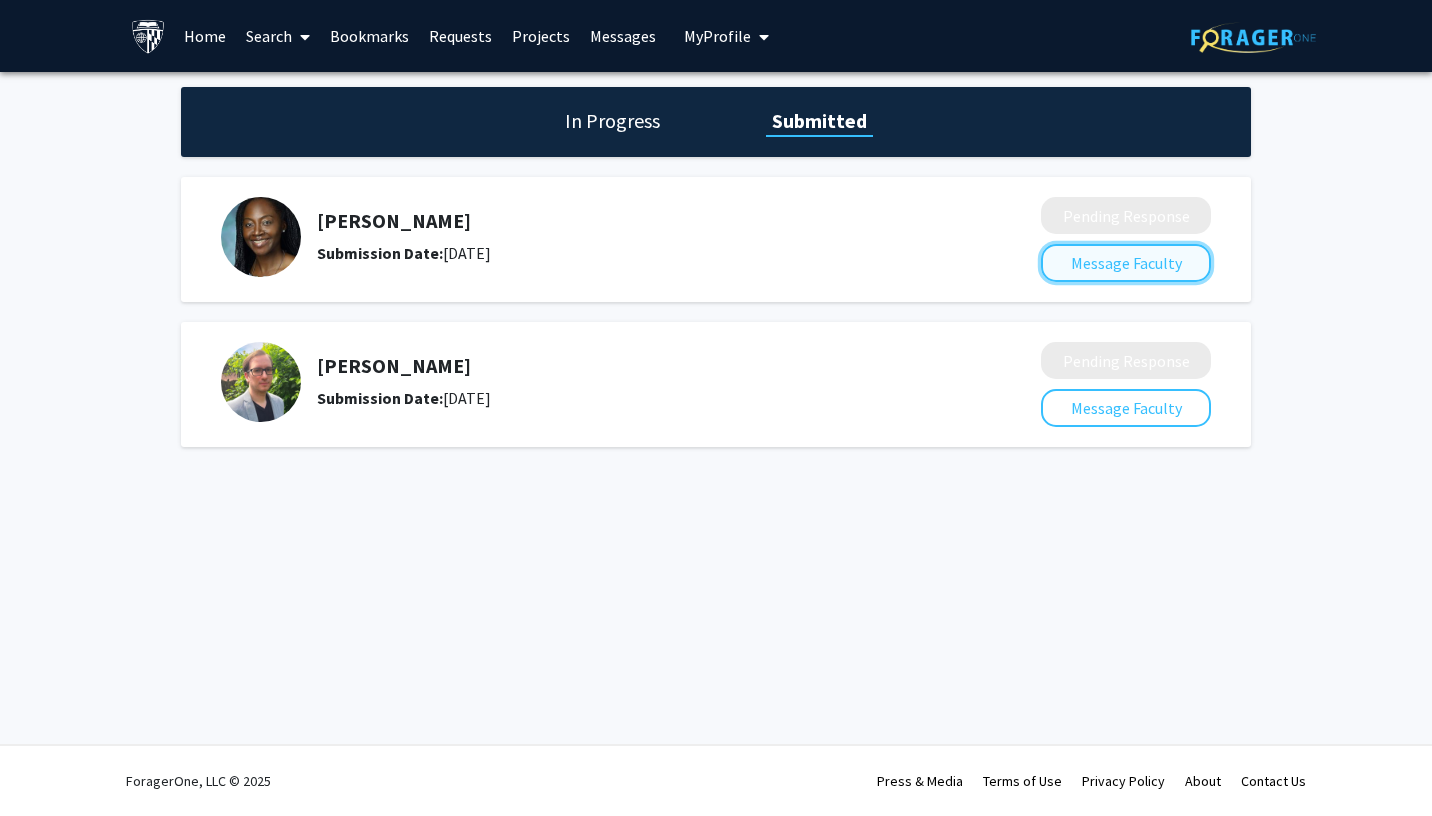 click on "Message Faculty" 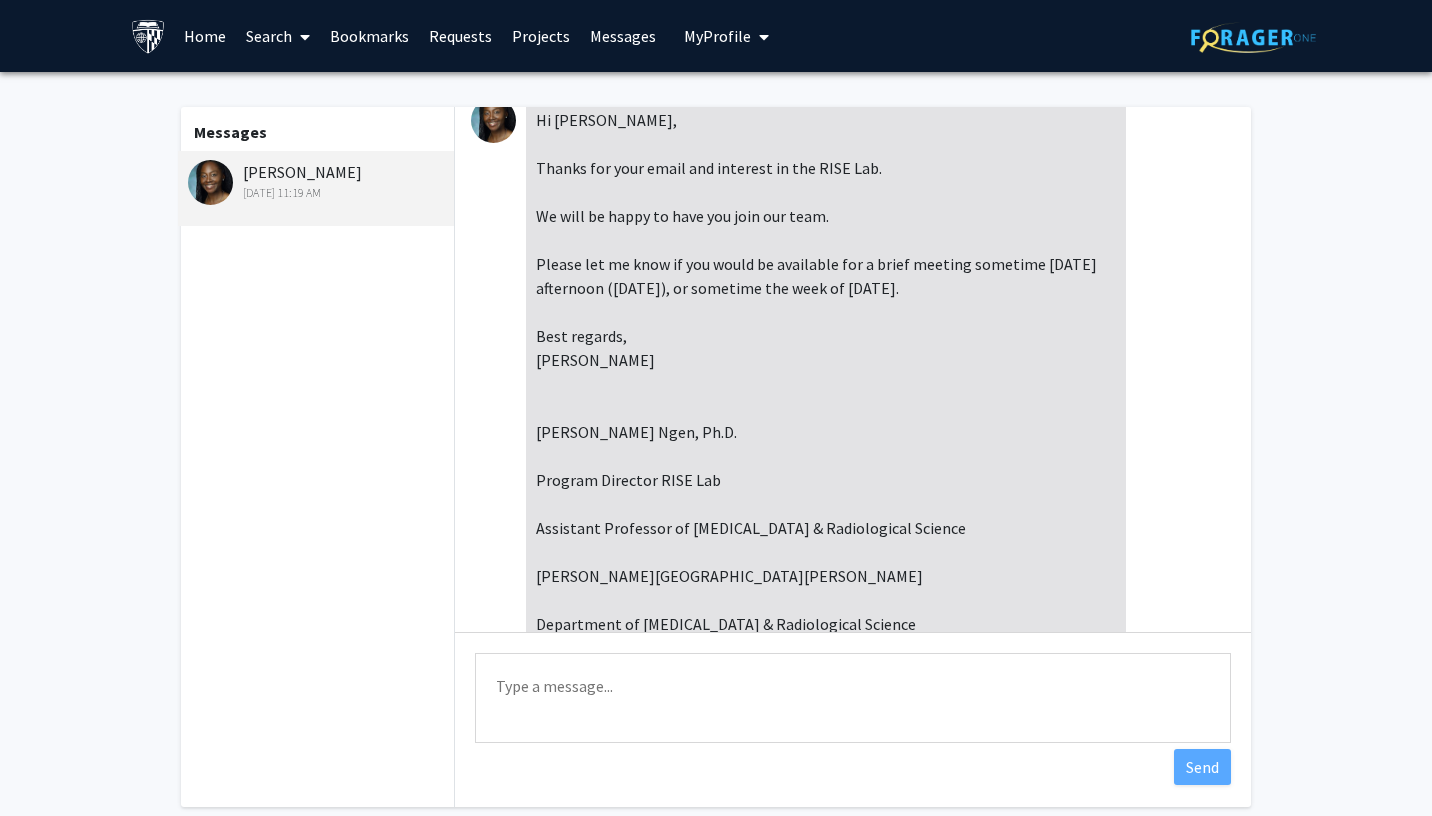 scroll, scrollTop: 0, scrollLeft: 0, axis: both 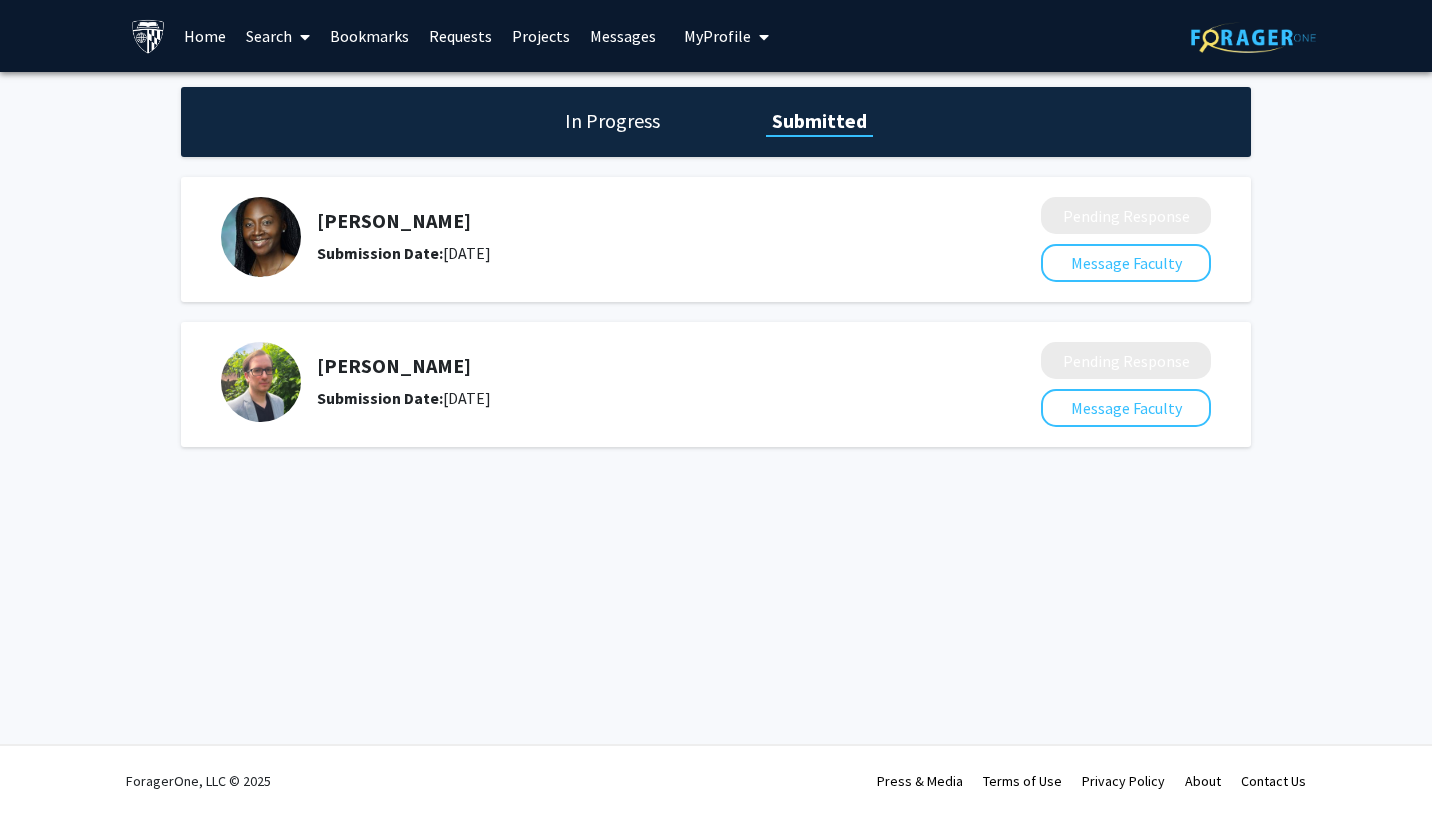 click on "Ethel Ngen  Submission Date:  January 17, 2025" 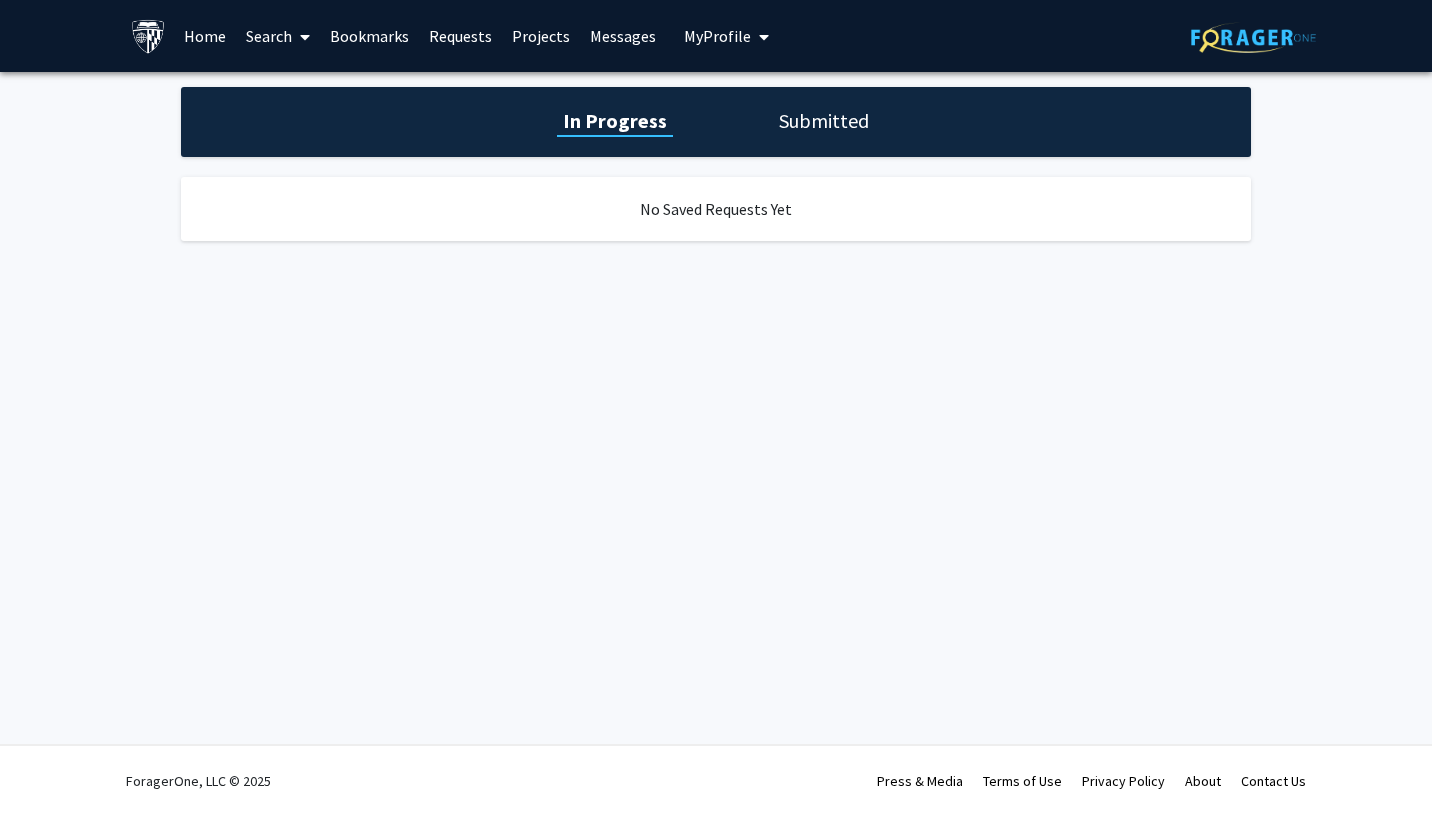click on "In Progress Submitted" 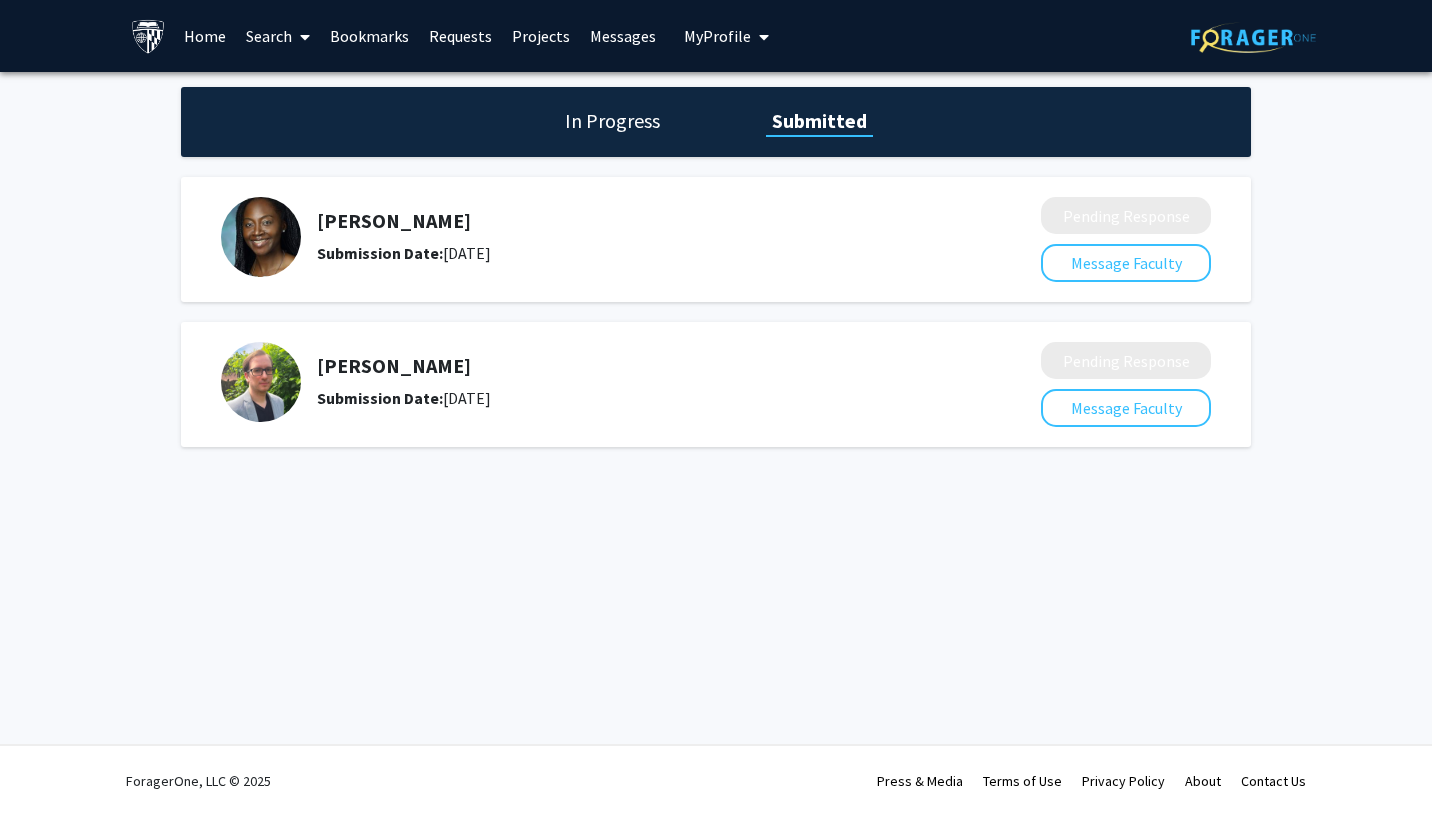click on "Requests" at bounding box center (460, 36) 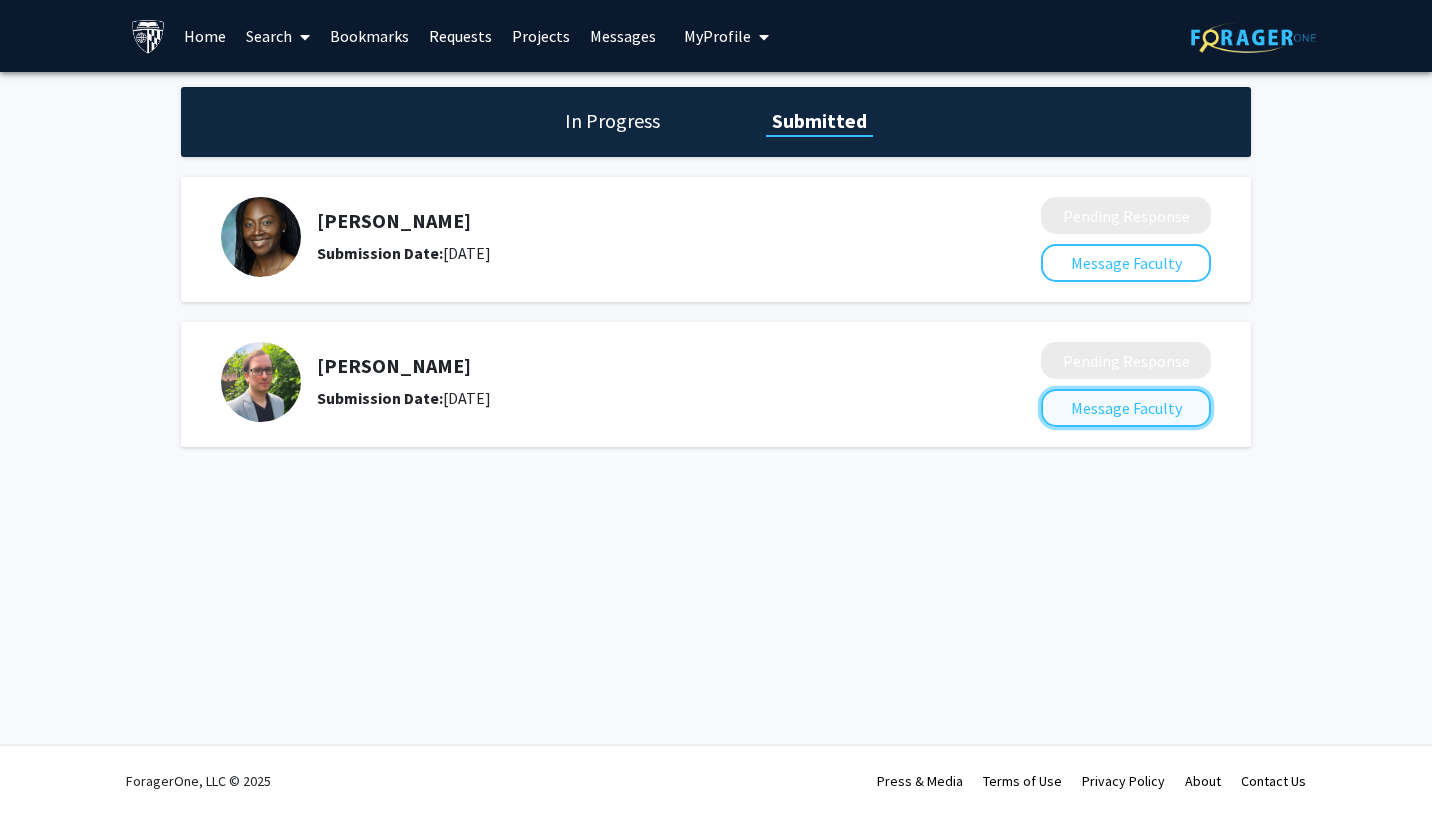 click on "Message Faculty" 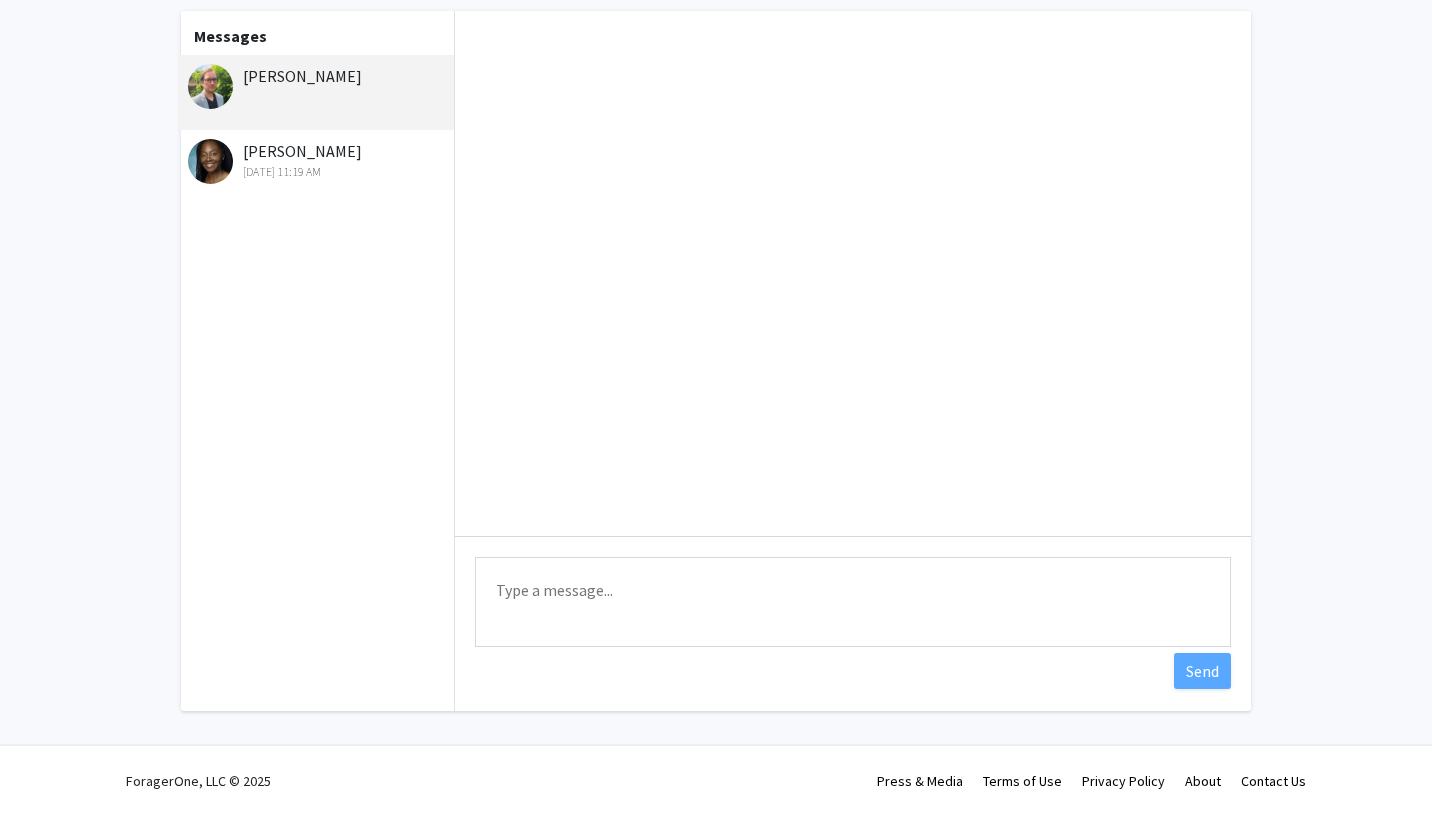 scroll, scrollTop: 0, scrollLeft: 0, axis: both 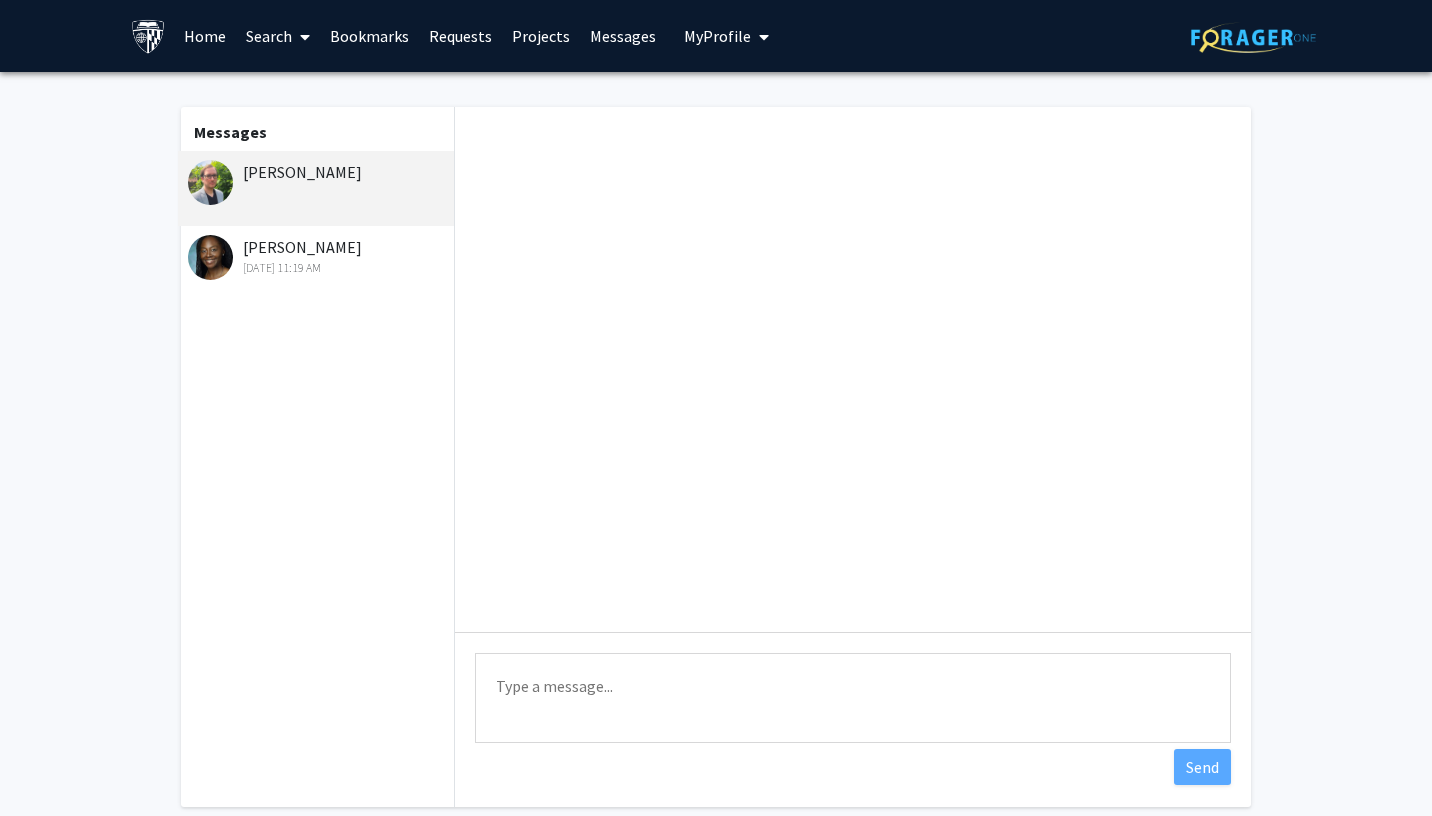 click on "Ethel Ngen   Feb 3, 2025 11:19 AM" 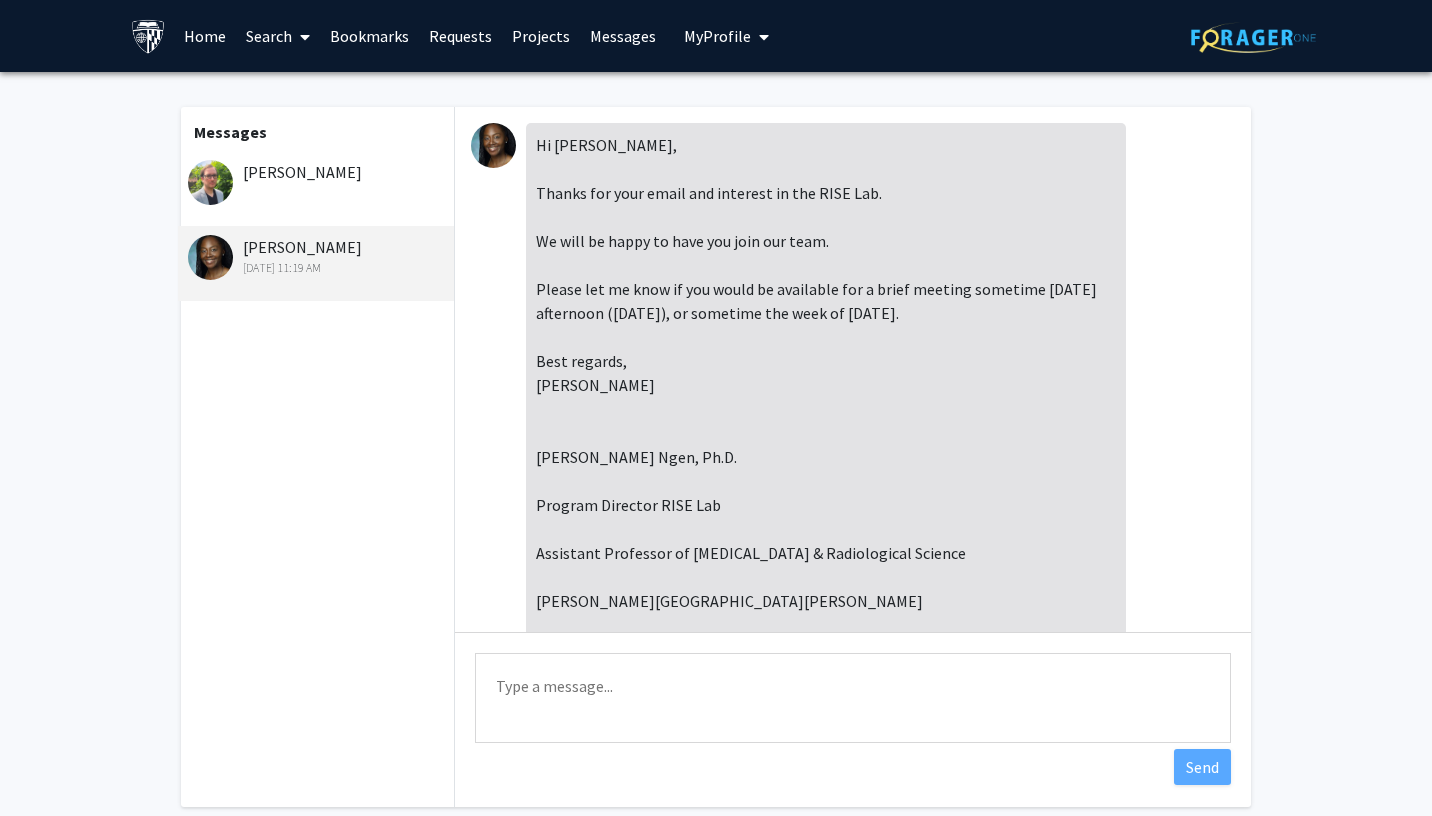 scroll, scrollTop: 2867, scrollLeft: 0, axis: vertical 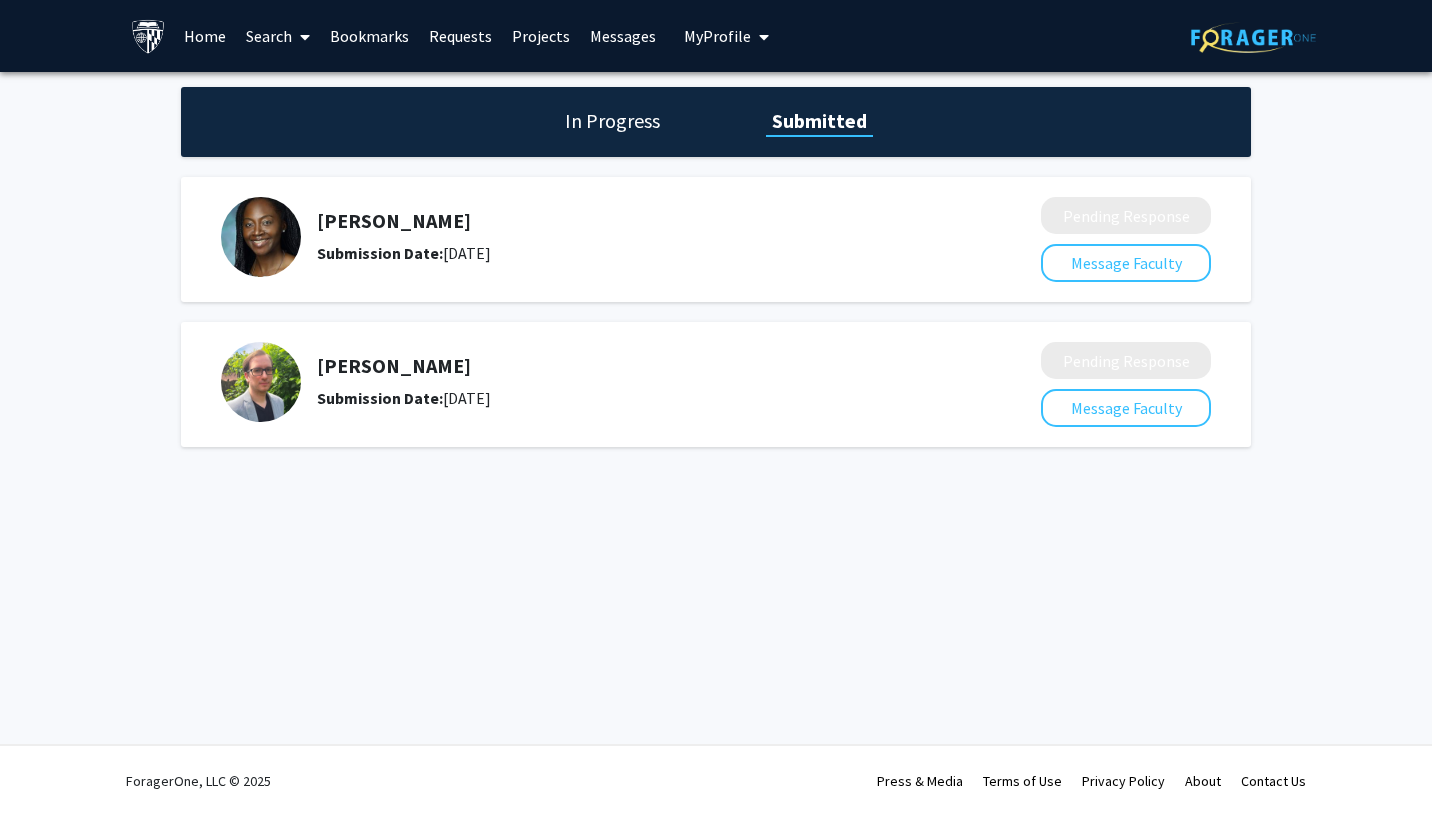 click on "My   Profile" at bounding box center [717, 36] 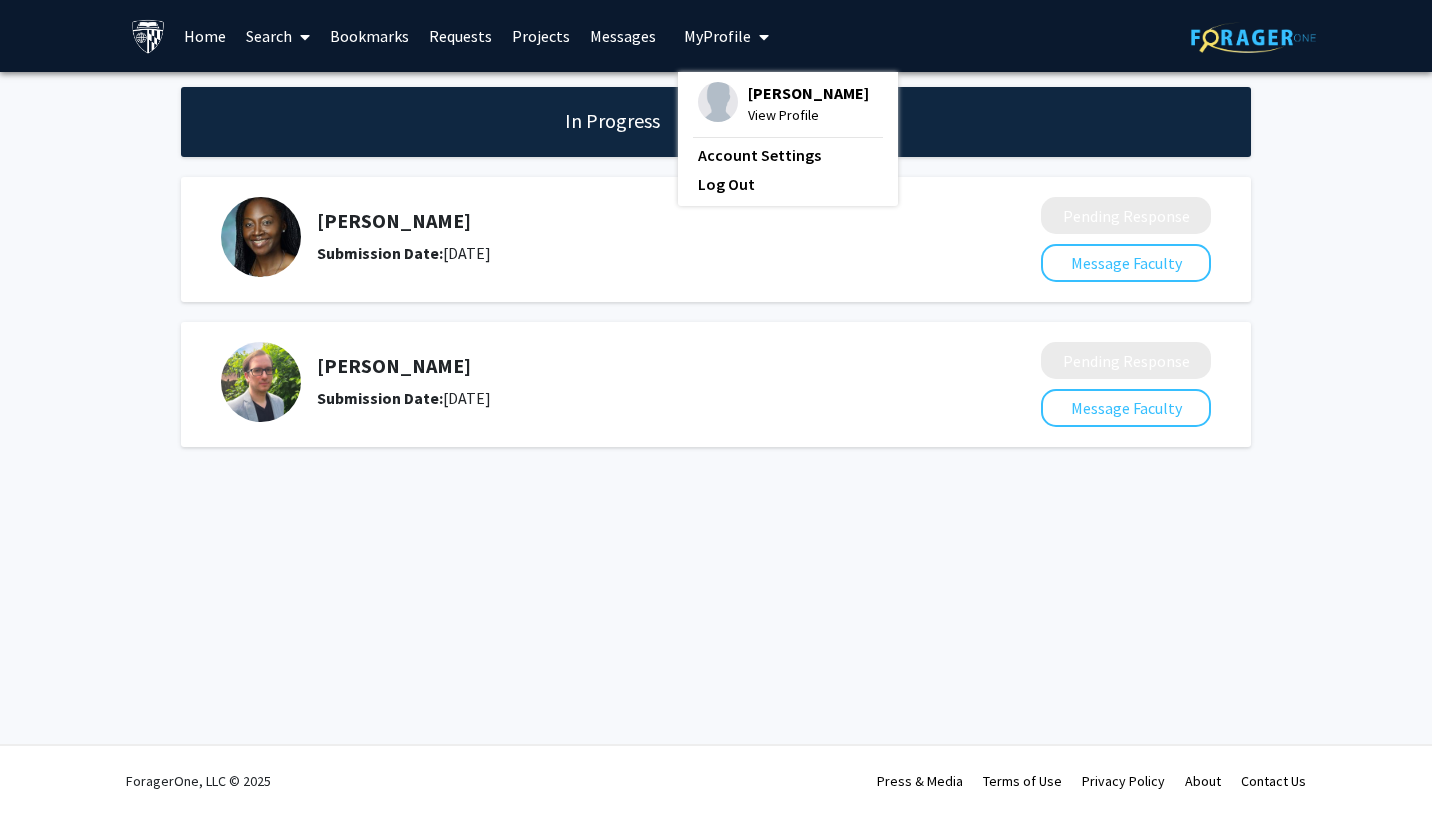 click on "My   Profile" at bounding box center (717, 36) 